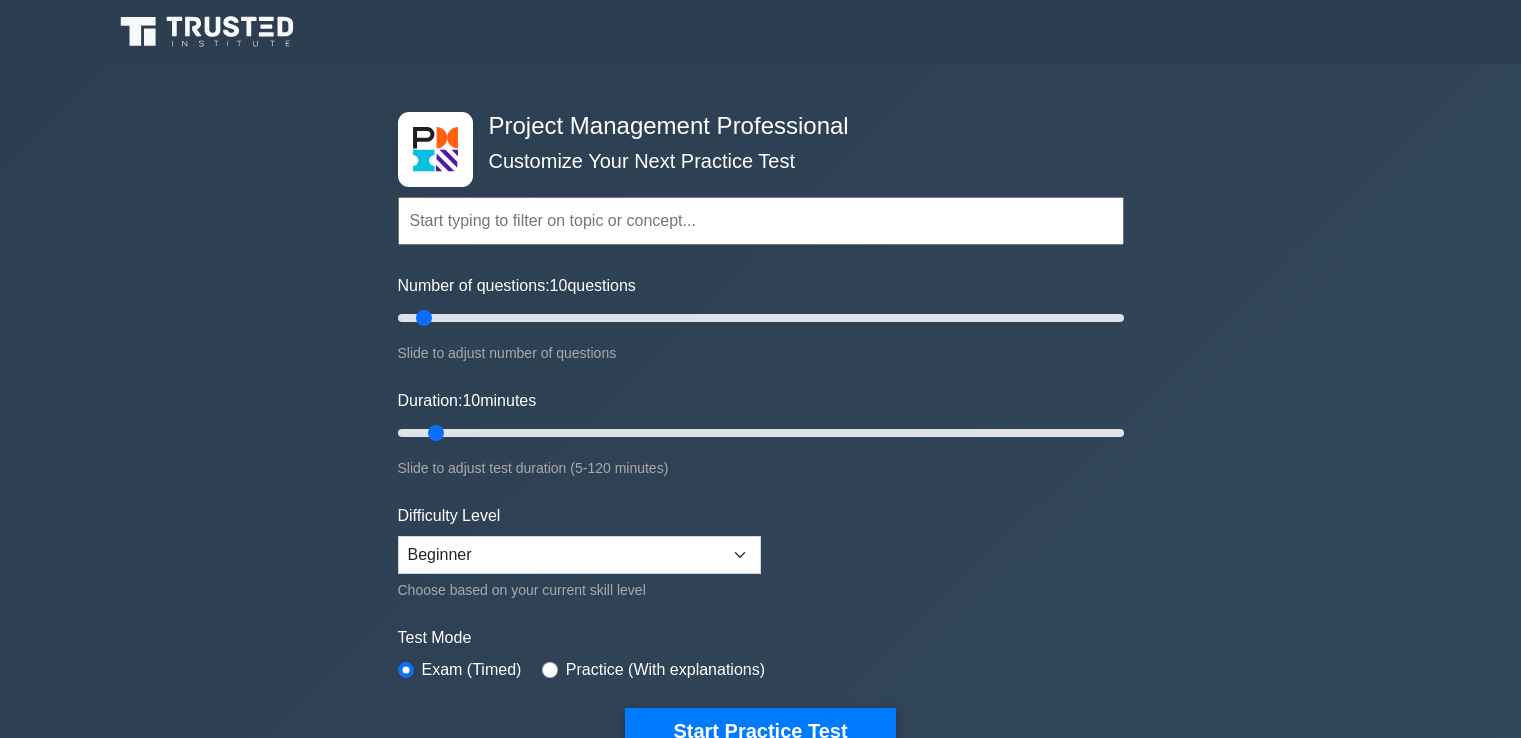 scroll, scrollTop: 0, scrollLeft: 0, axis: both 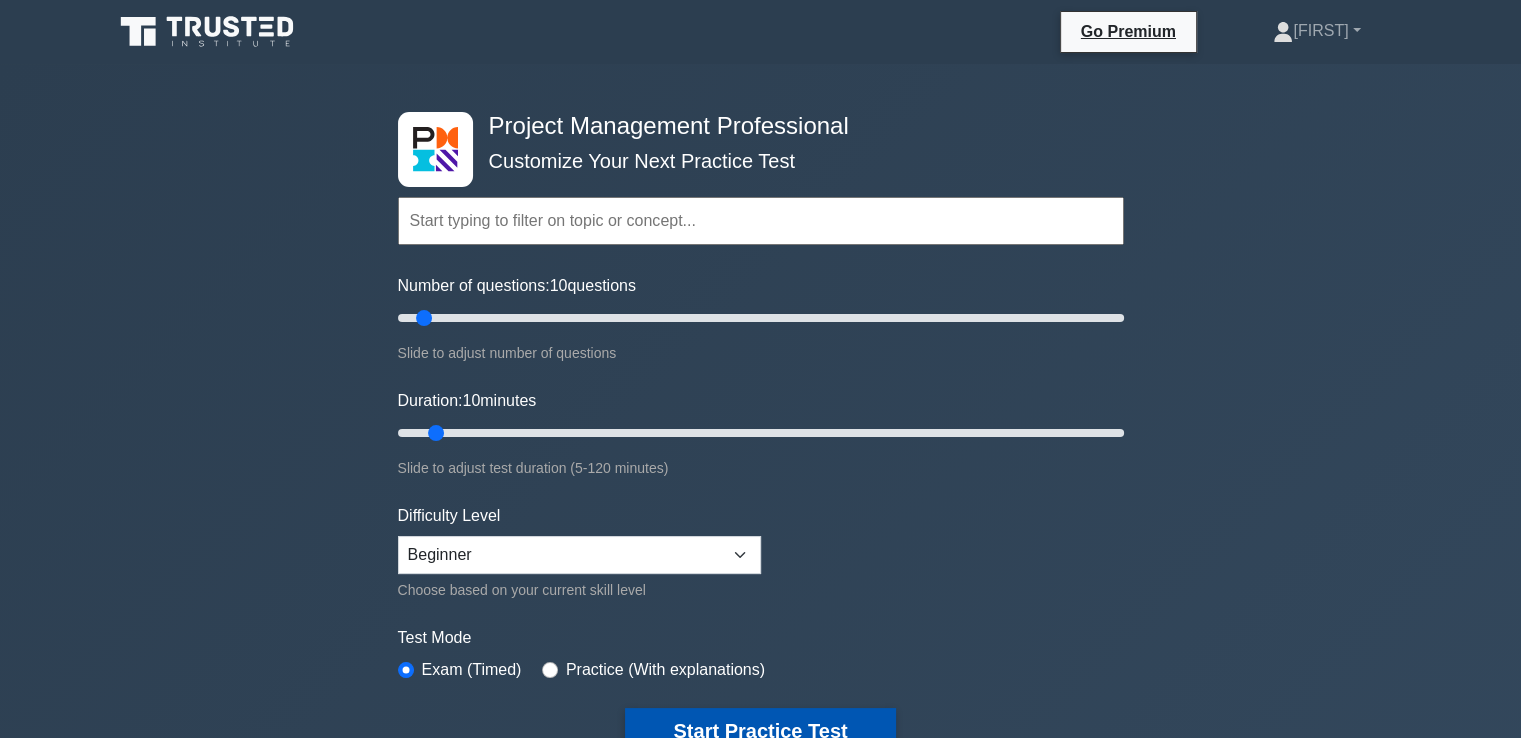 click on "Start Practice Test" at bounding box center (760, 731) 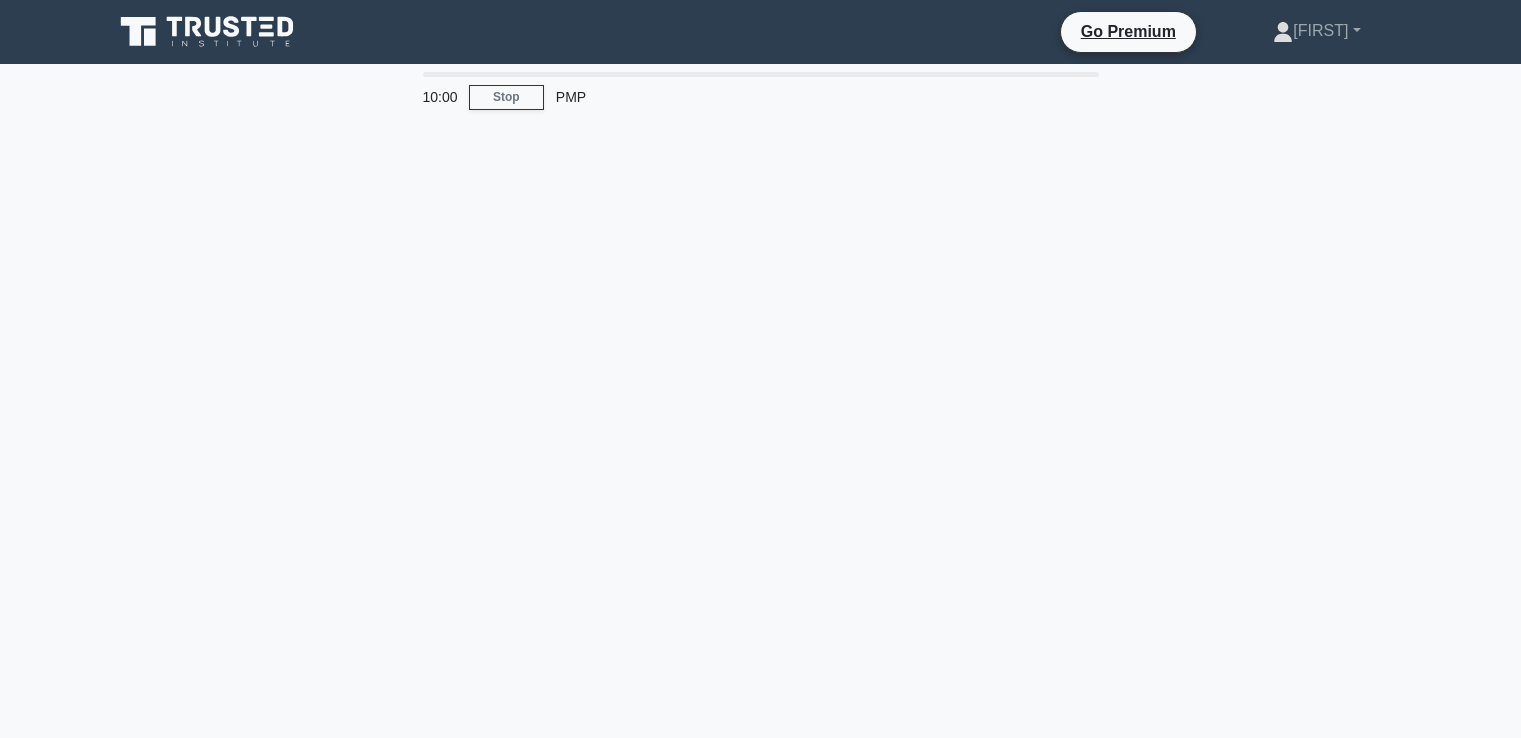 scroll, scrollTop: 0, scrollLeft: 0, axis: both 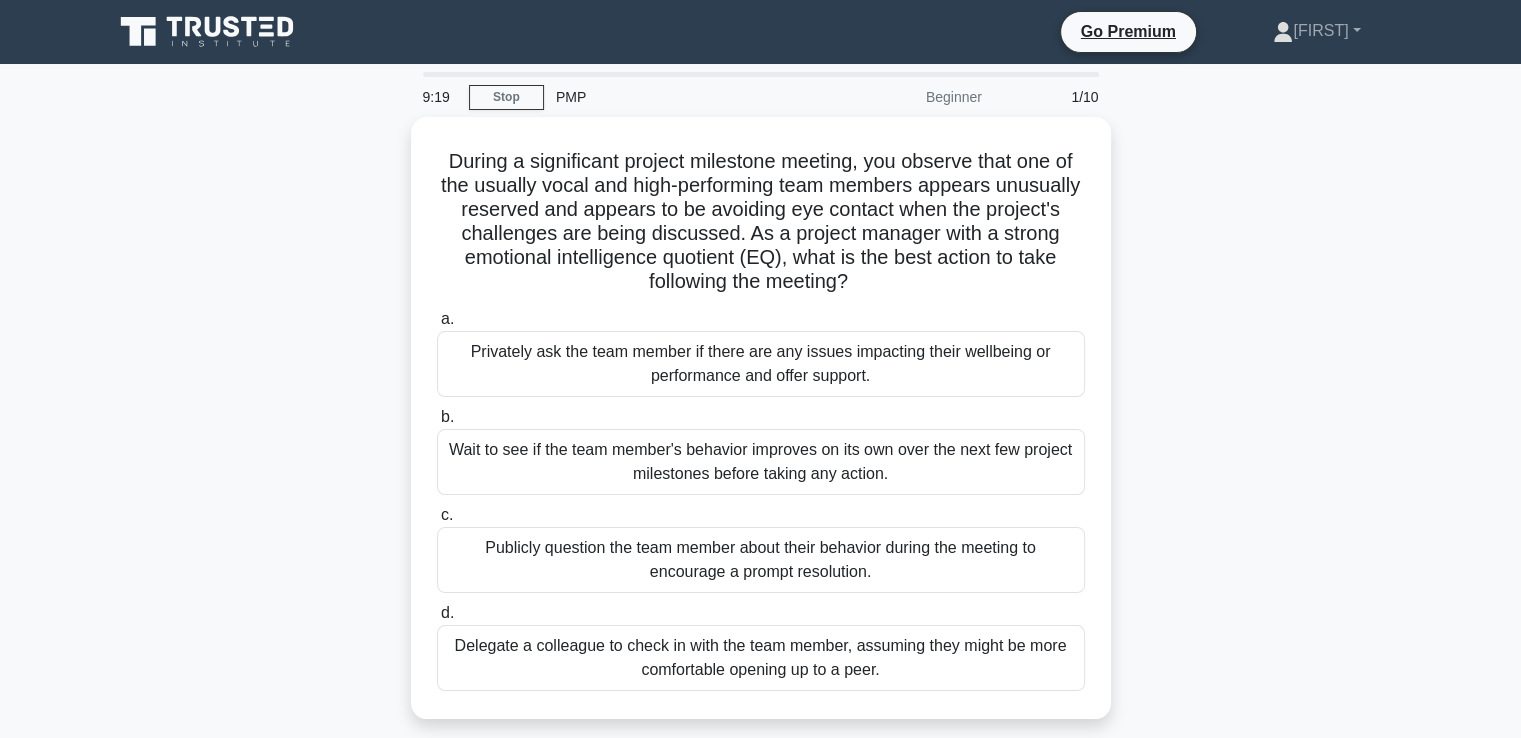 click on "9:19
Stop
PMP
Beginner
1/10
During a significant project milestone meeting, you observe that one of the usually vocal and high-performing team members appears unusually reserved and appears to be avoiding eye contact when the project's challenges are being discussed. As a project manager with a strong emotional intelligence quotient (EQ), what is the best action to take following the meeting?
.spinner_0XTQ{transform-origin:center;animation:spinner_y6GP .75s linear infinite}@keyframes spinner_y6GP{100%{transform:rotate(360deg)}}
a. b. c. d." at bounding box center (760, 572) 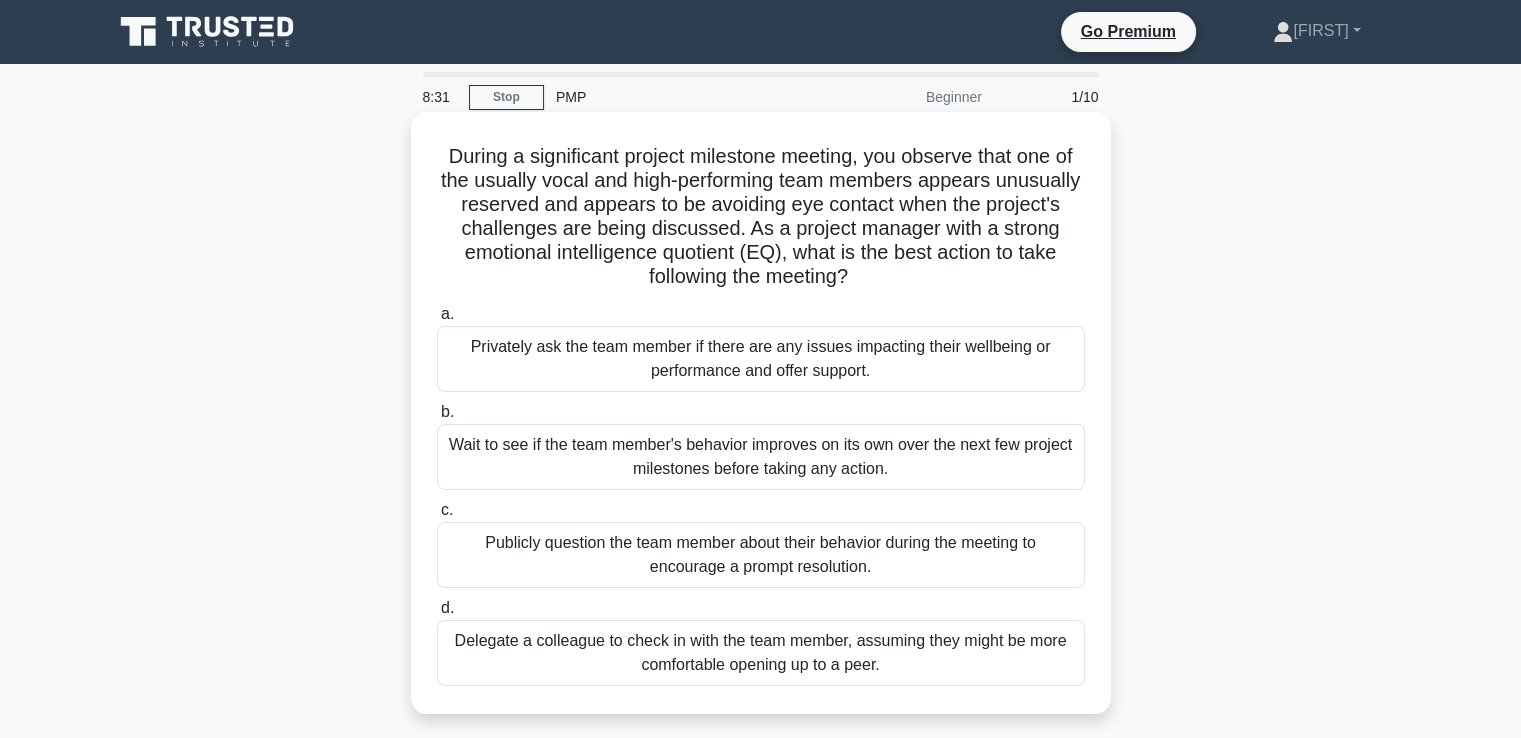 click on "Privately ask the team member if there are any issues impacting their wellbeing or performance and offer support." at bounding box center (761, 359) 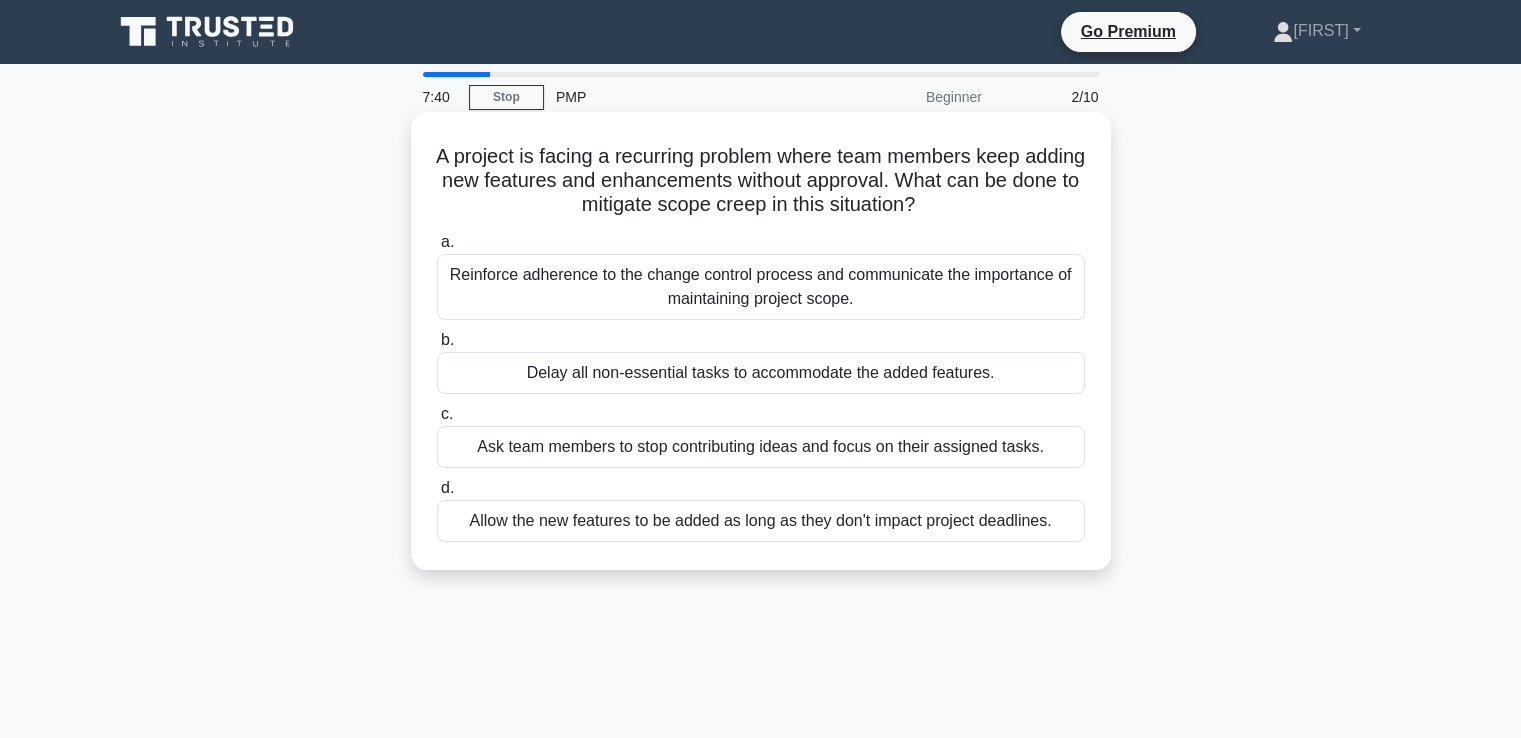 click on "Reinforce adherence to the change control process and communicate the importance of maintaining project scope." at bounding box center [761, 287] 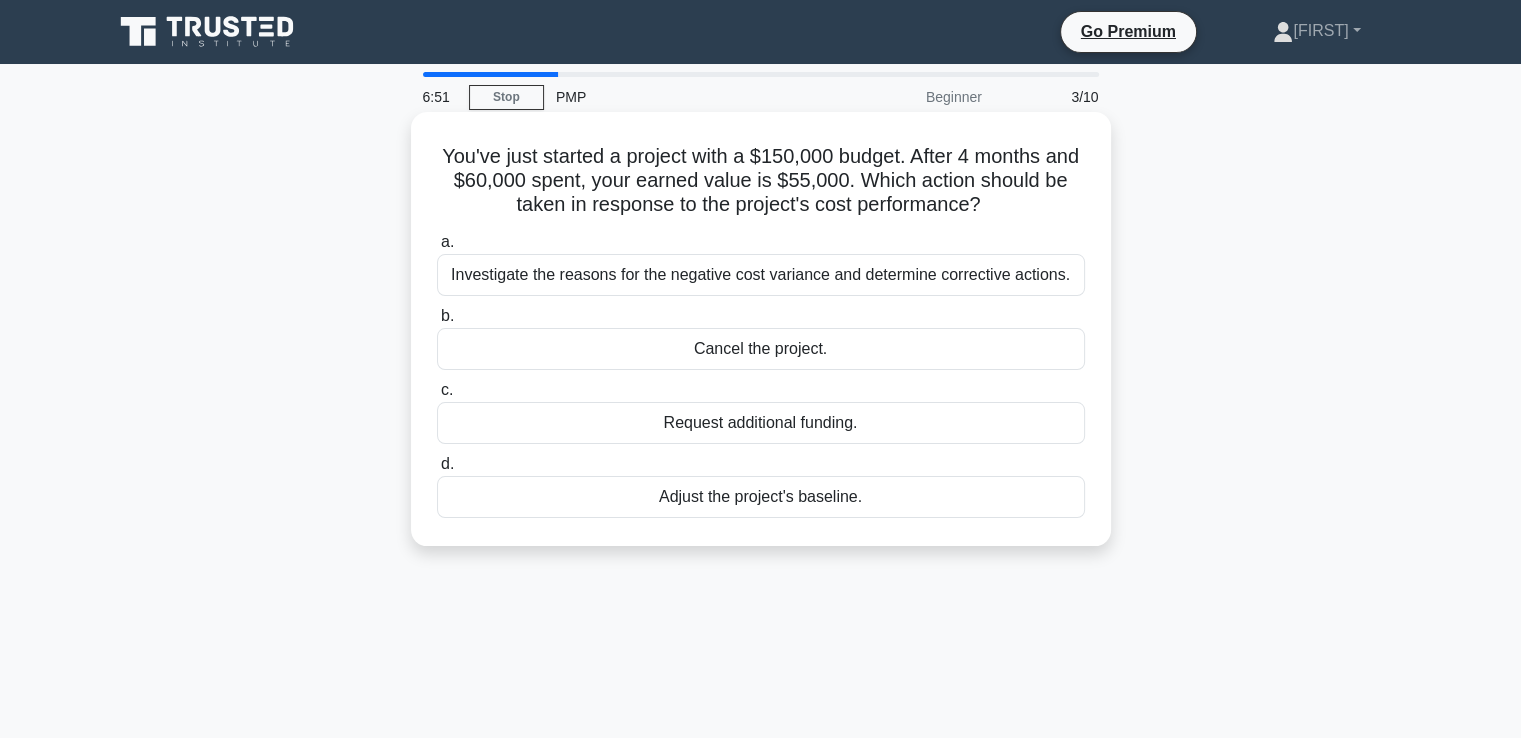 click on "Investigate the reasons for the negative cost variance and determine corrective actions." at bounding box center [761, 275] 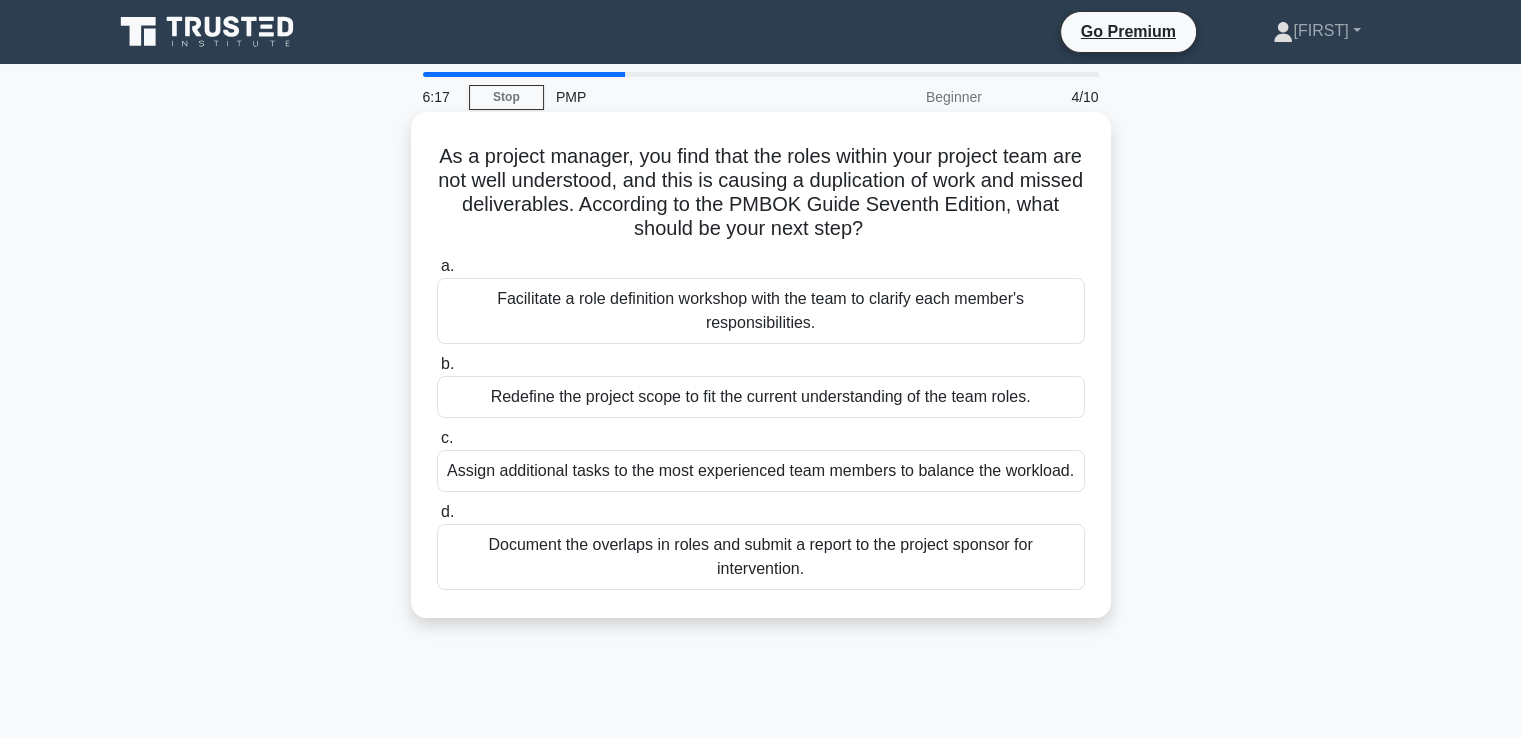 click on "Facilitate a role definition workshop with the team to clarify each member's responsibilities." at bounding box center [761, 311] 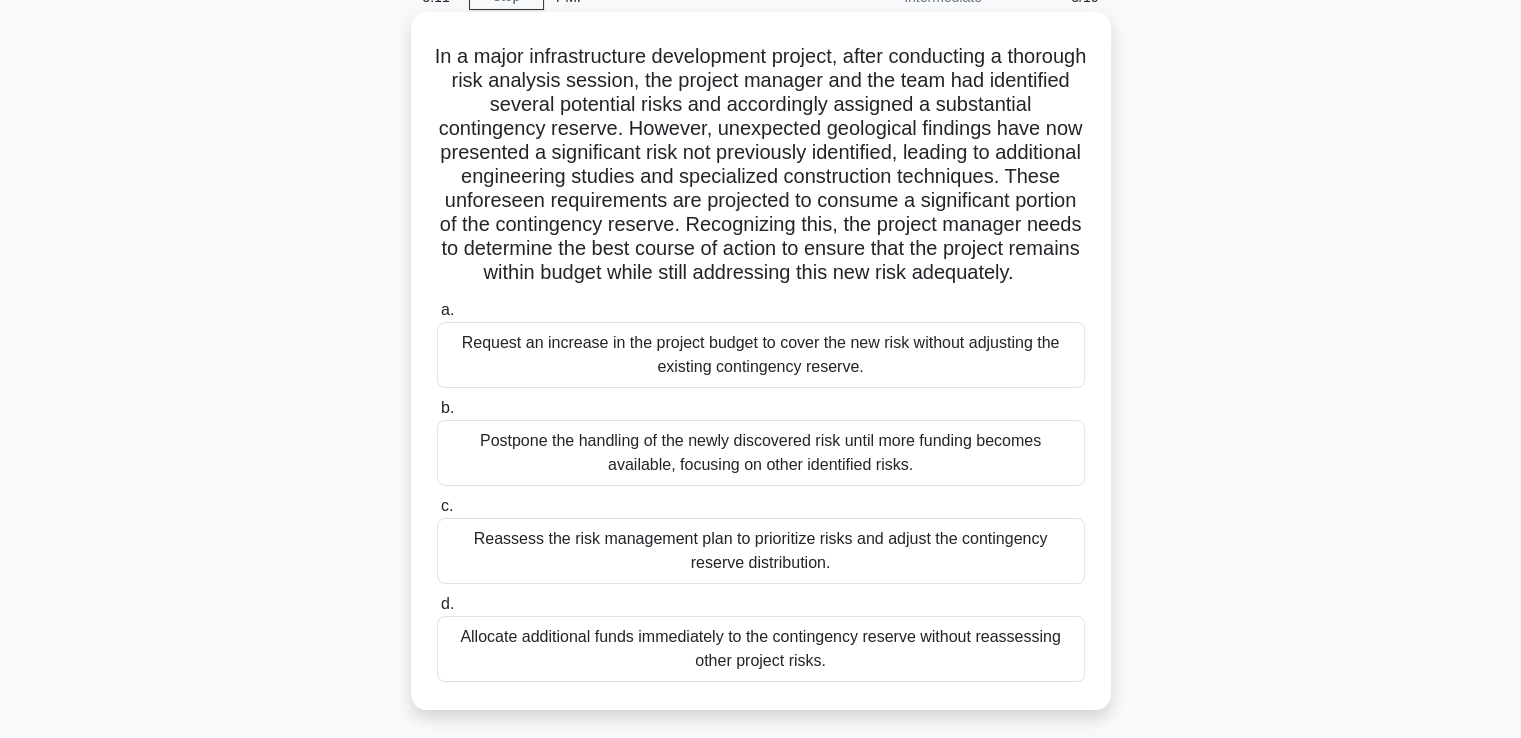 scroll, scrollTop: 200, scrollLeft: 0, axis: vertical 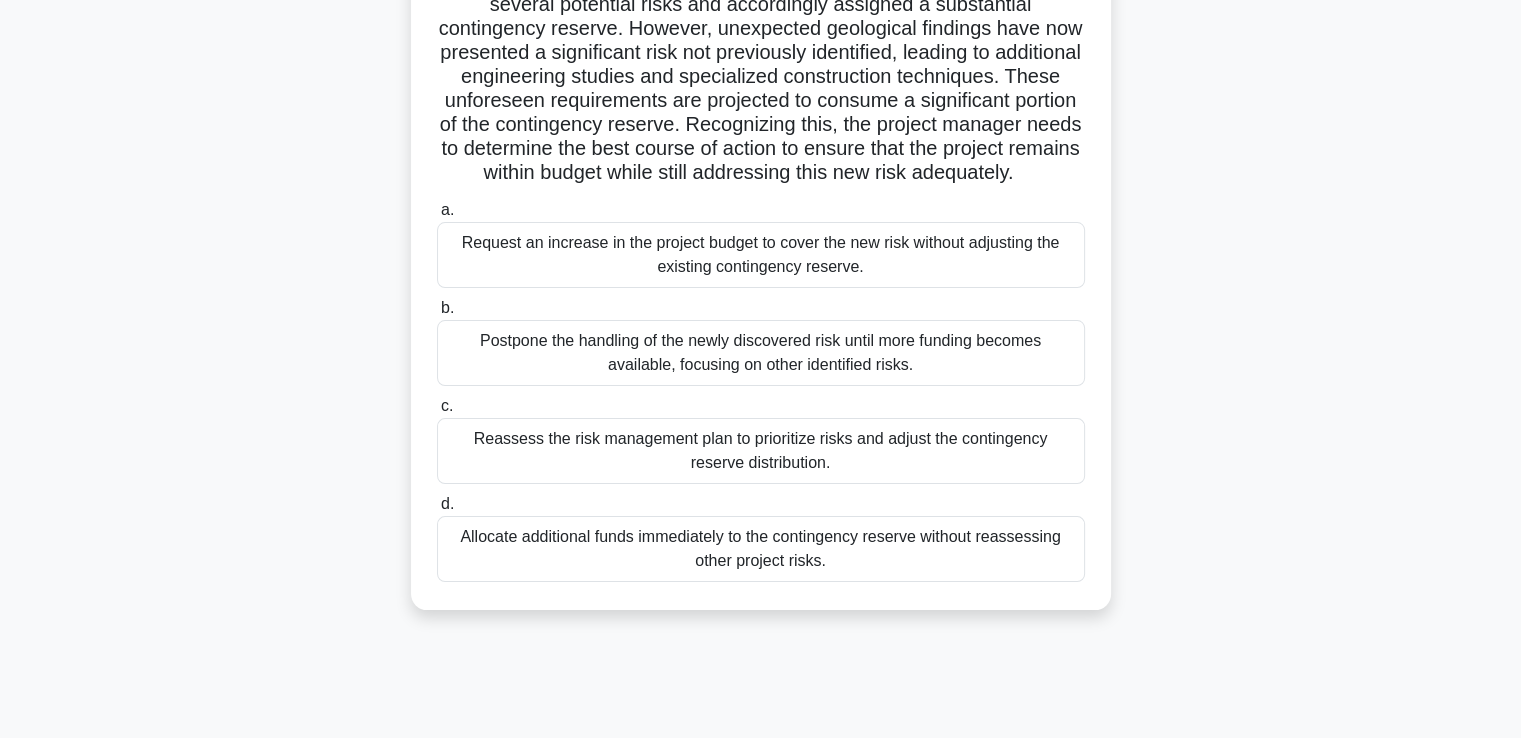 click on "Reassess the risk management plan to prioritize risks and adjust the contingency reserve distribution." at bounding box center [761, 451] 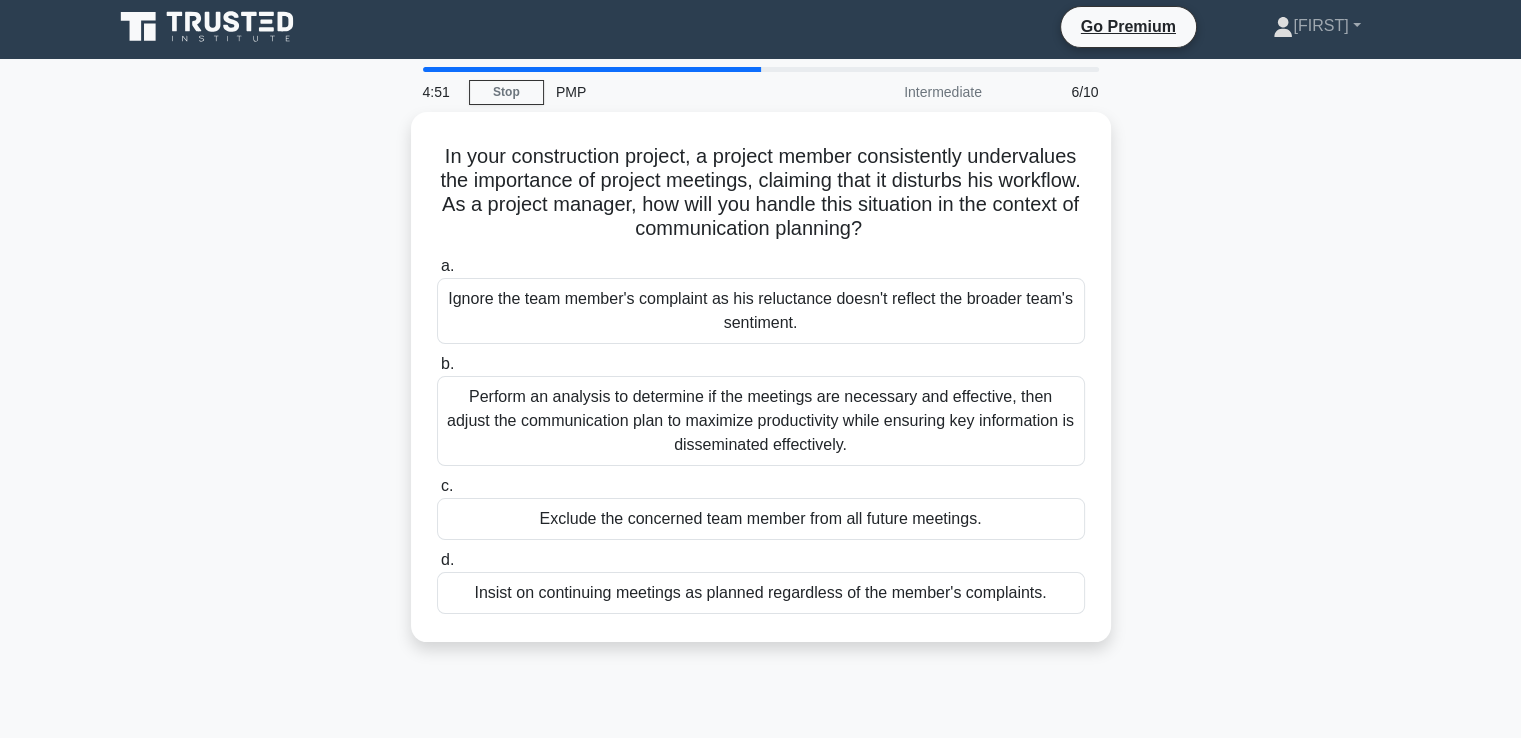 scroll, scrollTop: 0, scrollLeft: 0, axis: both 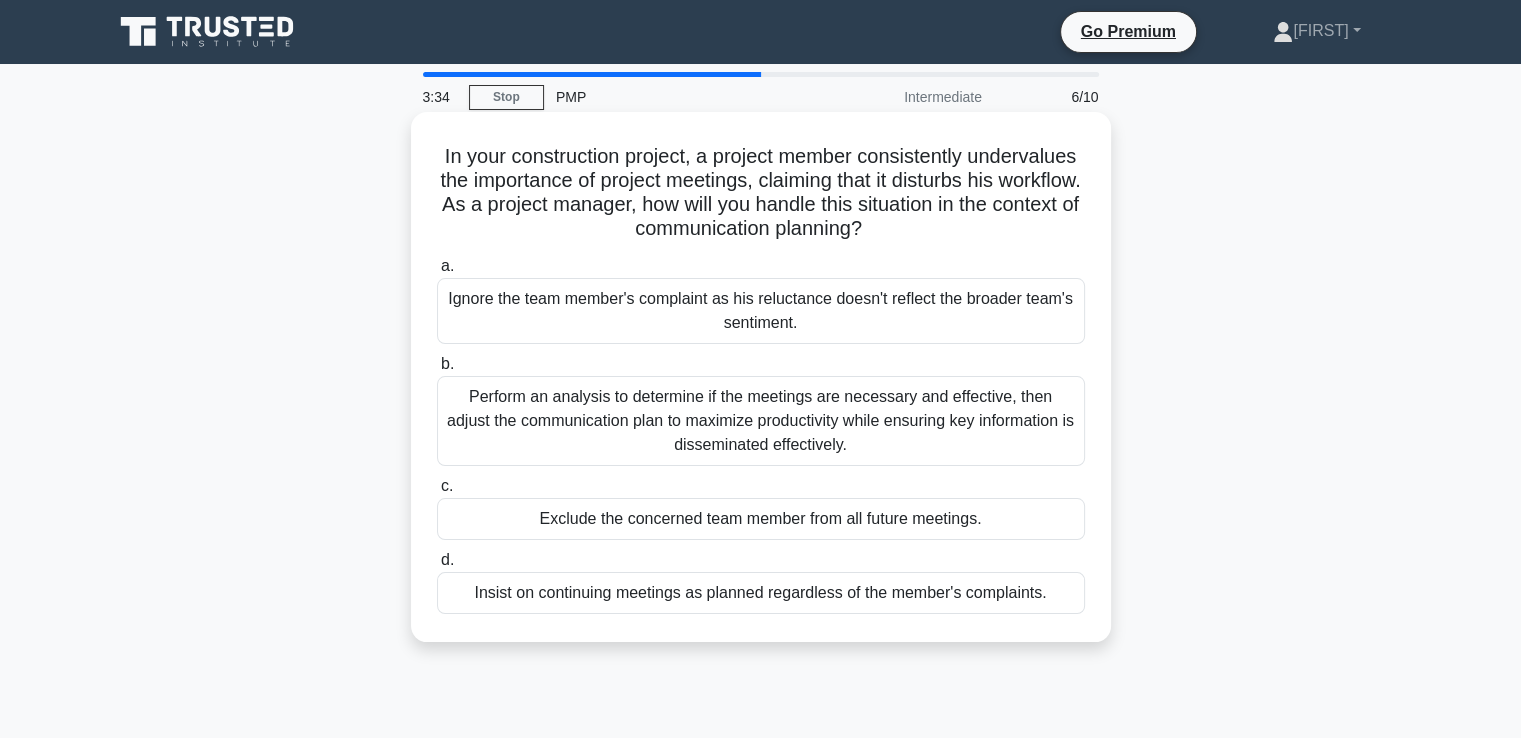 click on "Perform an analysis to determine if the meetings are necessary and effective, then adjust the communication plan to maximize productivity while ensuring key information is disseminated effectively." at bounding box center [761, 421] 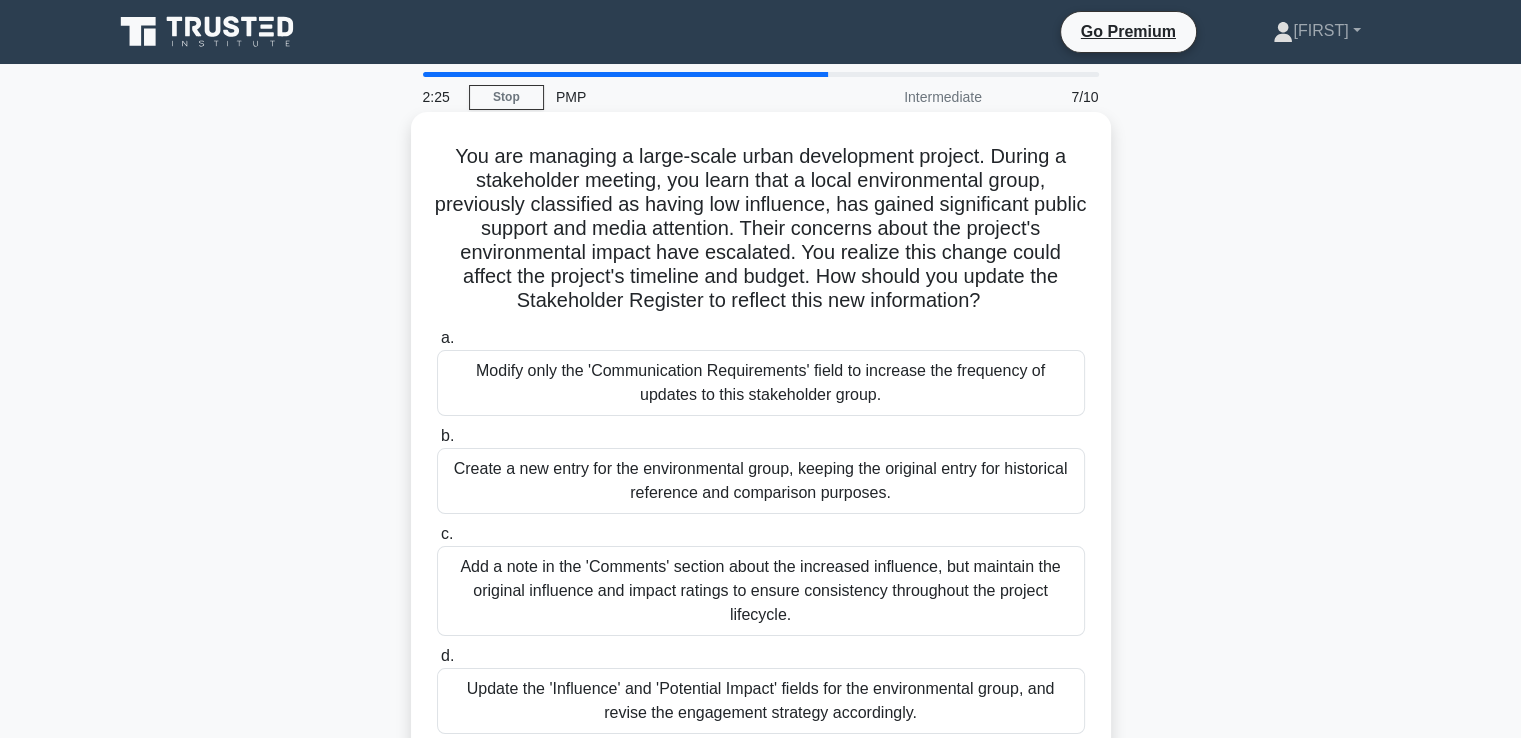 click on "Update the 'Influence' and 'Potential Impact' fields for the environmental group, and revise the engagement strategy accordingly." at bounding box center (761, 701) 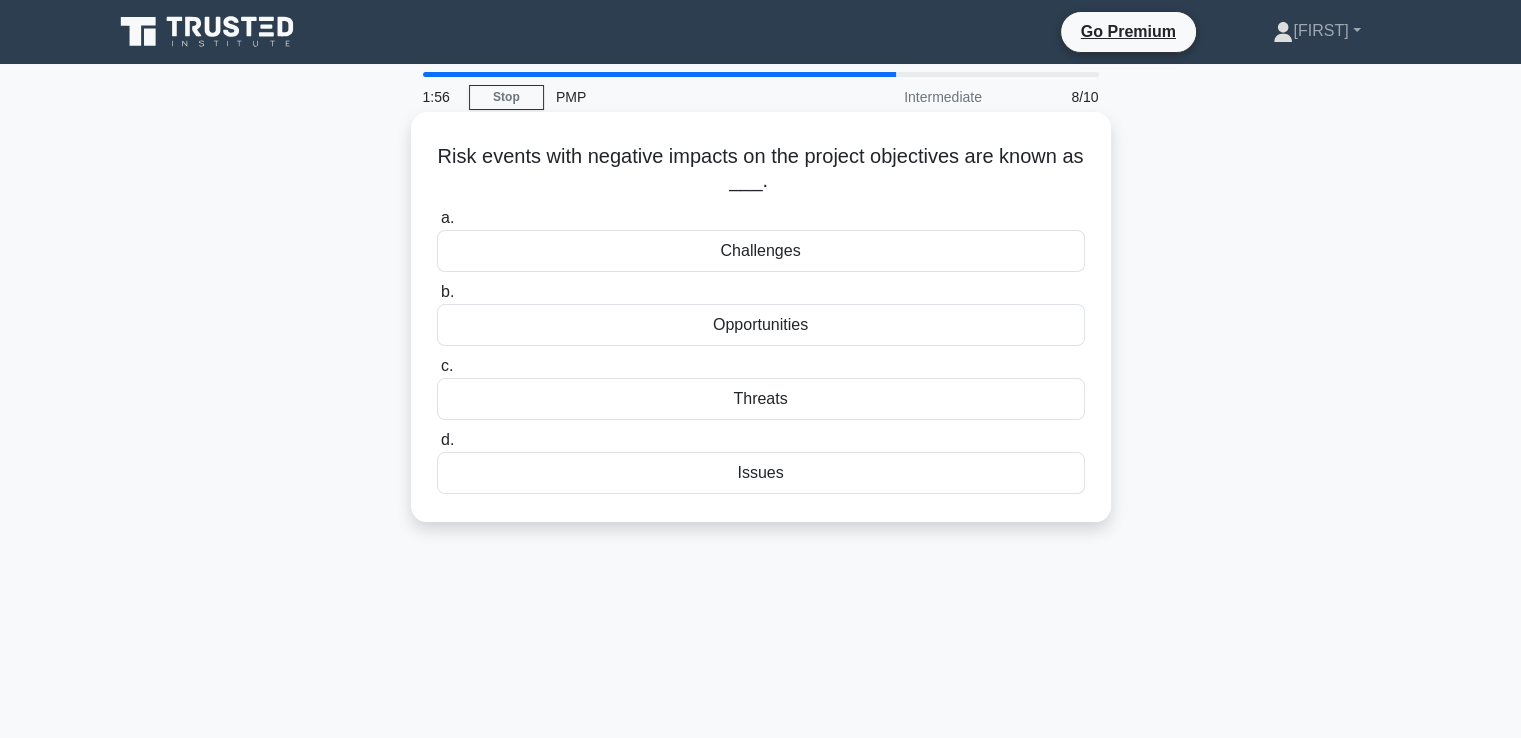 click on "Threats" at bounding box center (761, 399) 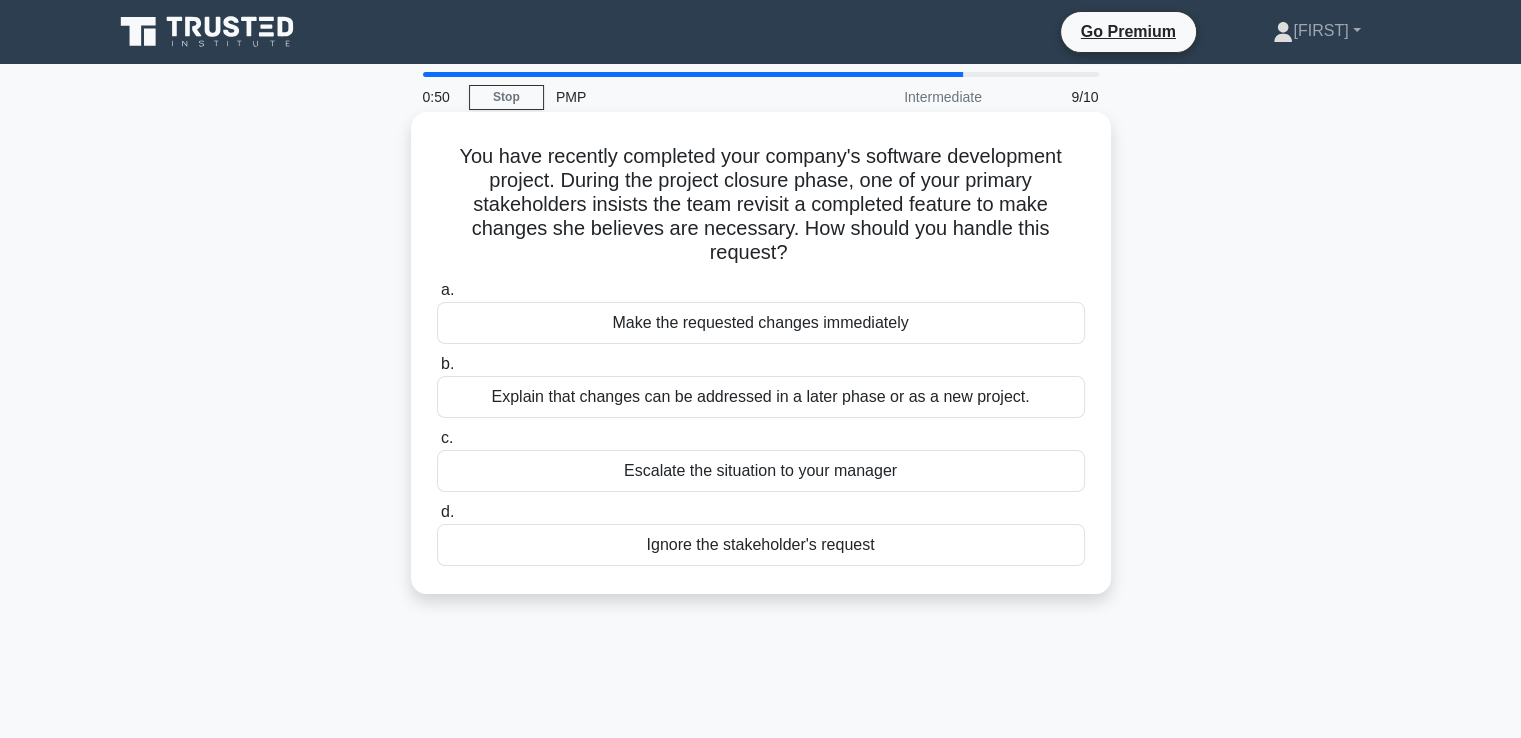 click on "Explain that changes can be addressed in a later phase or as a new project." at bounding box center [761, 397] 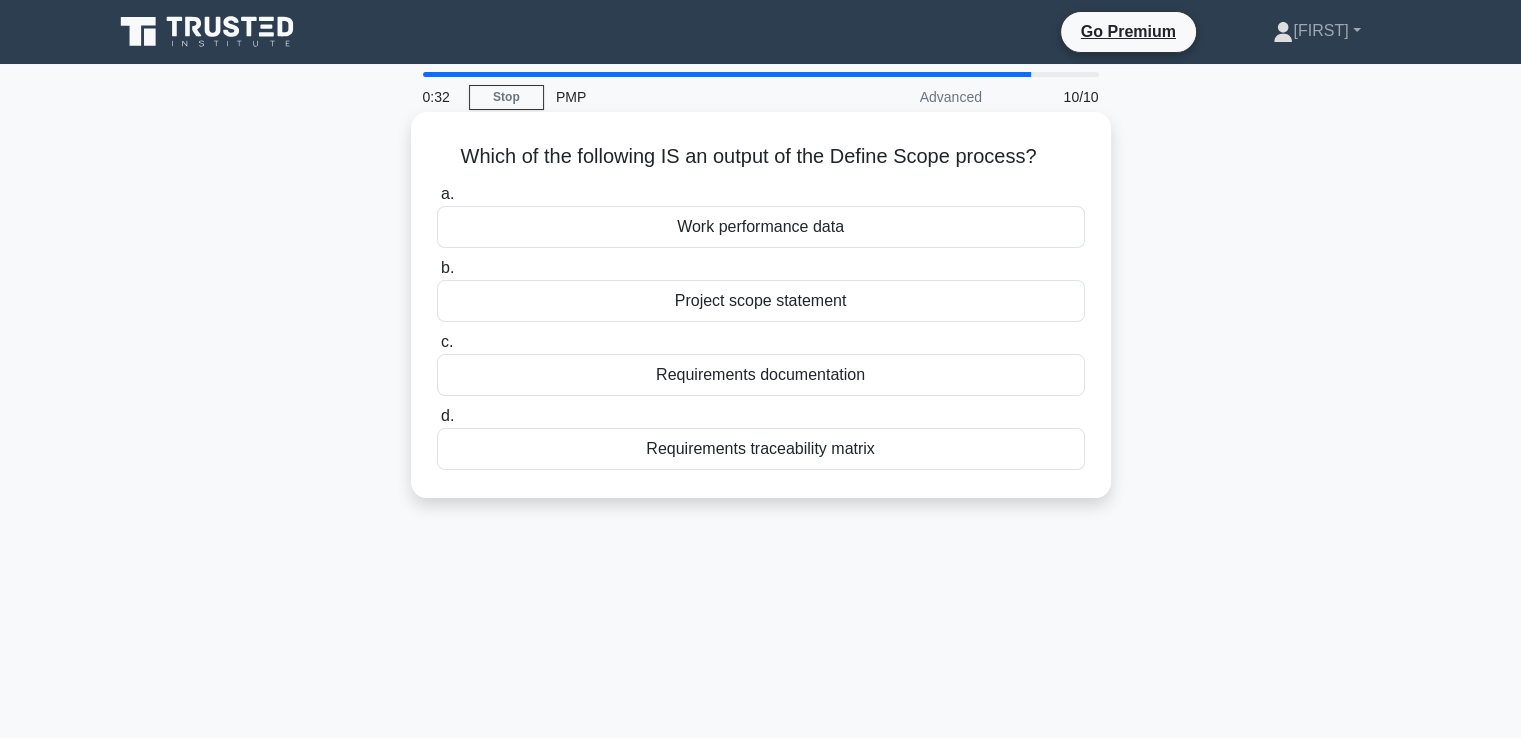click on "Project scope statement" at bounding box center [761, 301] 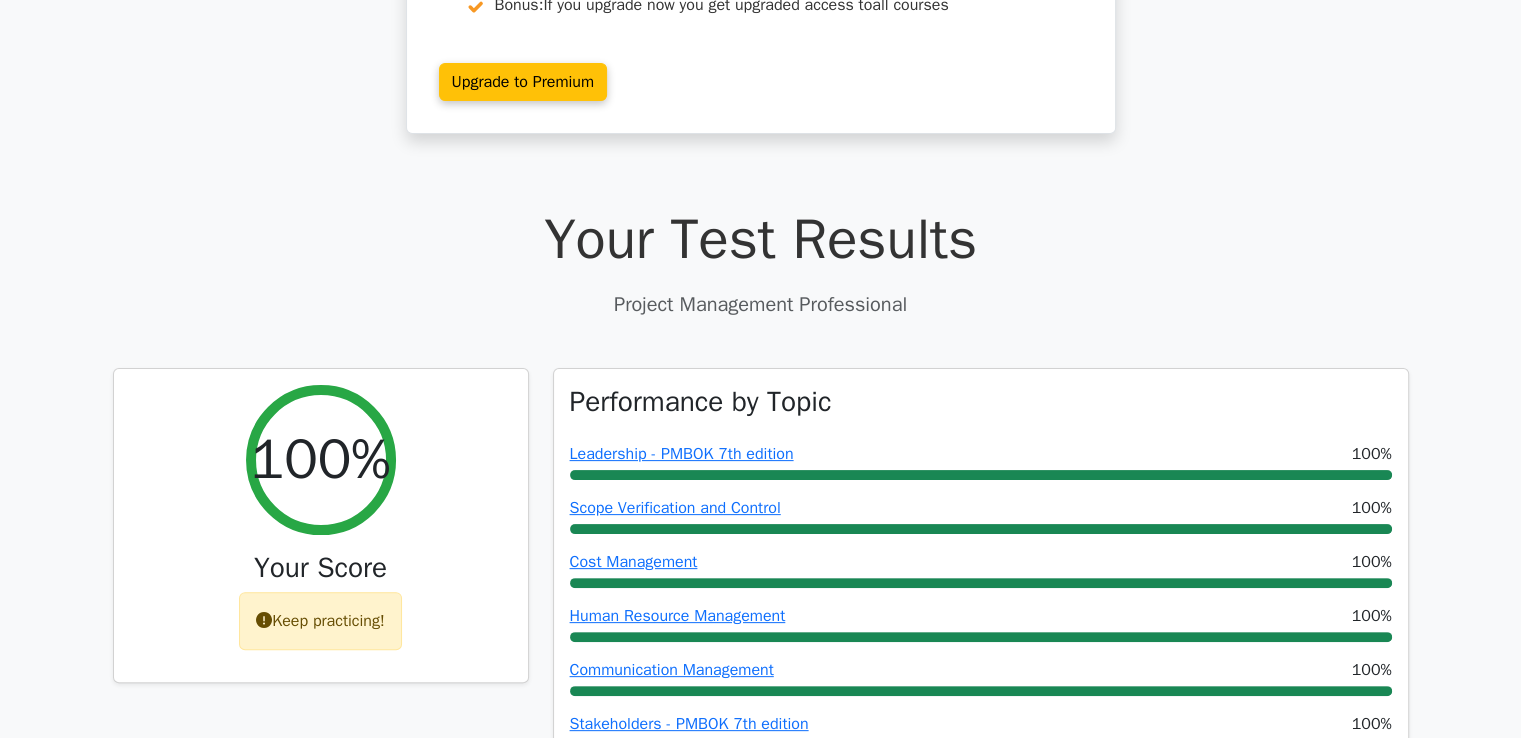 scroll, scrollTop: 400, scrollLeft: 0, axis: vertical 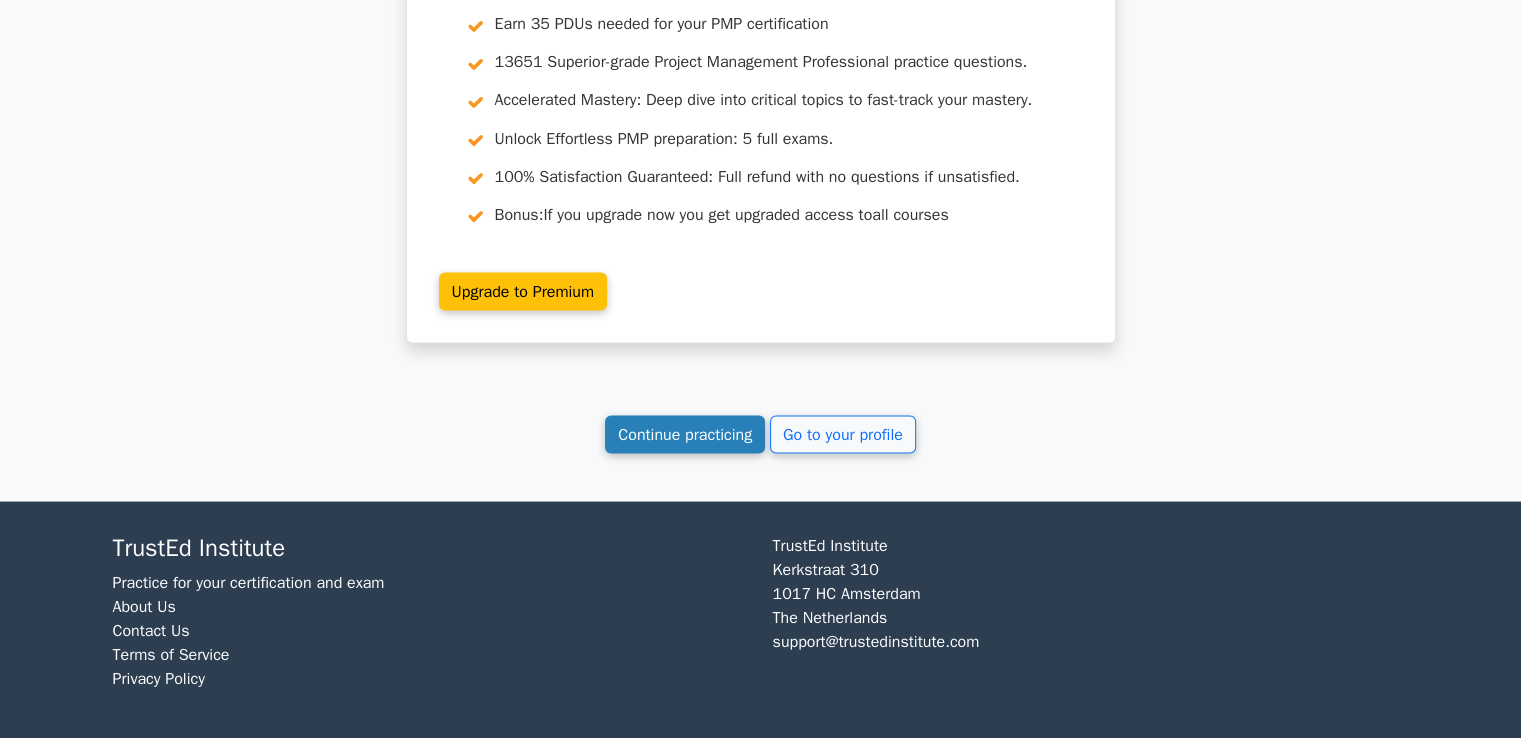 click on "Continue practicing" at bounding box center (685, 434) 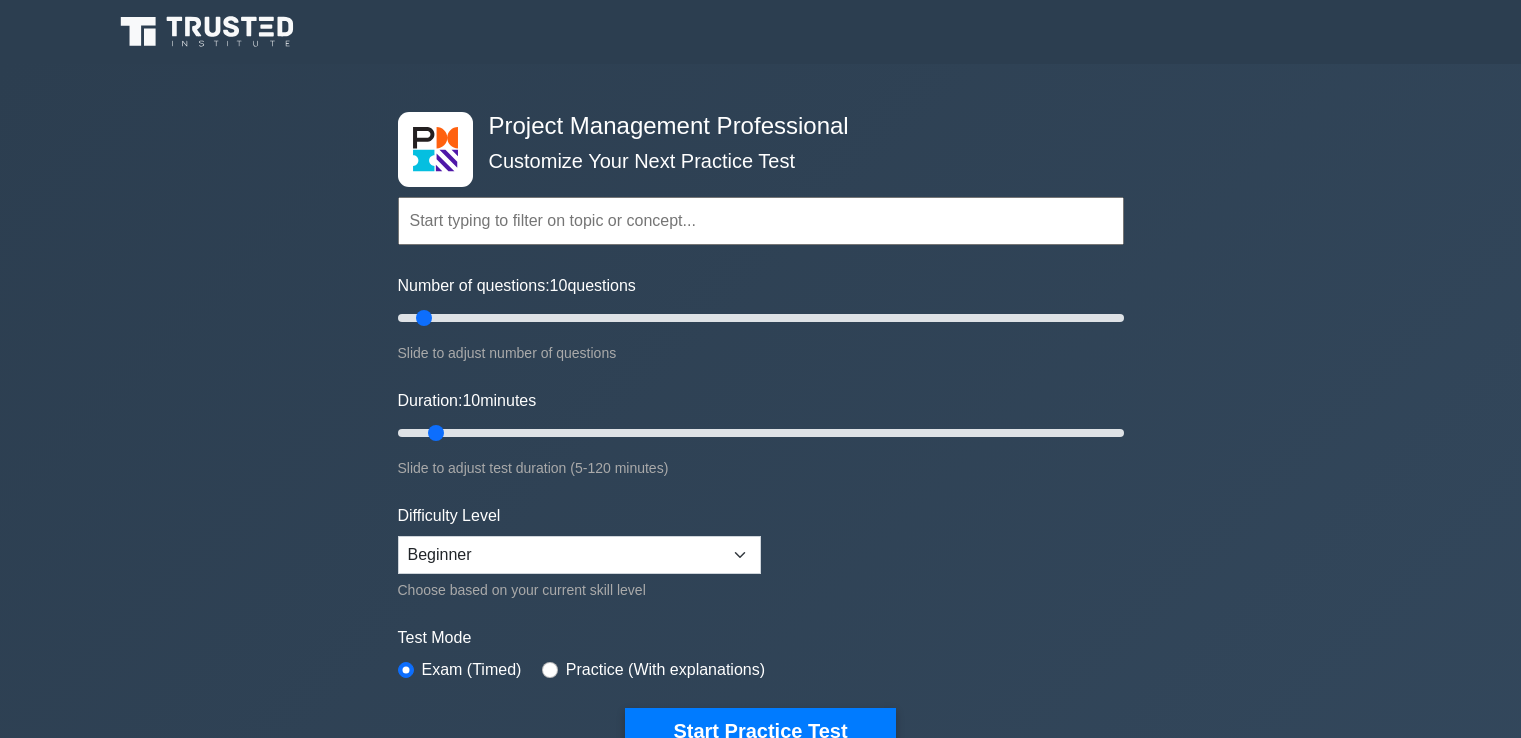 scroll, scrollTop: 0, scrollLeft: 0, axis: both 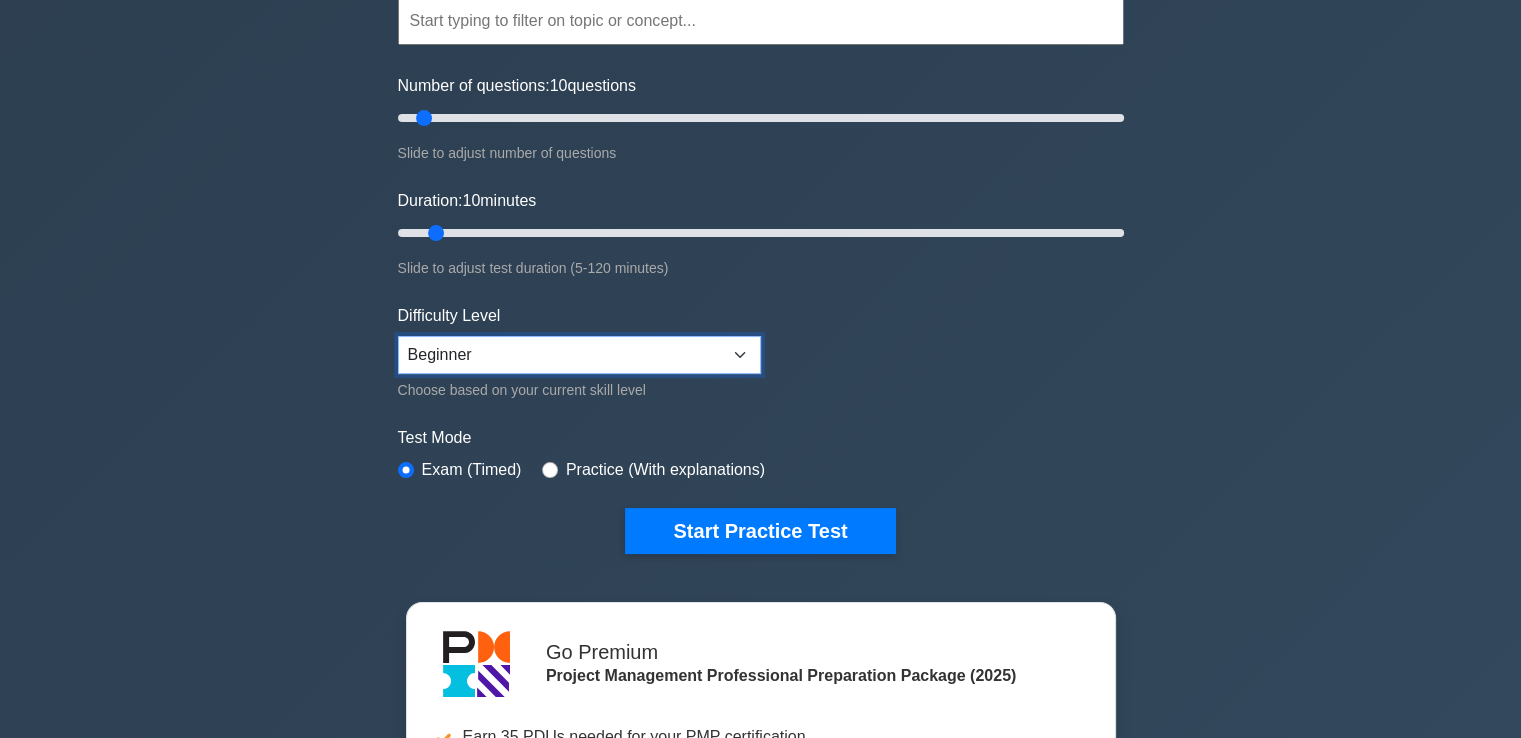 click on "Beginner
Intermediate
Expert" at bounding box center (579, 355) 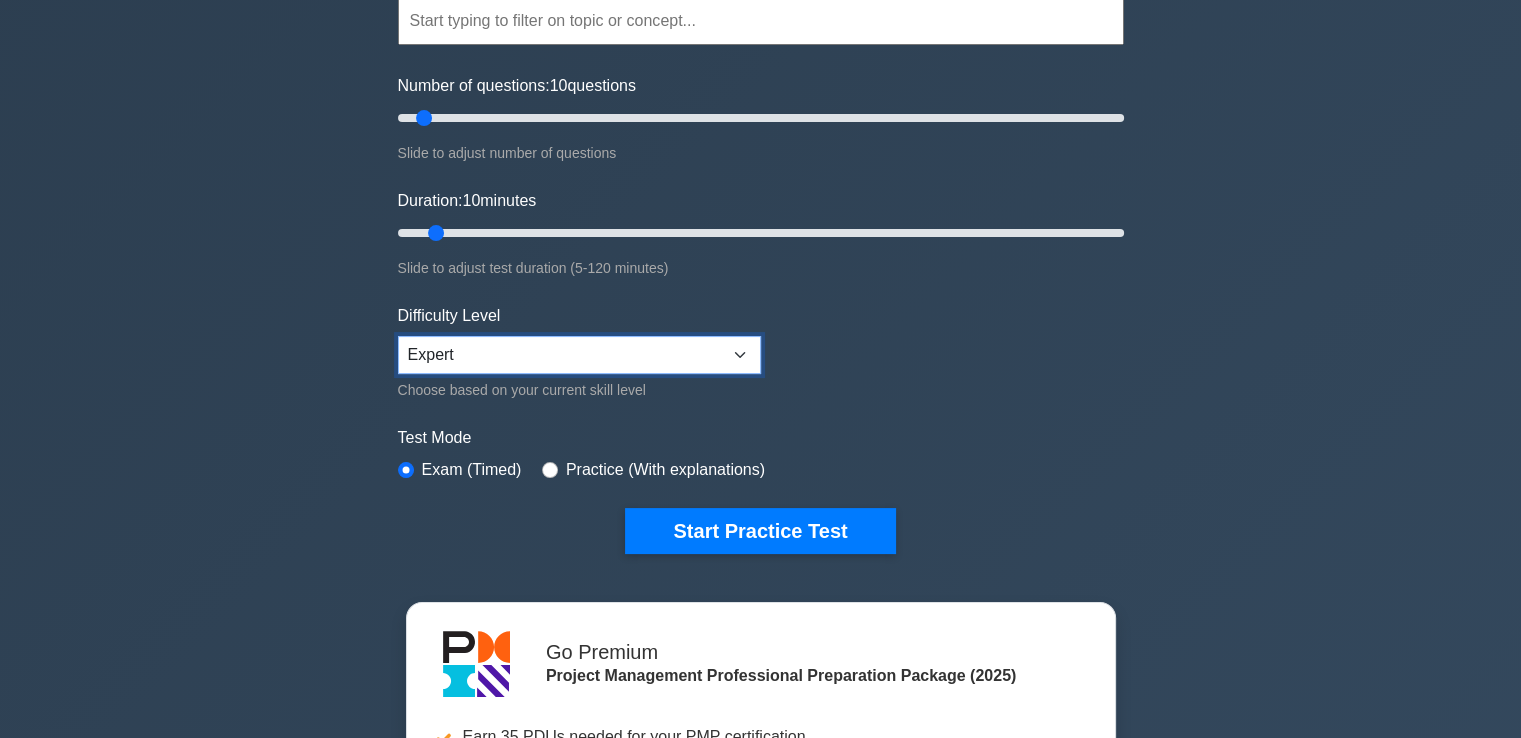 click on "Beginner
Intermediate
Expert" at bounding box center (579, 355) 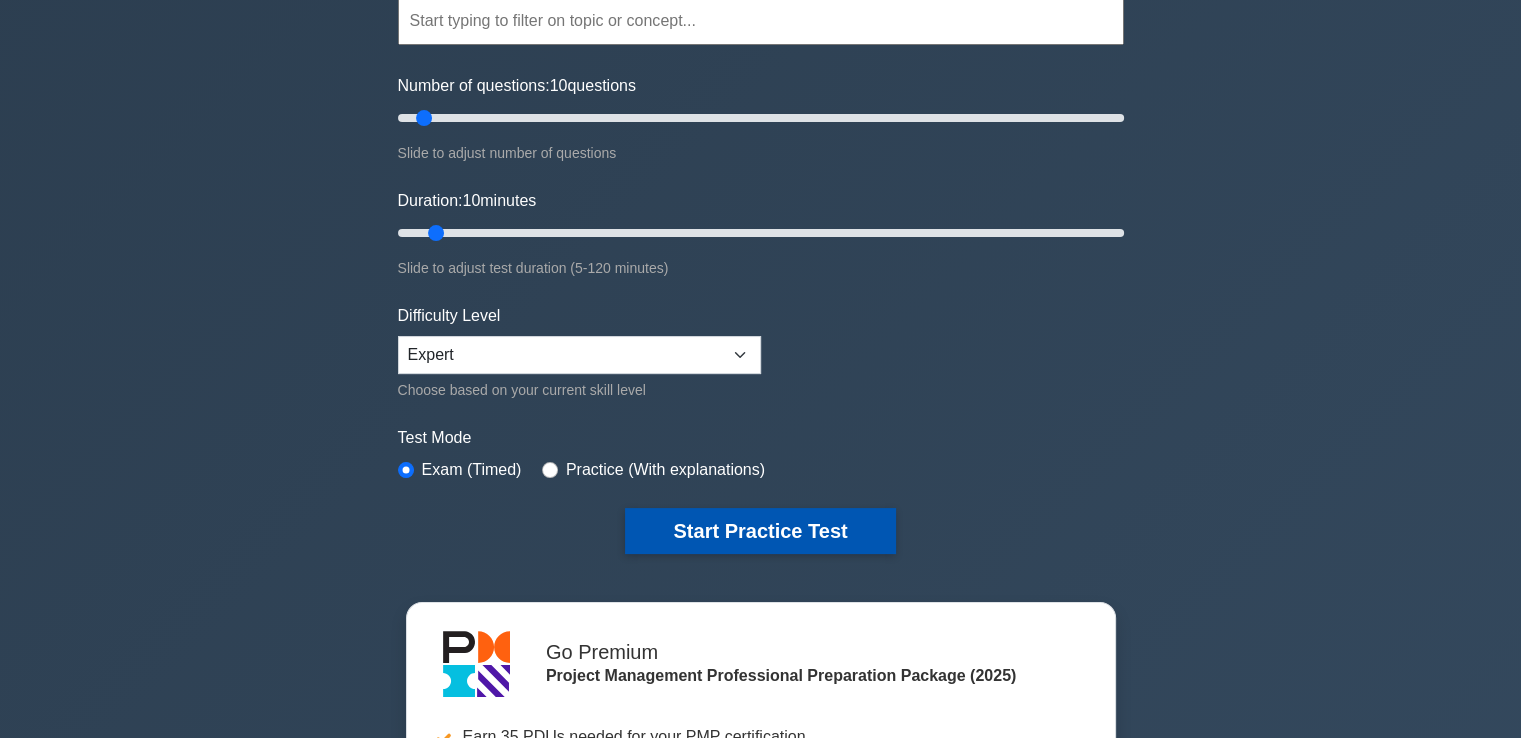 click on "Start Practice Test" at bounding box center (760, 531) 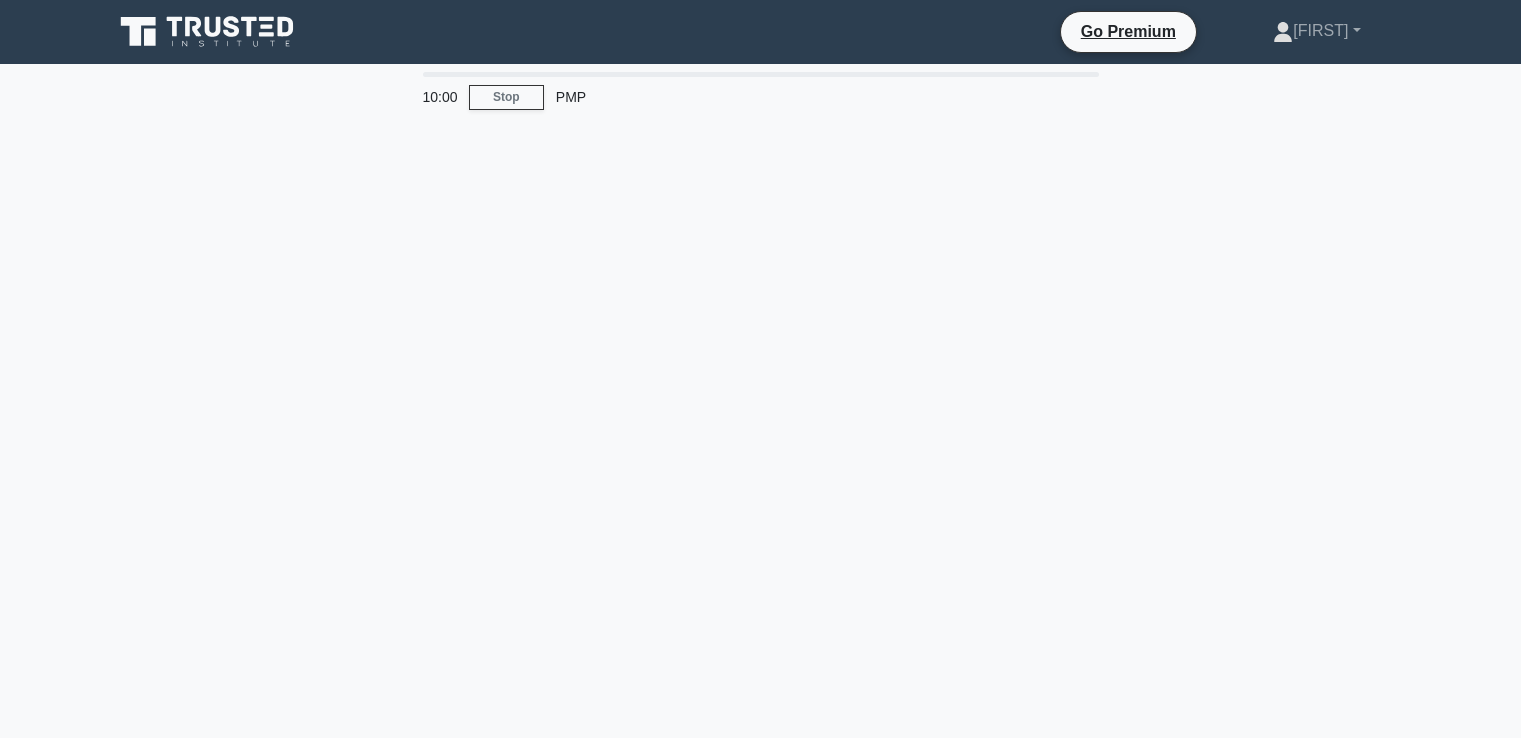 scroll, scrollTop: 0, scrollLeft: 0, axis: both 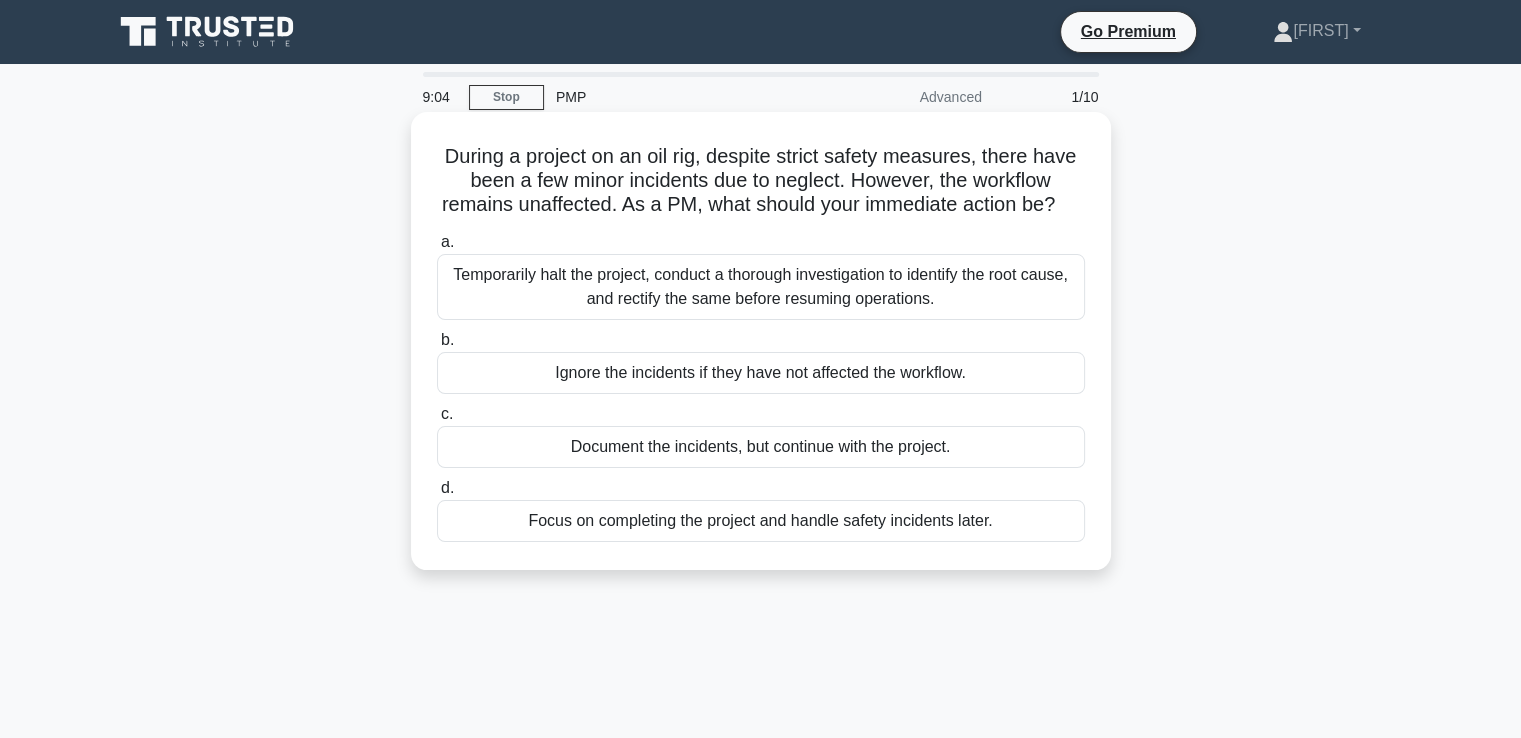 click on "Temporarily halt the project, conduct a thorough investigation to identify the root cause, and rectify the same before resuming operations." at bounding box center (761, 287) 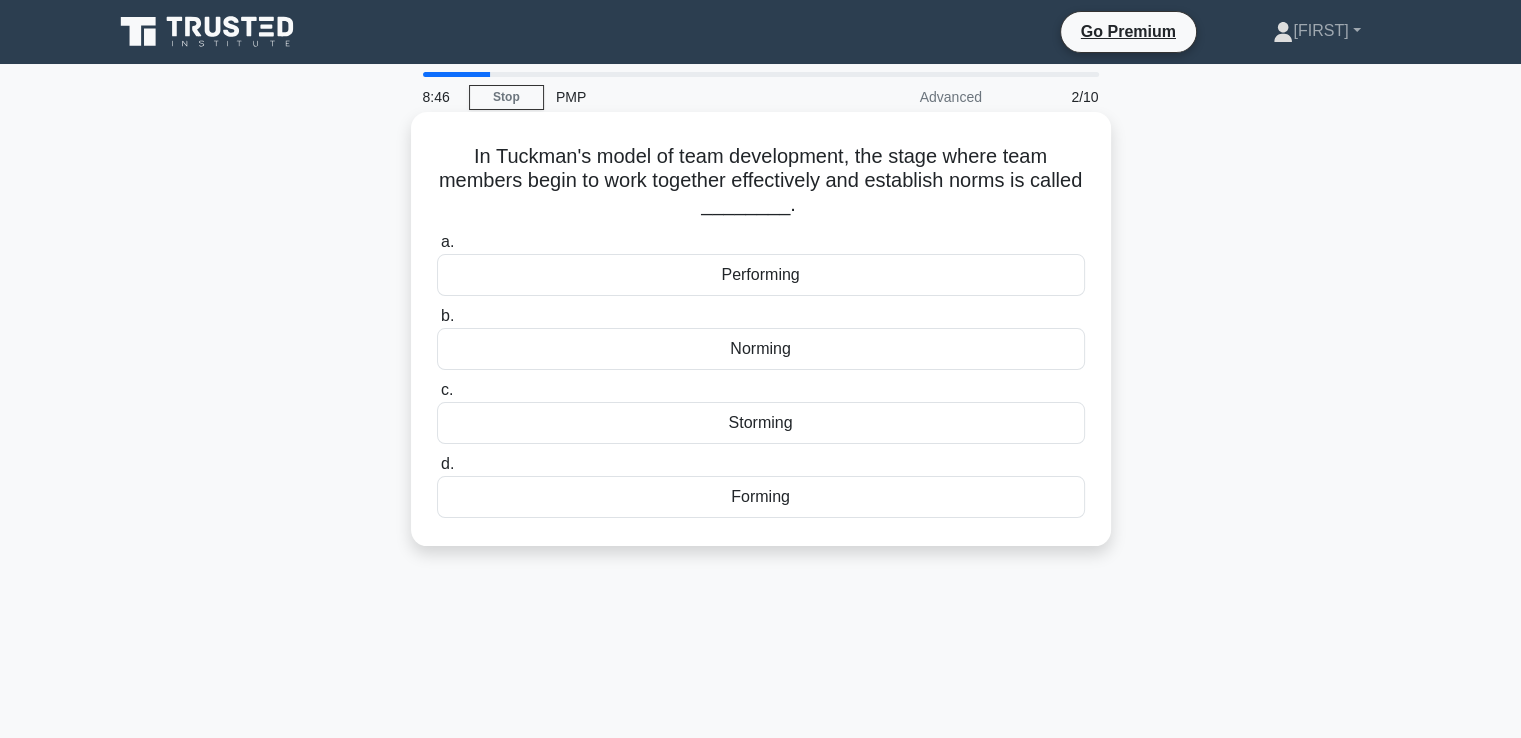 click on "Norming" at bounding box center (761, 349) 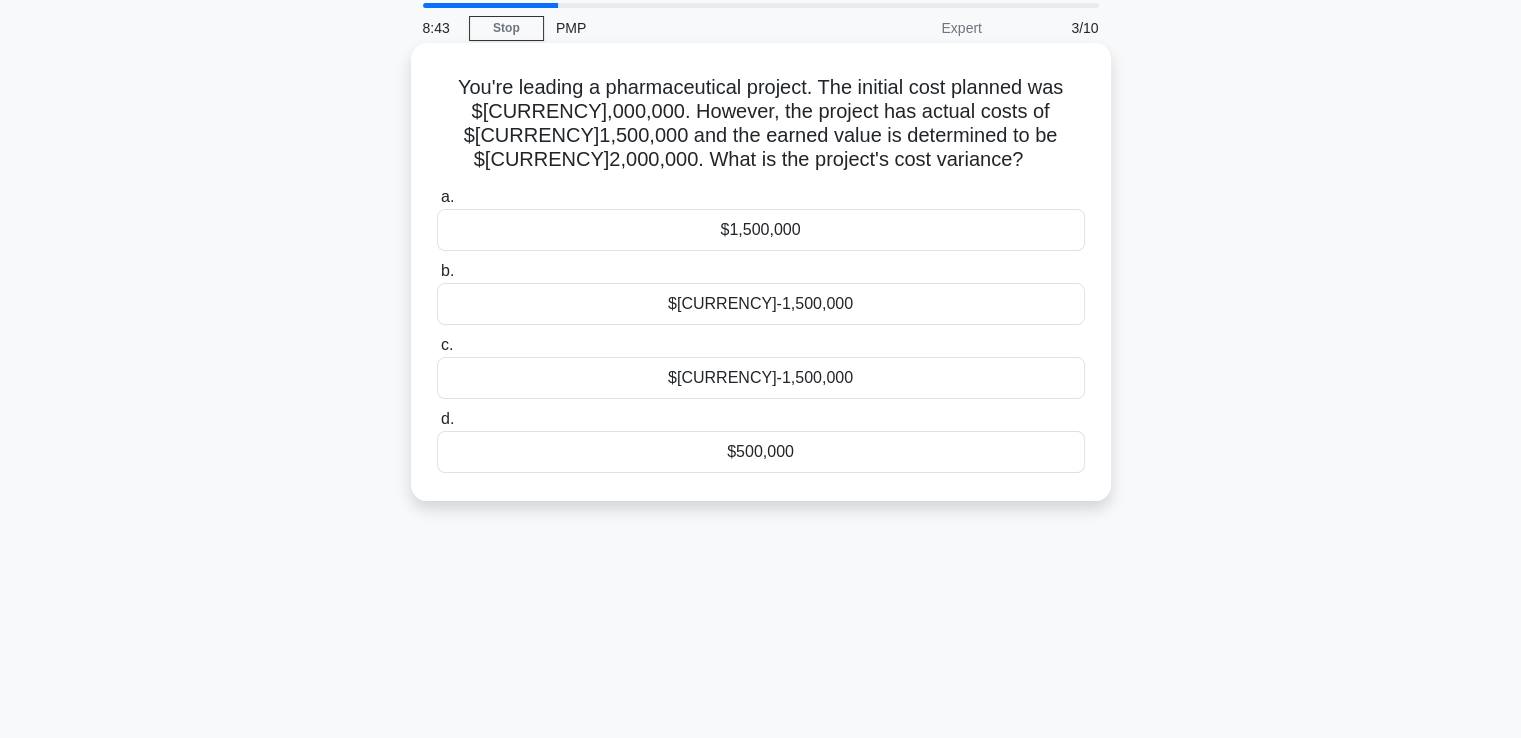 scroll, scrollTop: 82, scrollLeft: 0, axis: vertical 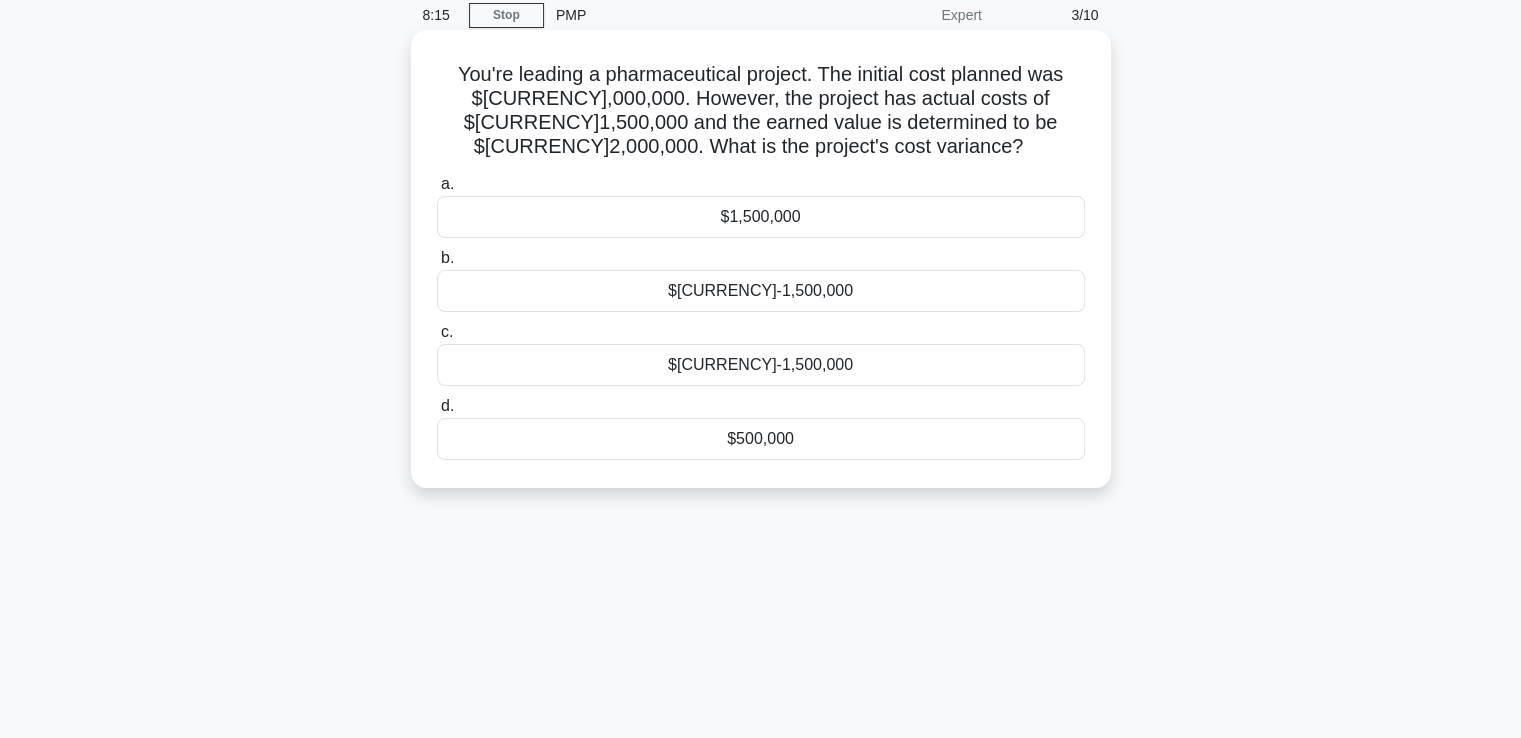 click on "$500,000" at bounding box center (761, 439) 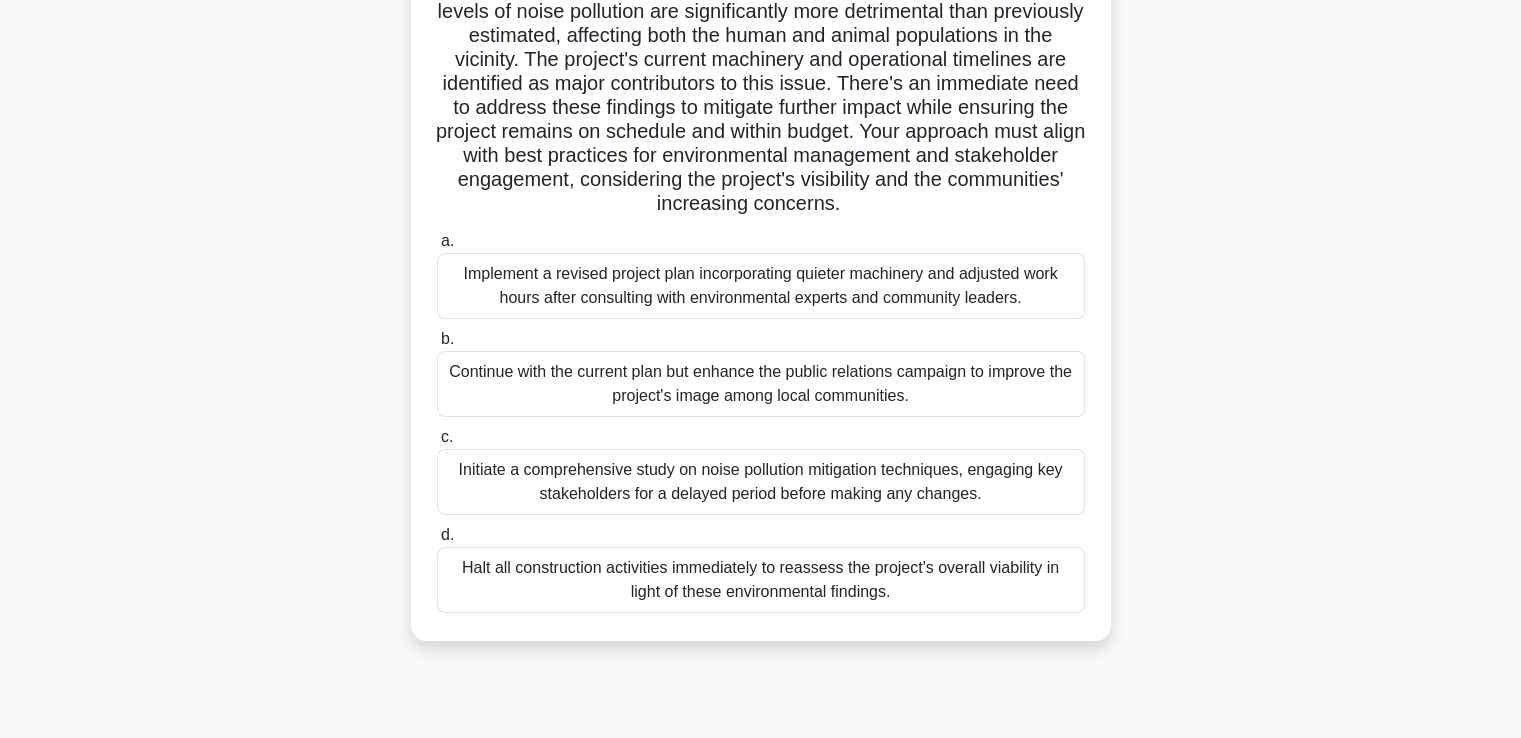 scroll, scrollTop: 300, scrollLeft: 0, axis: vertical 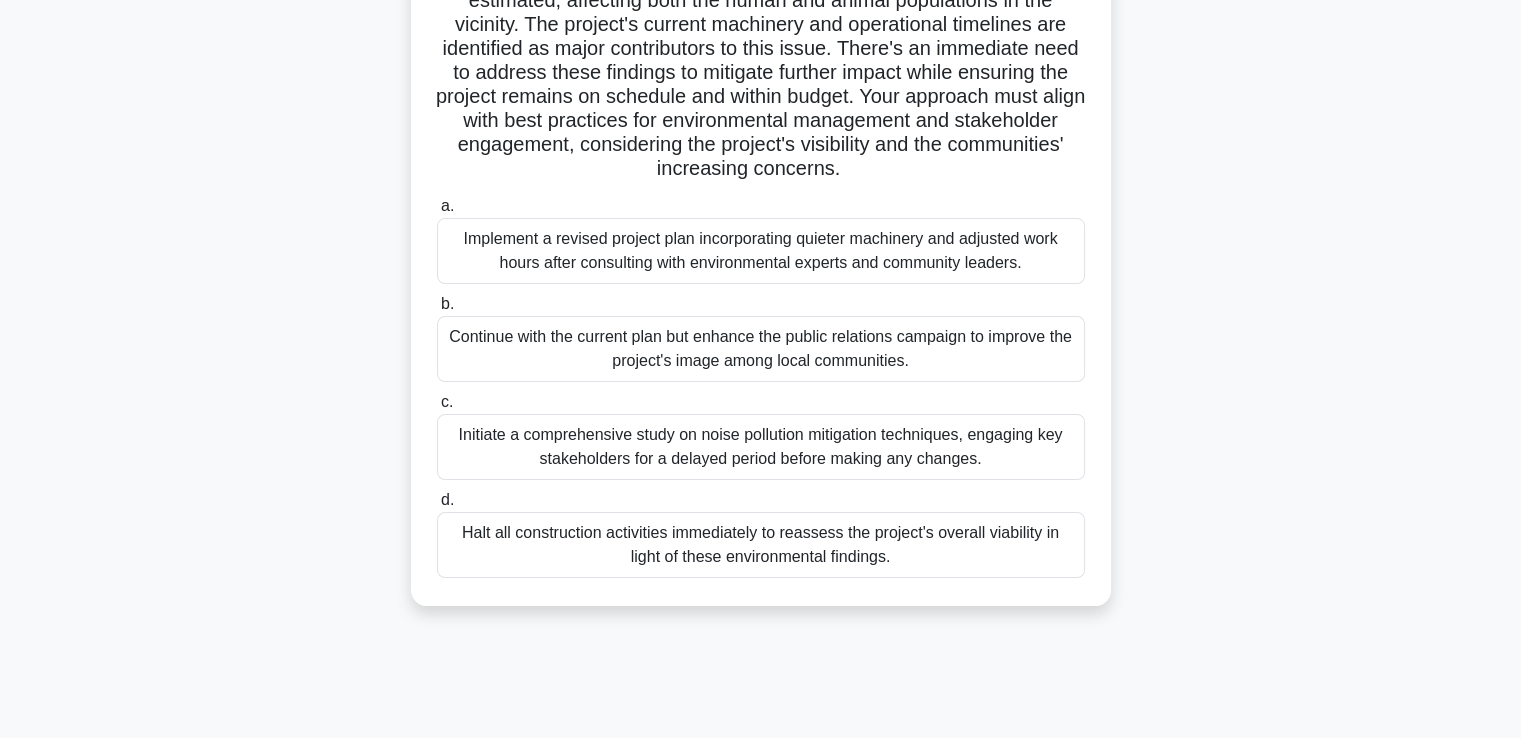 click on "Implement a revised project plan incorporating quieter machinery and adjusted work hours after consulting with environmental experts and community leaders." at bounding box center (761, 251) 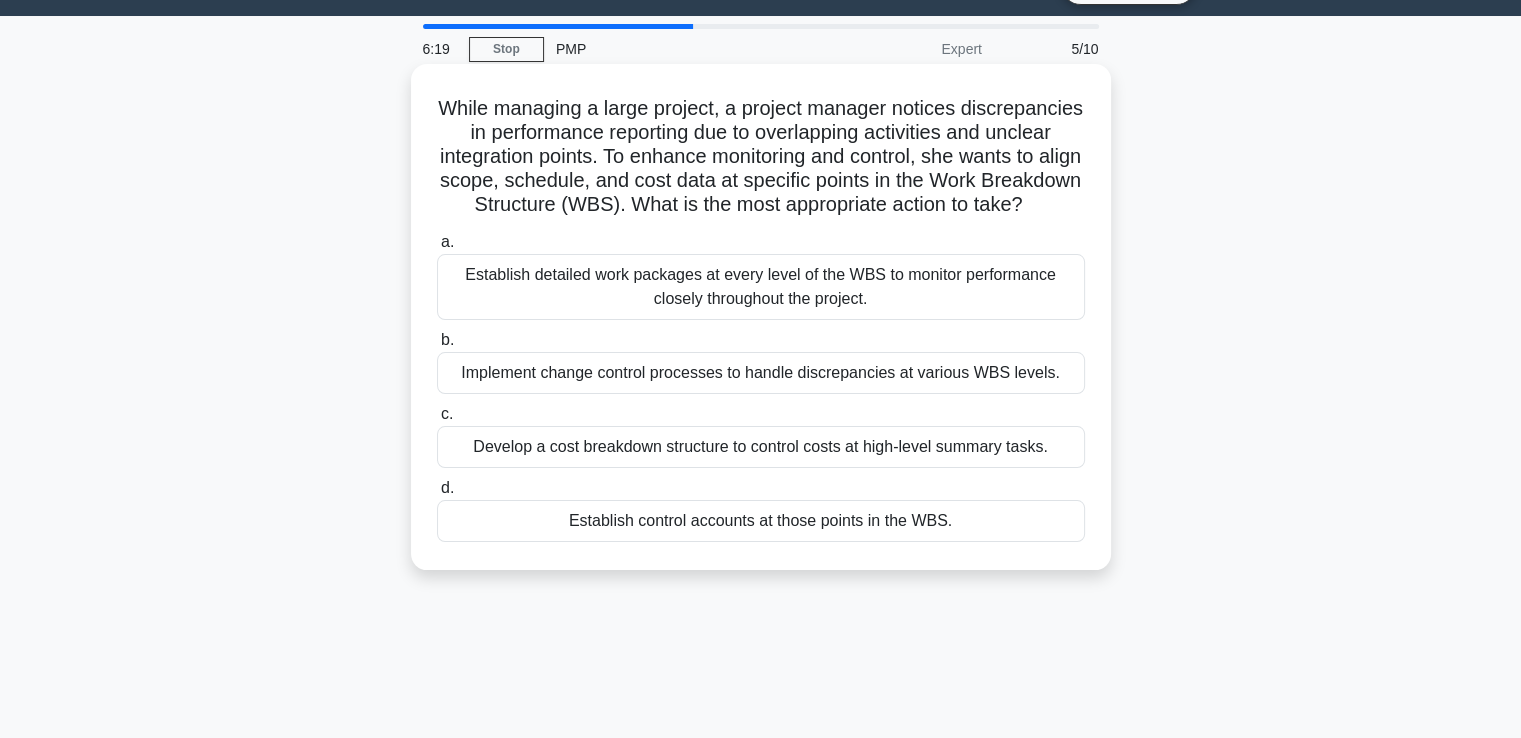 scroll, scrollTop: 0, scrollLeft: 0, axis: both 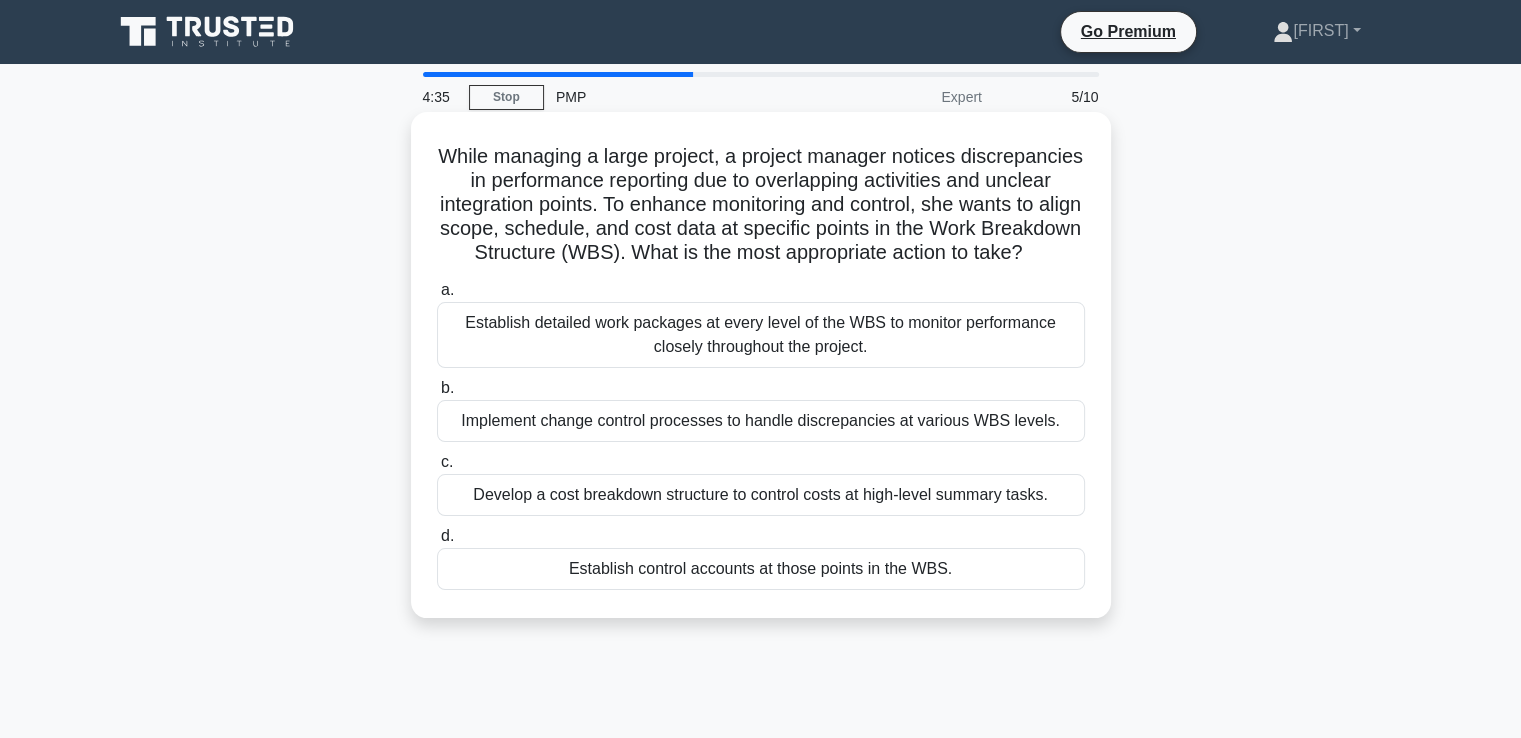 click on "Establish control accounts at those points in the WBS." at bounding box center [761, 569] 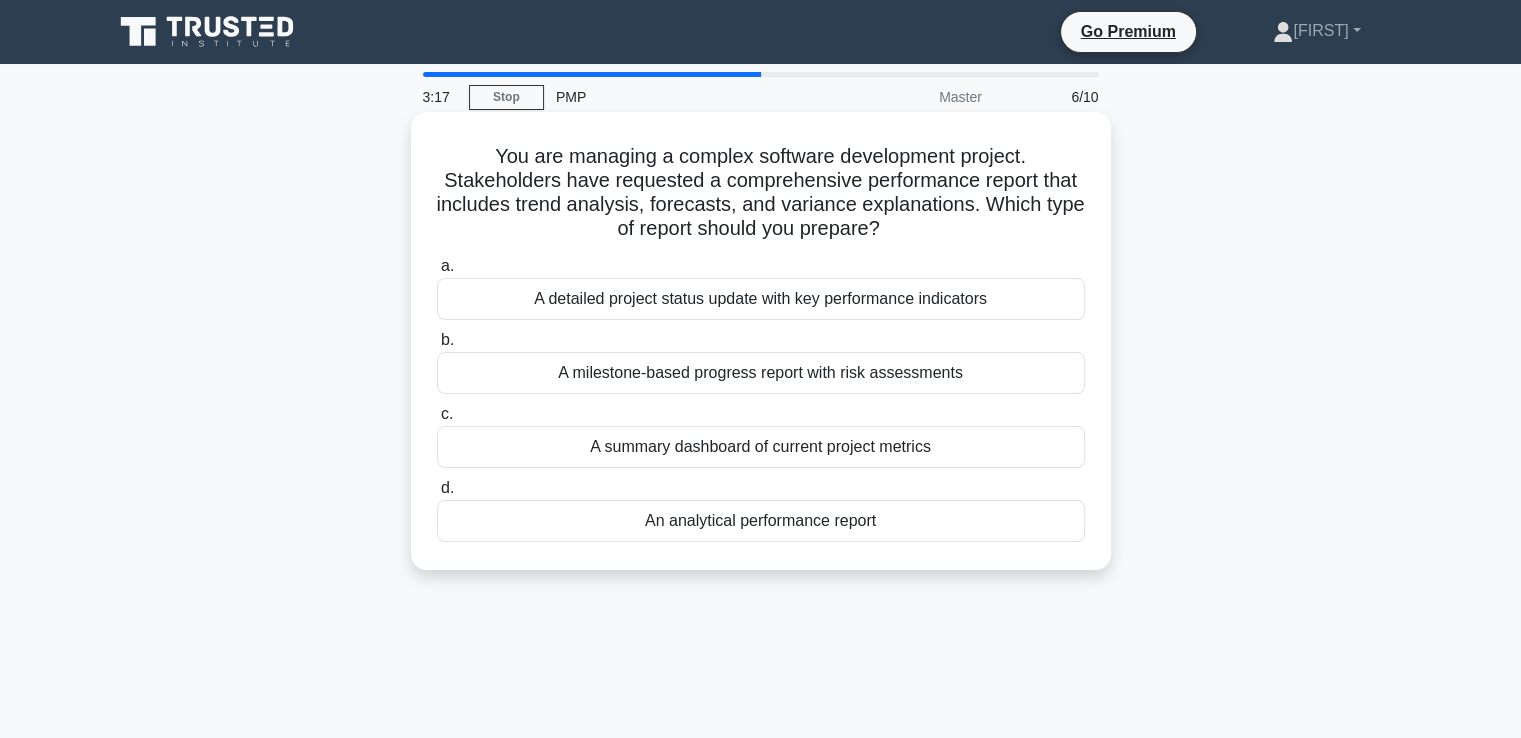 click on "A detailed project status update with key performance indicators" at bounding box center [761, 299] 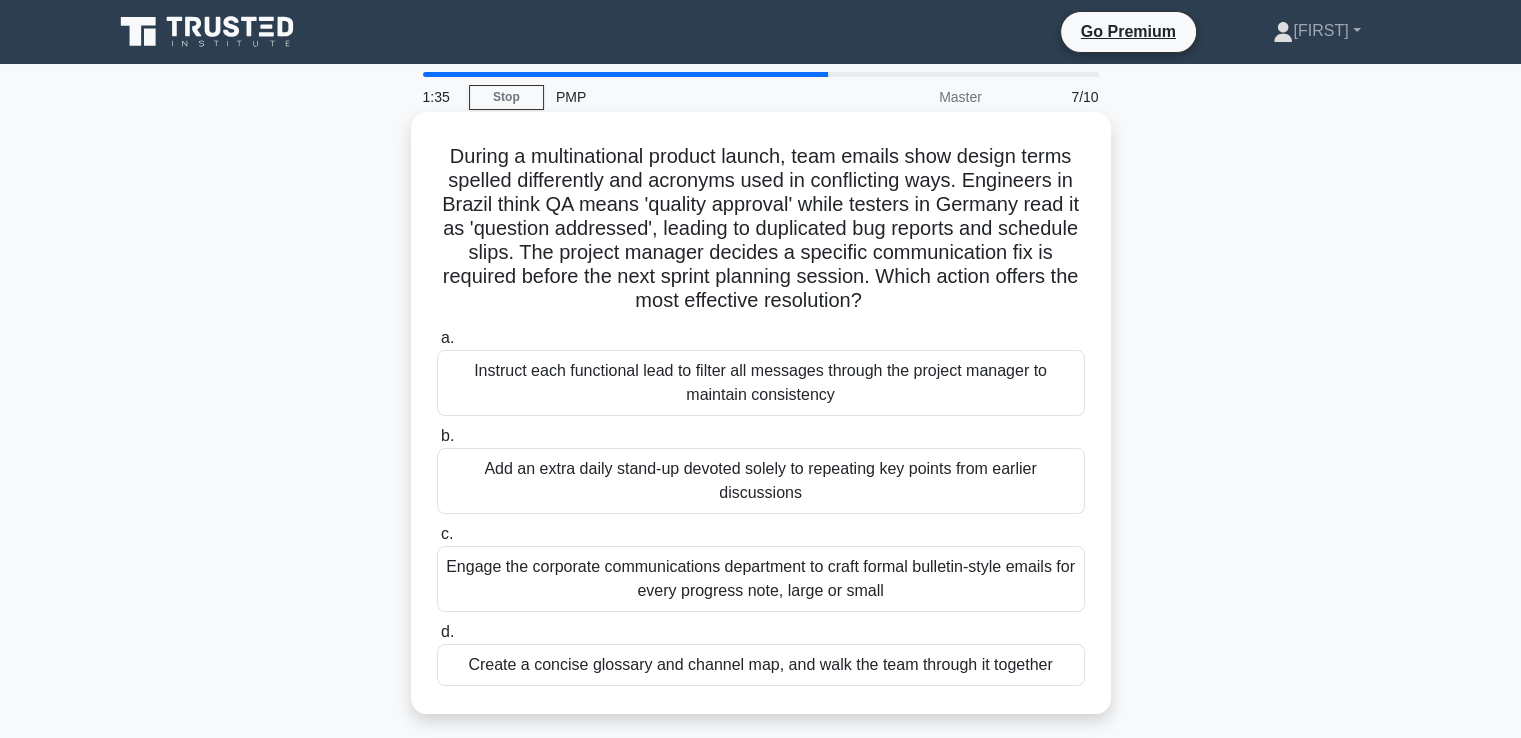 click on "Create a concise glossary and channel map, and walk the team through it together" at bounding box center (761, 665) 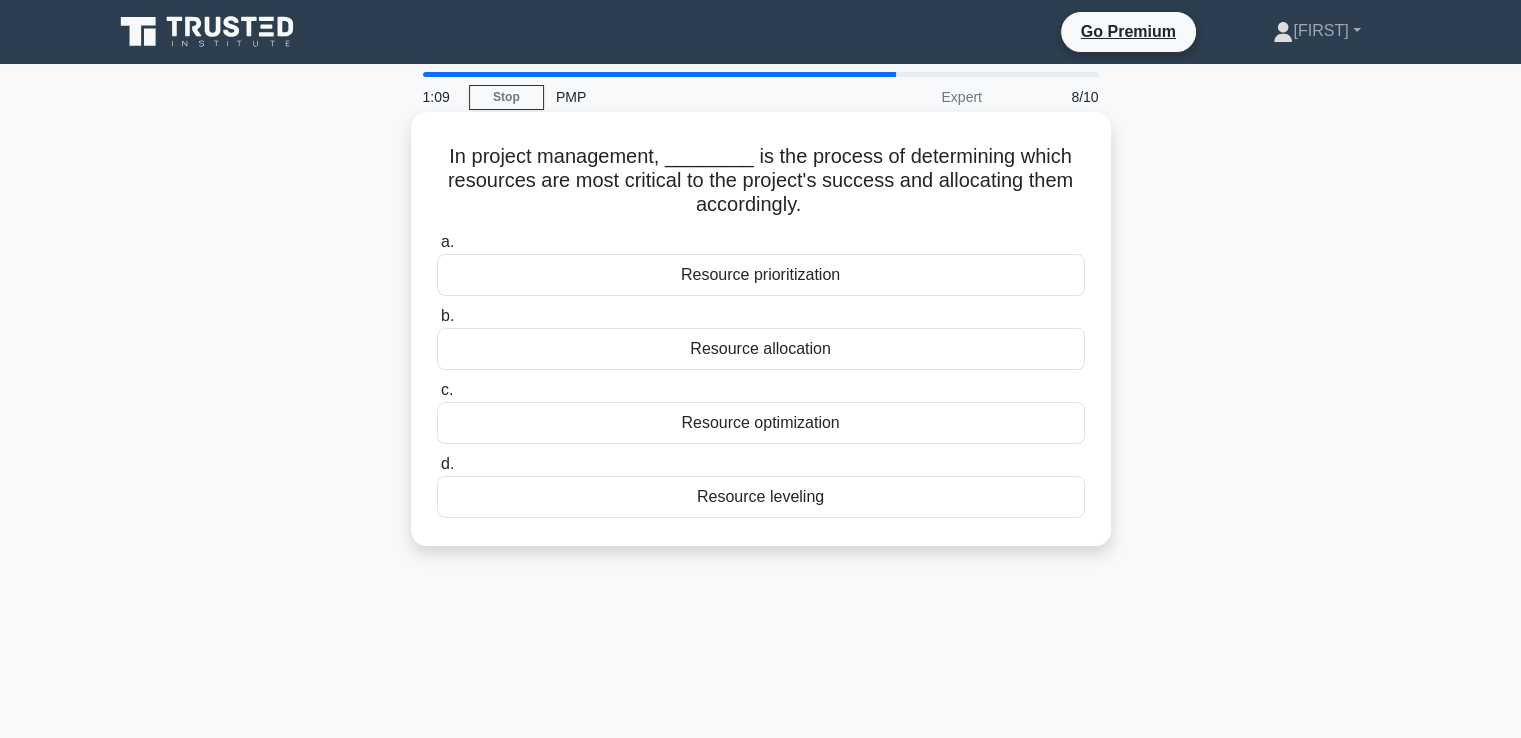 click on "Resource prioritization" at bounding box center [761, 275] 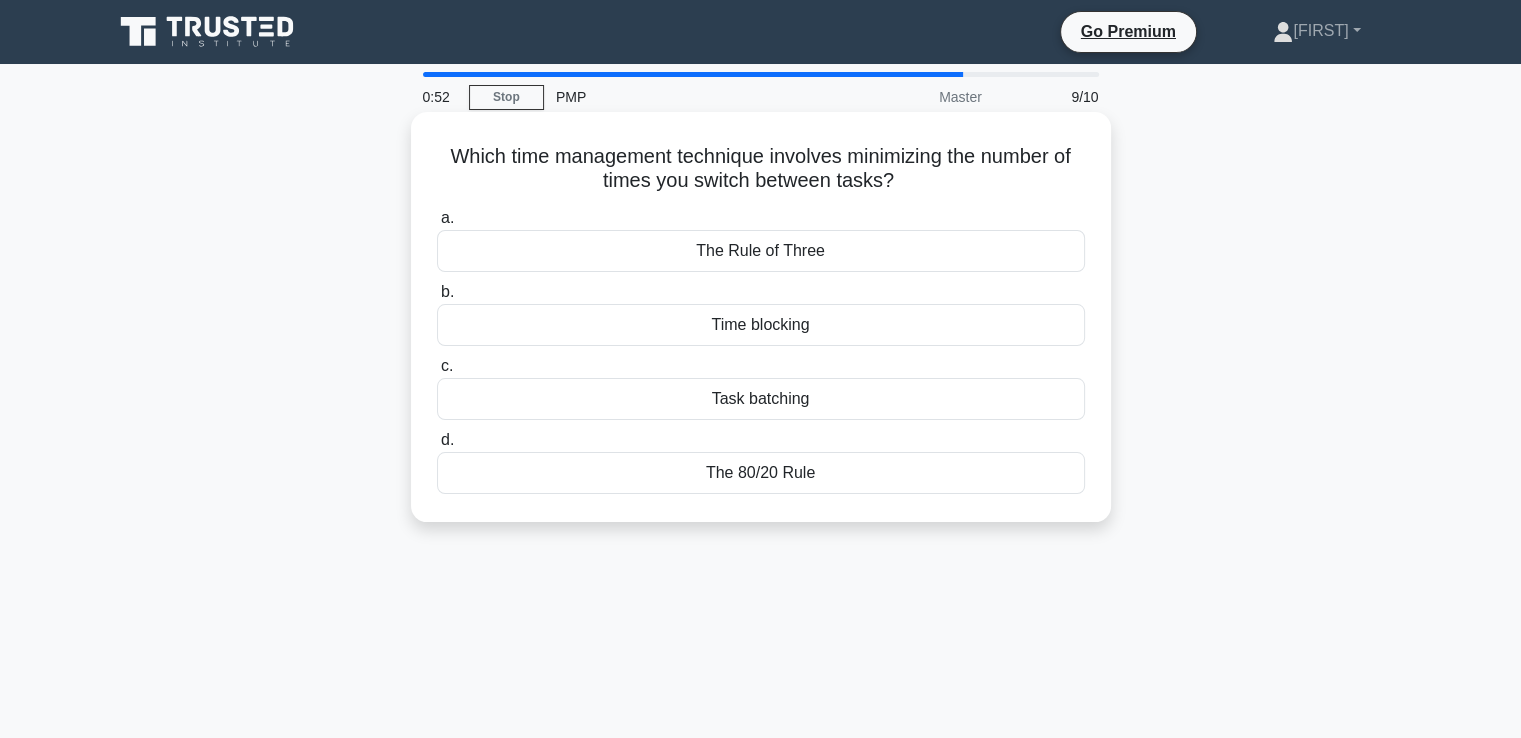 click on "Time blocking" at bounding box center (761, 325) 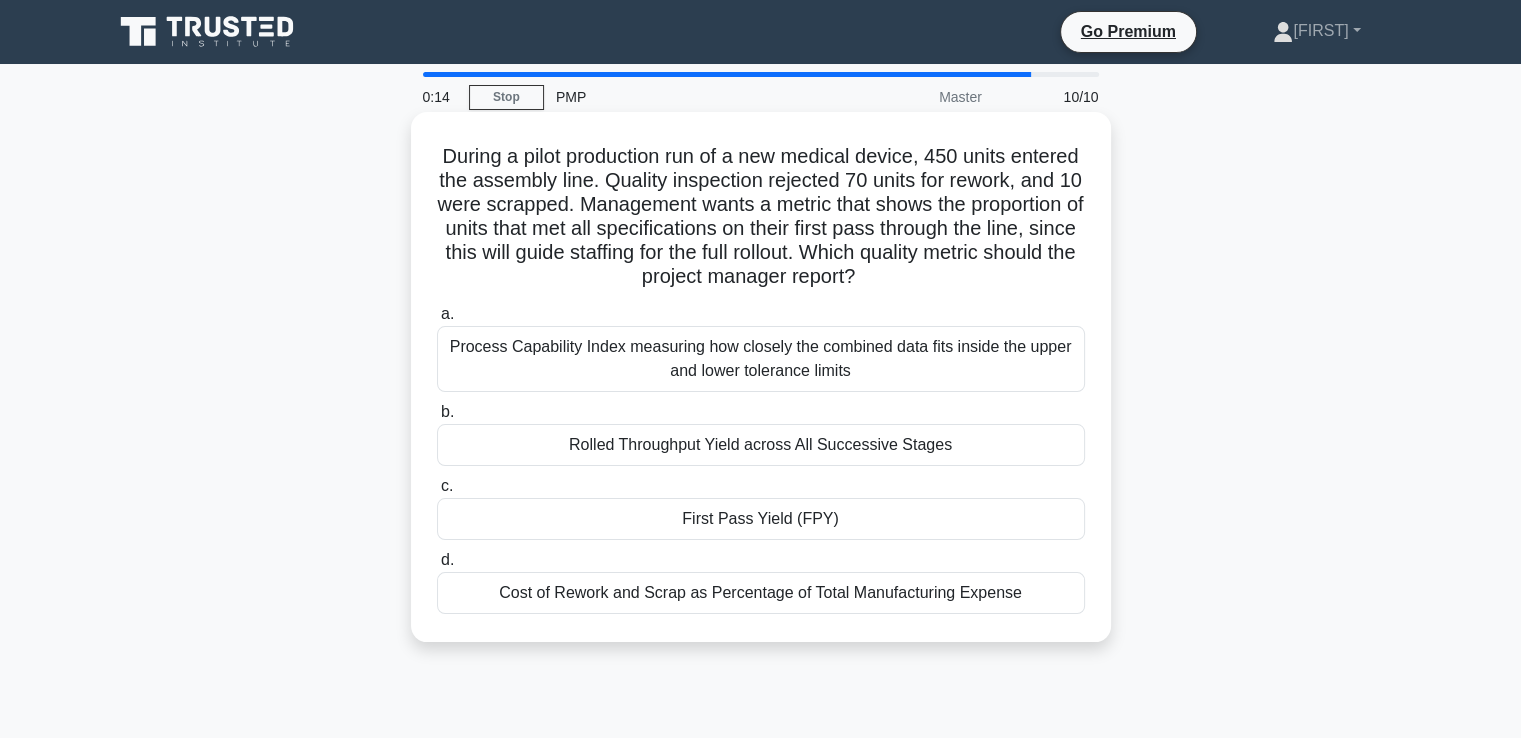 click on "First Pass Yield (FPY)" at bounding box center (761, 519) 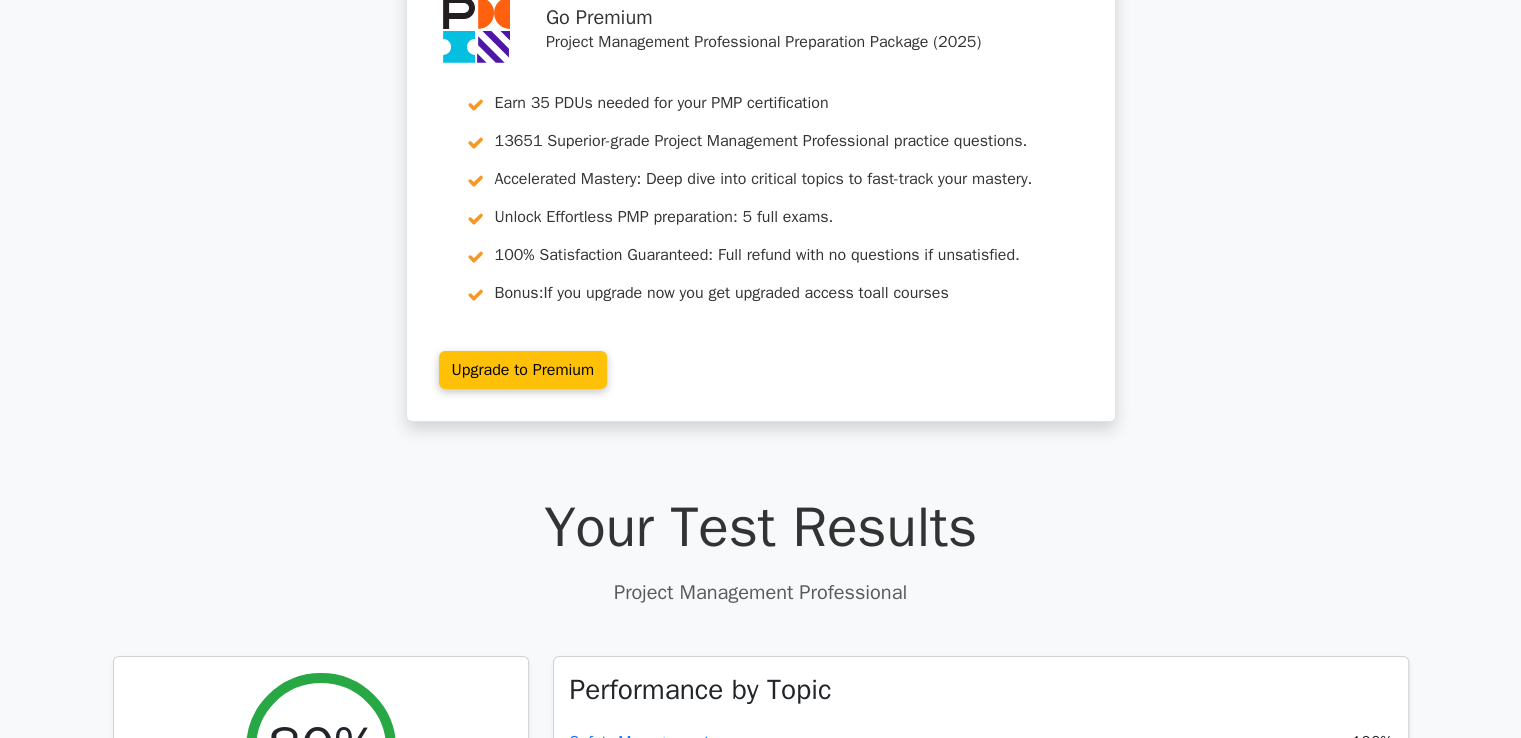 scroll, scrollTop: 500, scrollLeft: 0, axis: vertical 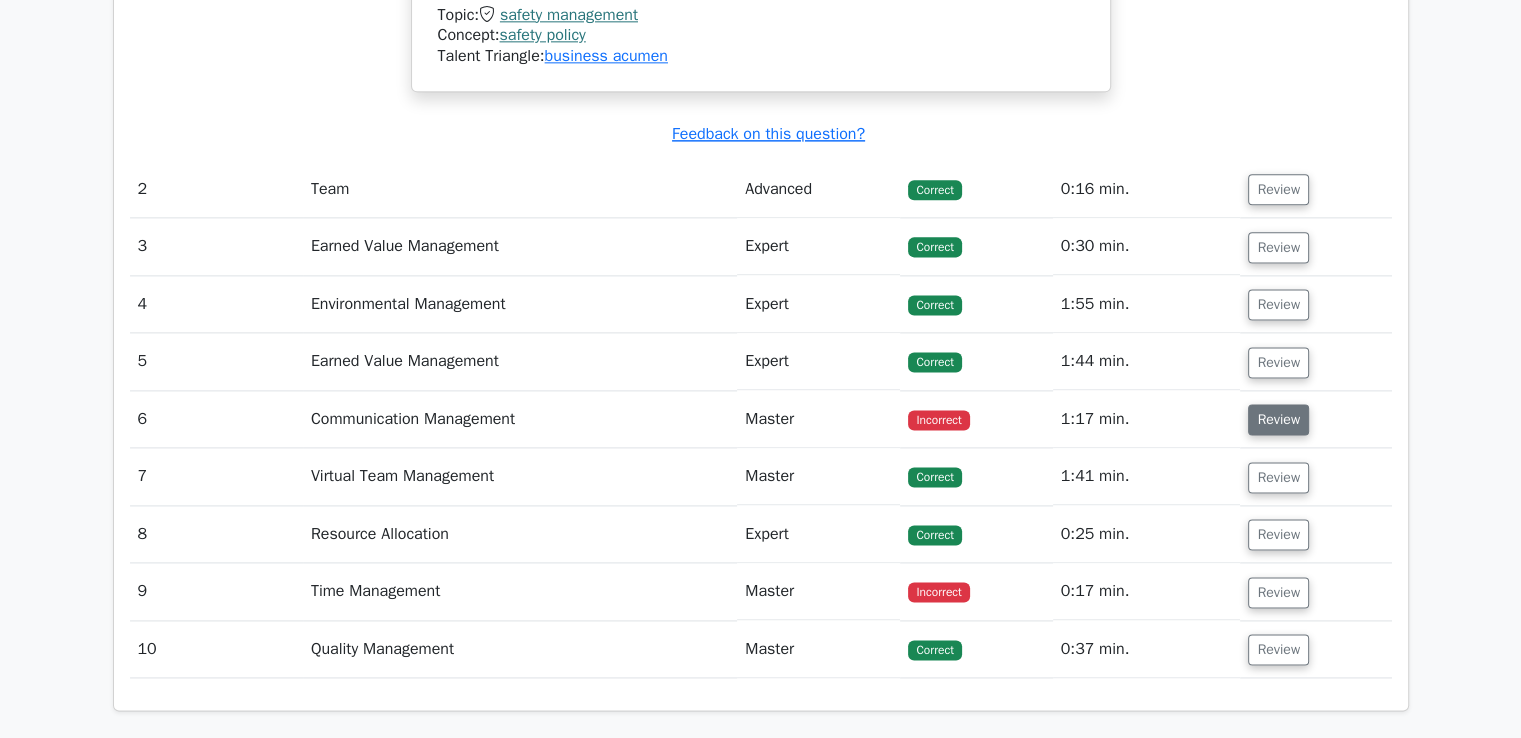 click on "Review" at bounding box center [1278, 419] 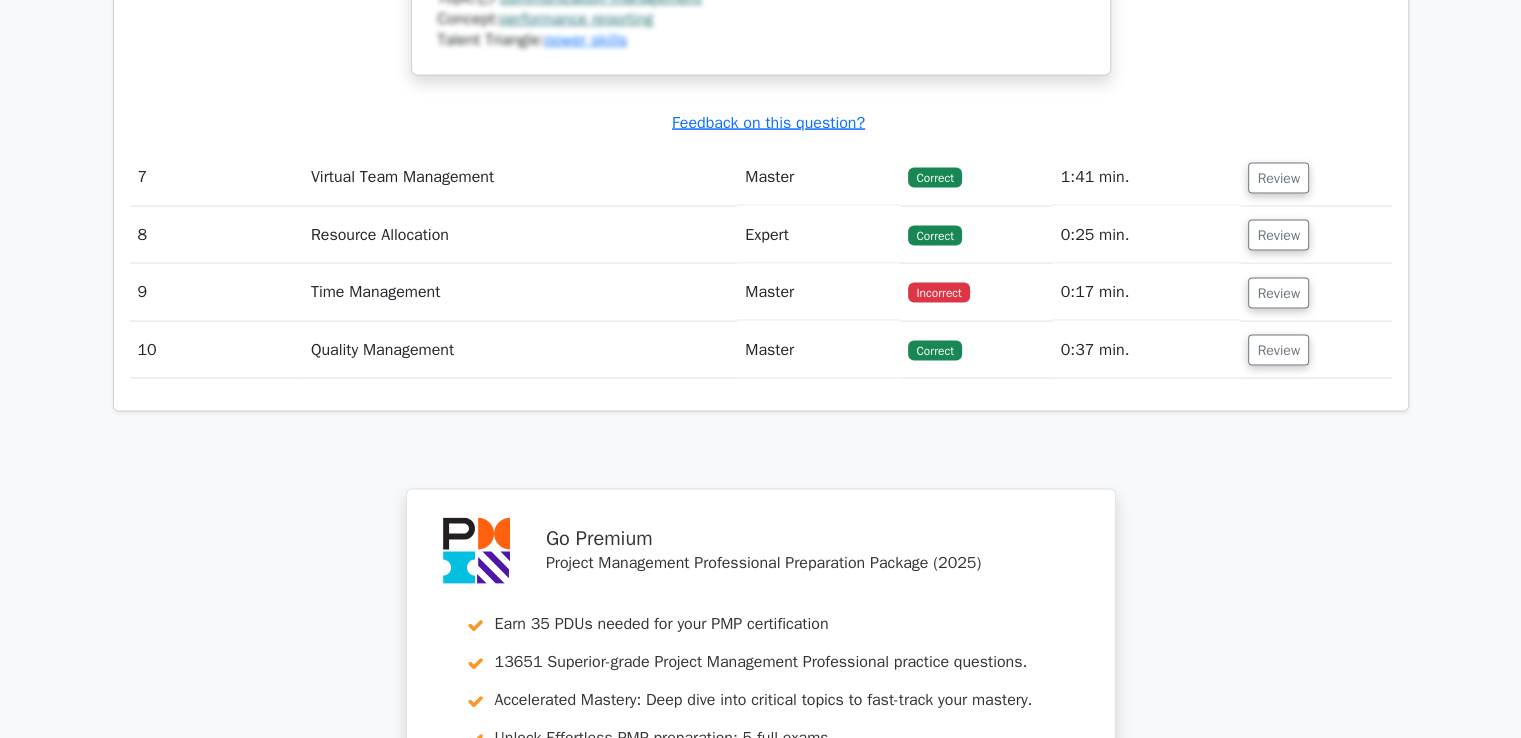 scroll, scrollTop: 4200, scrollLeft: 0, axis: vertical 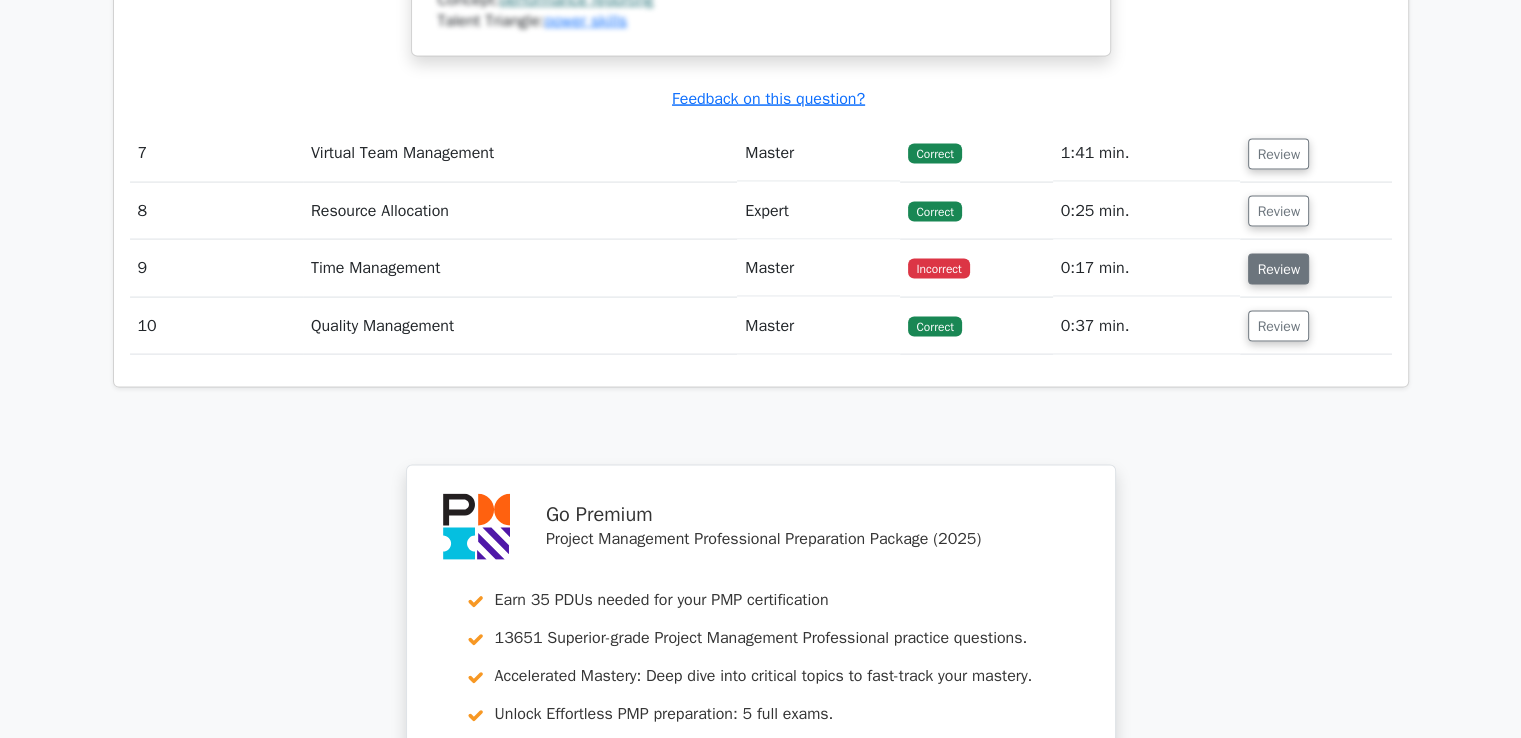 click on "Review" at bounding box center [1278, 269] 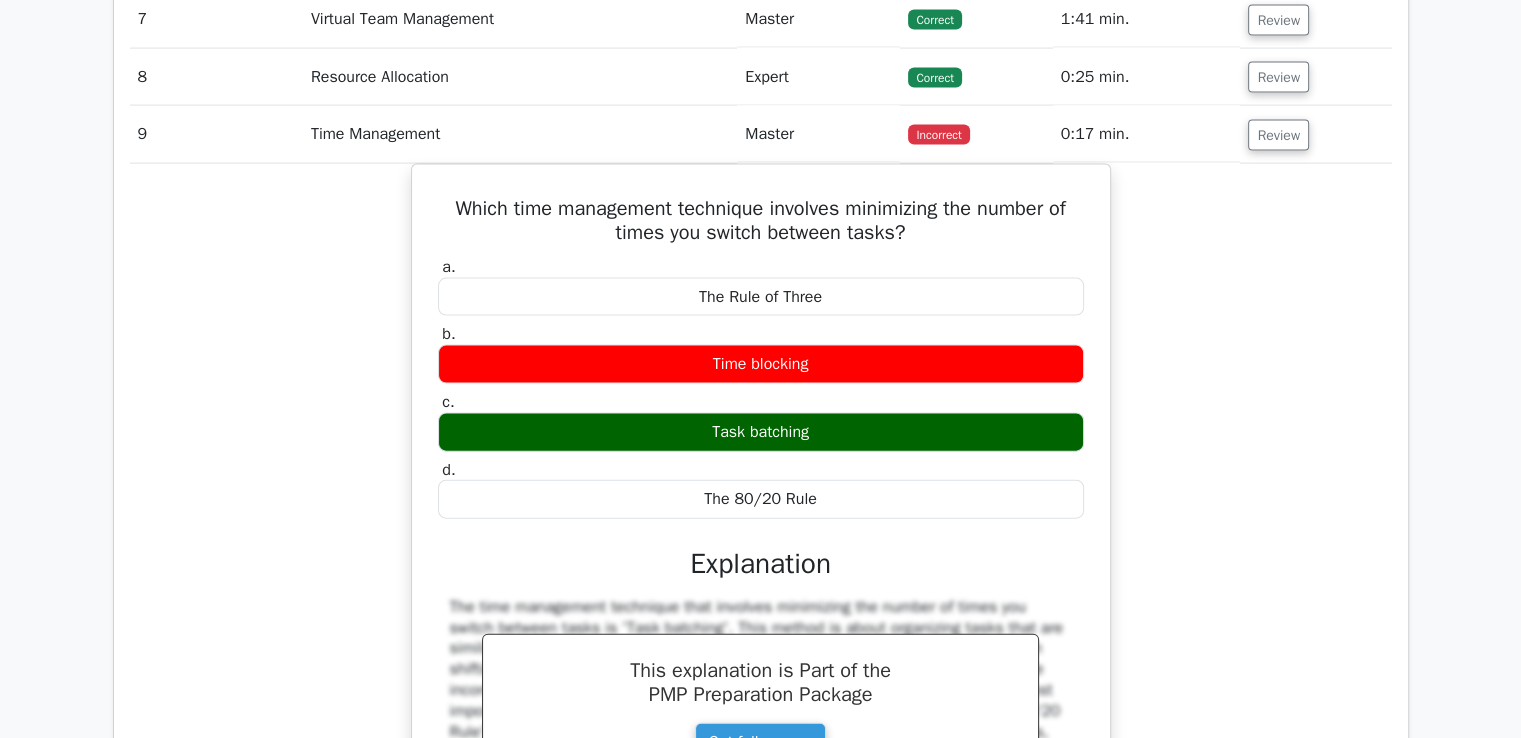 scroll, scrollTop: 4600, scrollLeft: 0, axis: vertical 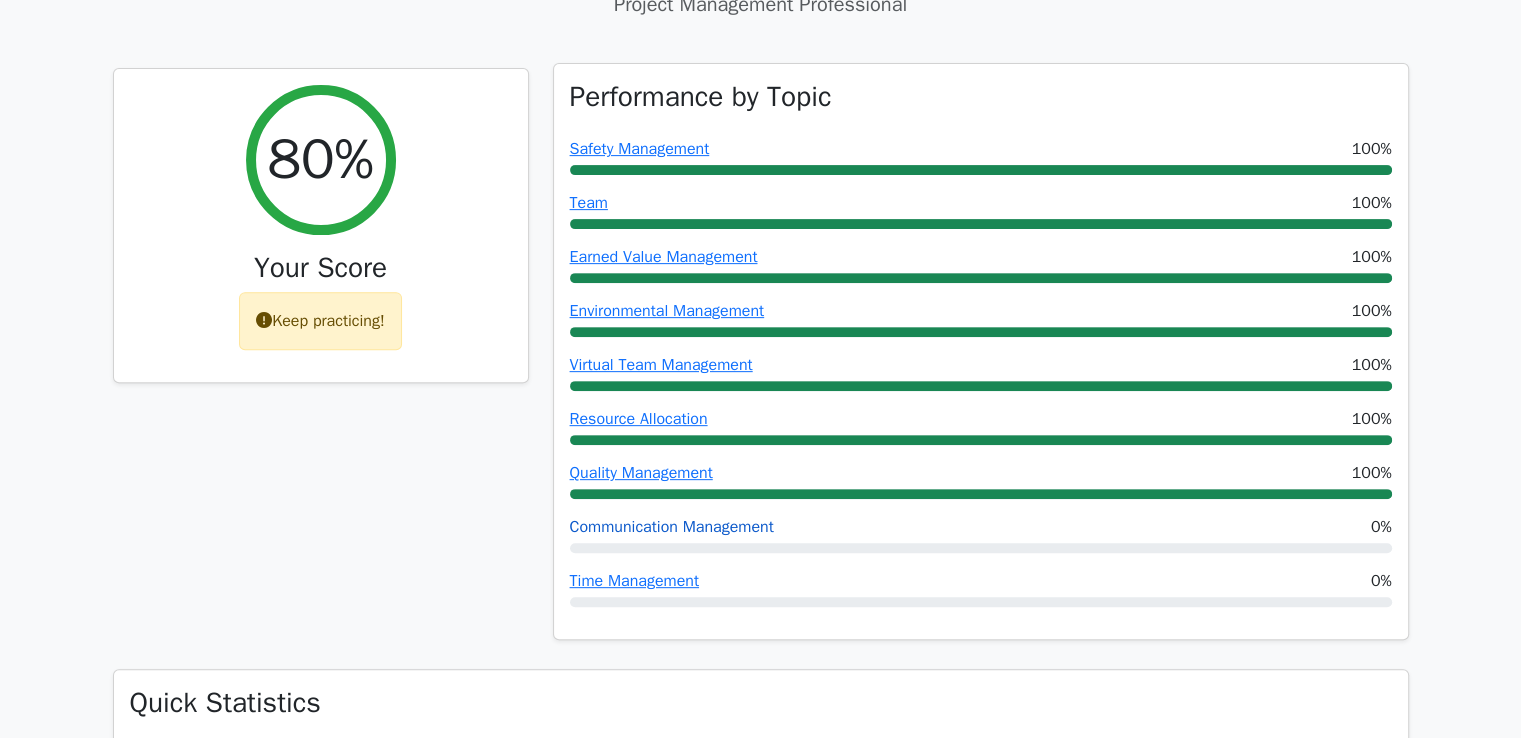 click on "Communication Management" at bounding box center [672, 527] 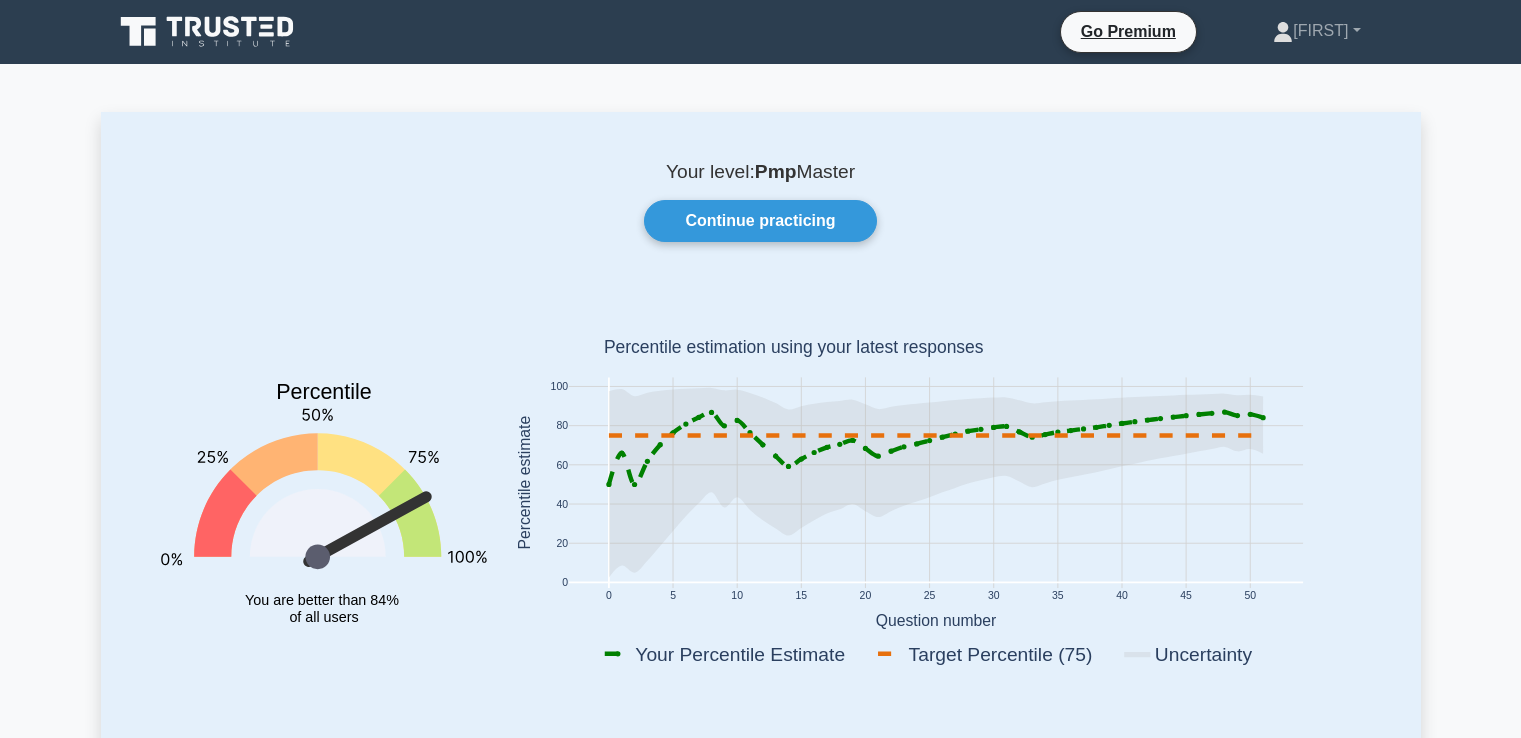 scroll, scrollTop: 100, scrollLeft: 0, axis: vertical 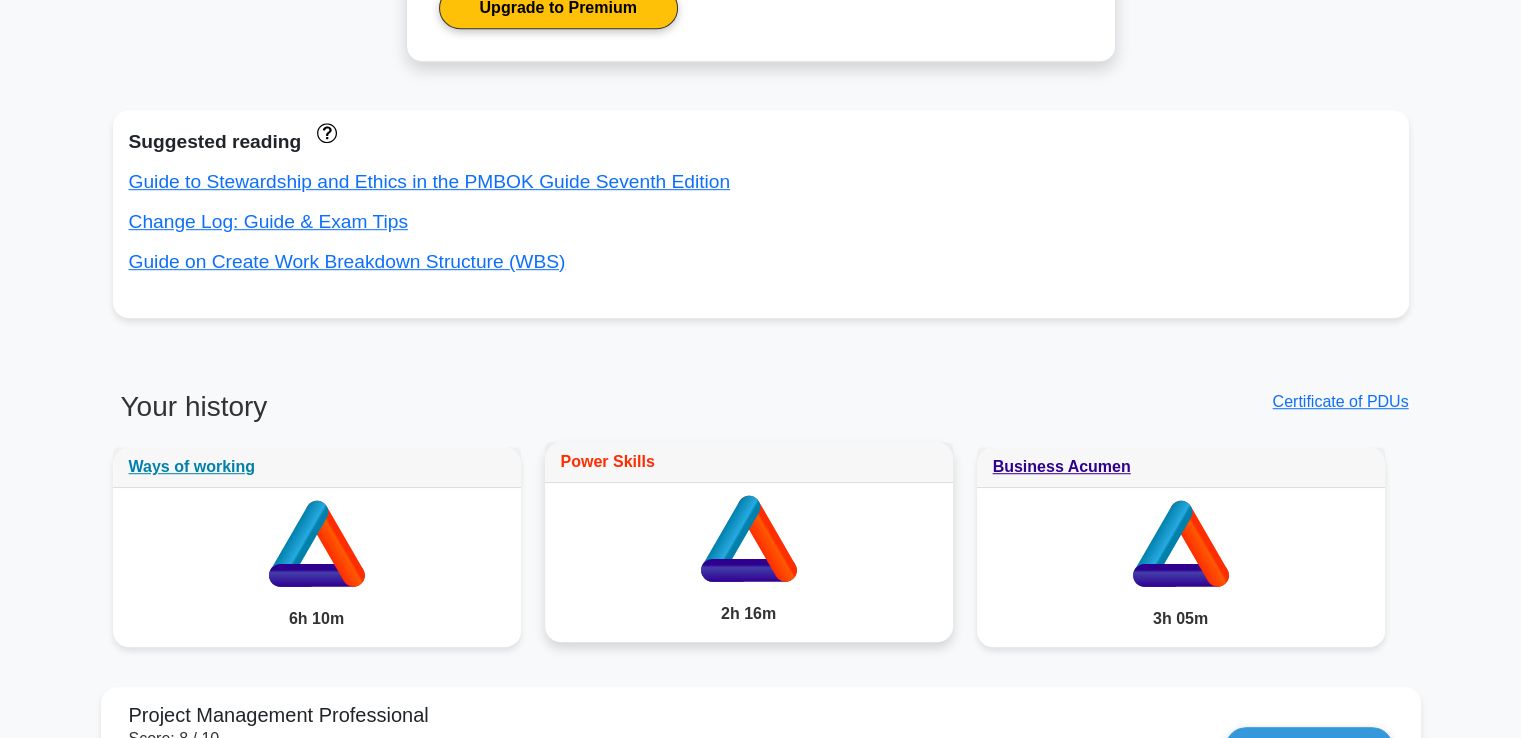 click on "Power Skills" at bounding box center (608, 461) 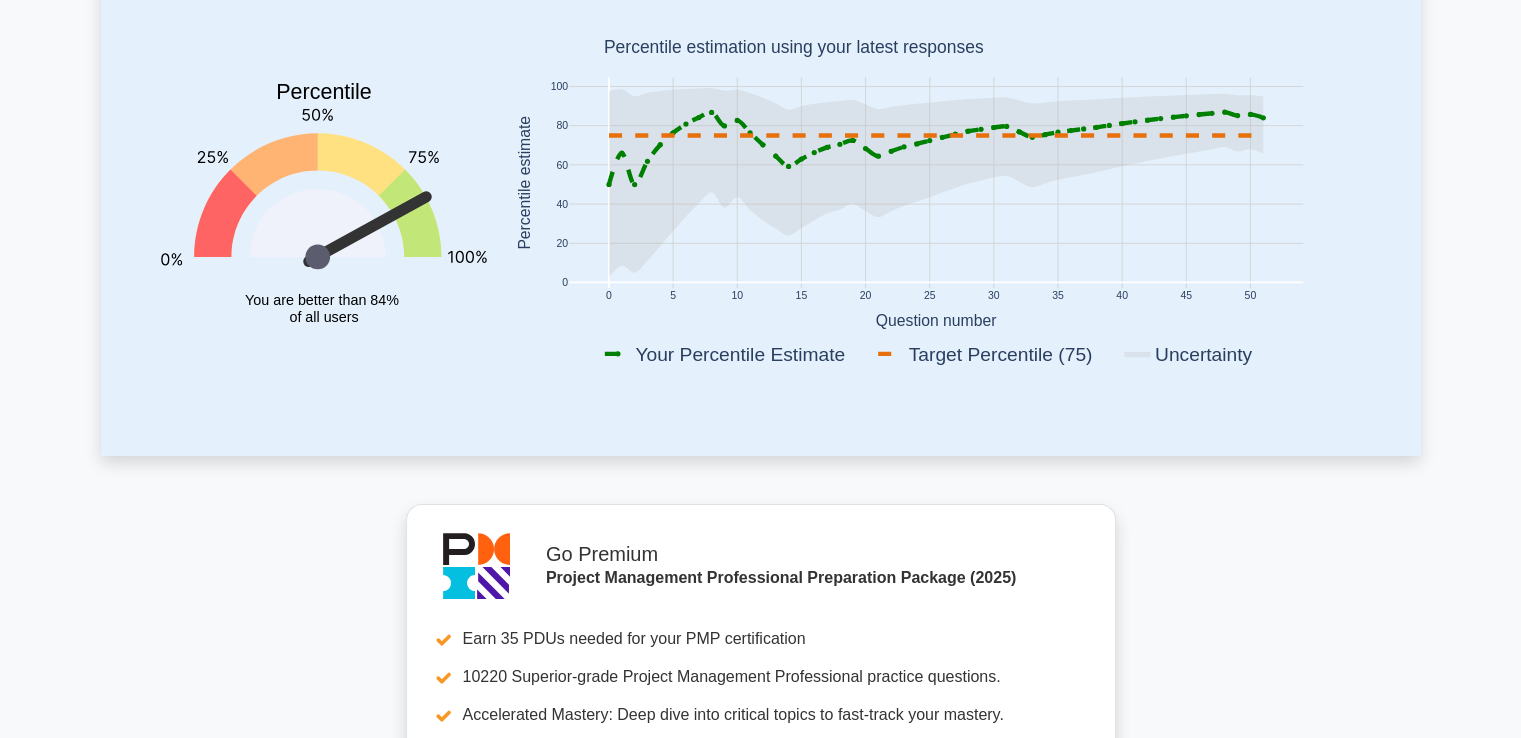scroll, scrollTop: 0, scrollLeft: 0, axis: both 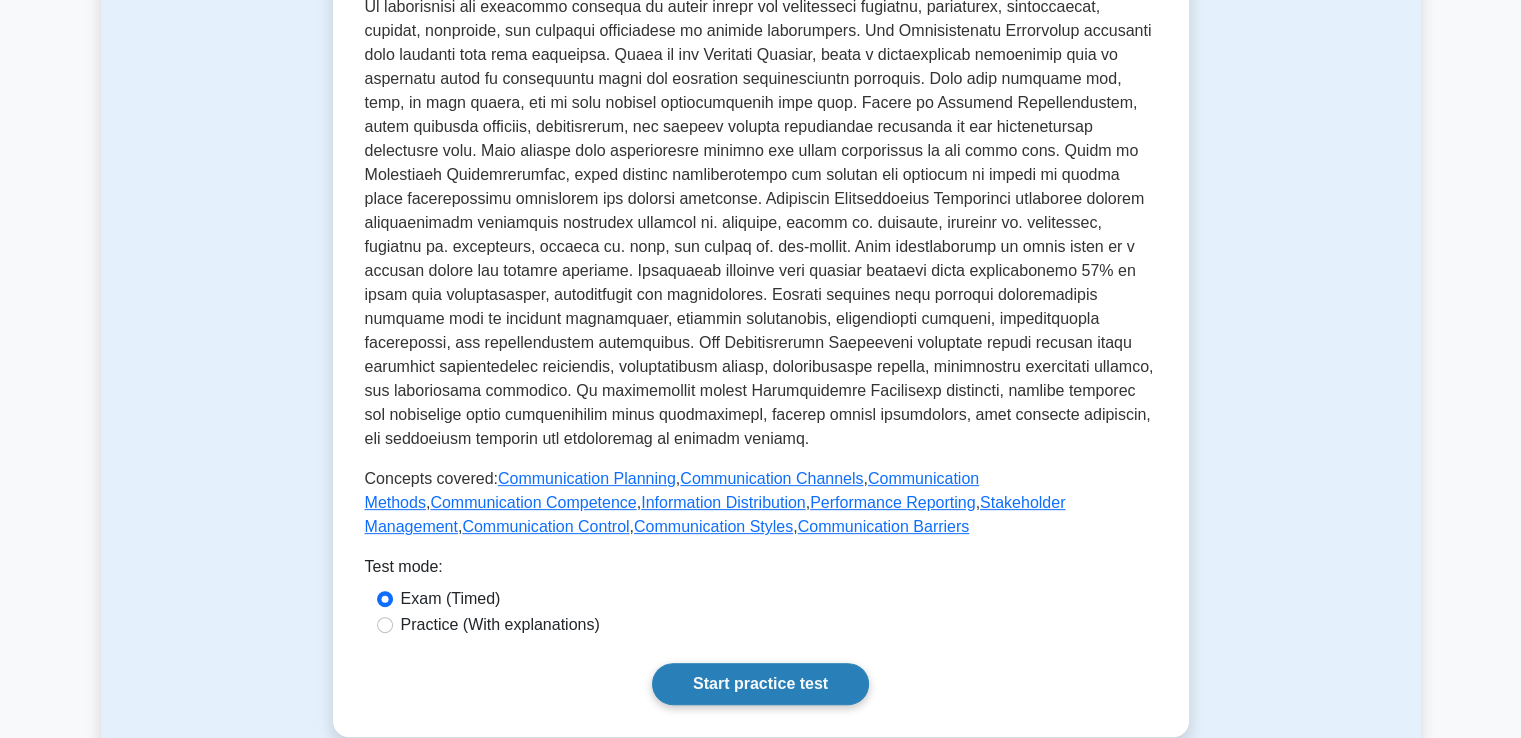click on "Start practice test" at bounding box center (760, 684) 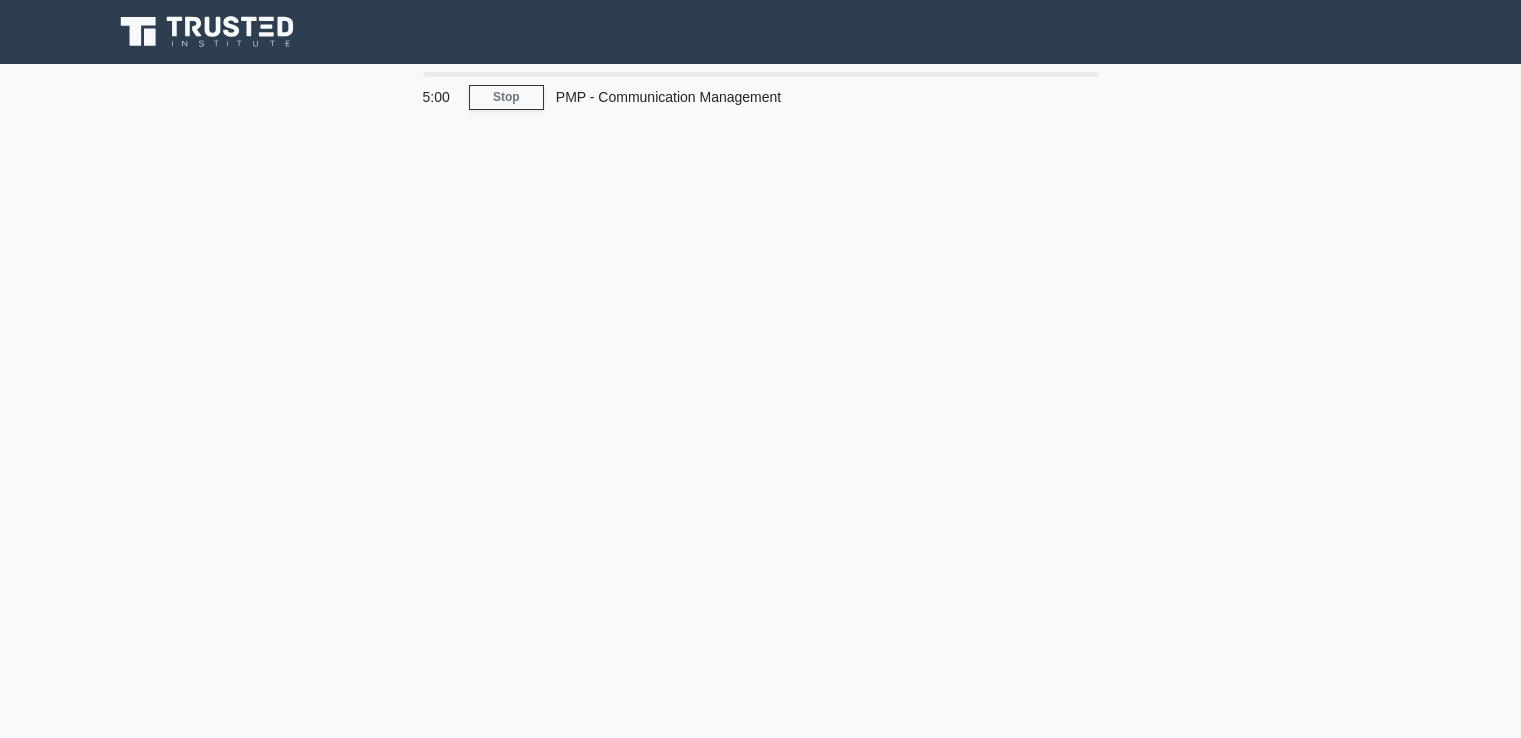 scroll, scrollTop: 0, scrollLeft: 0, axis: both 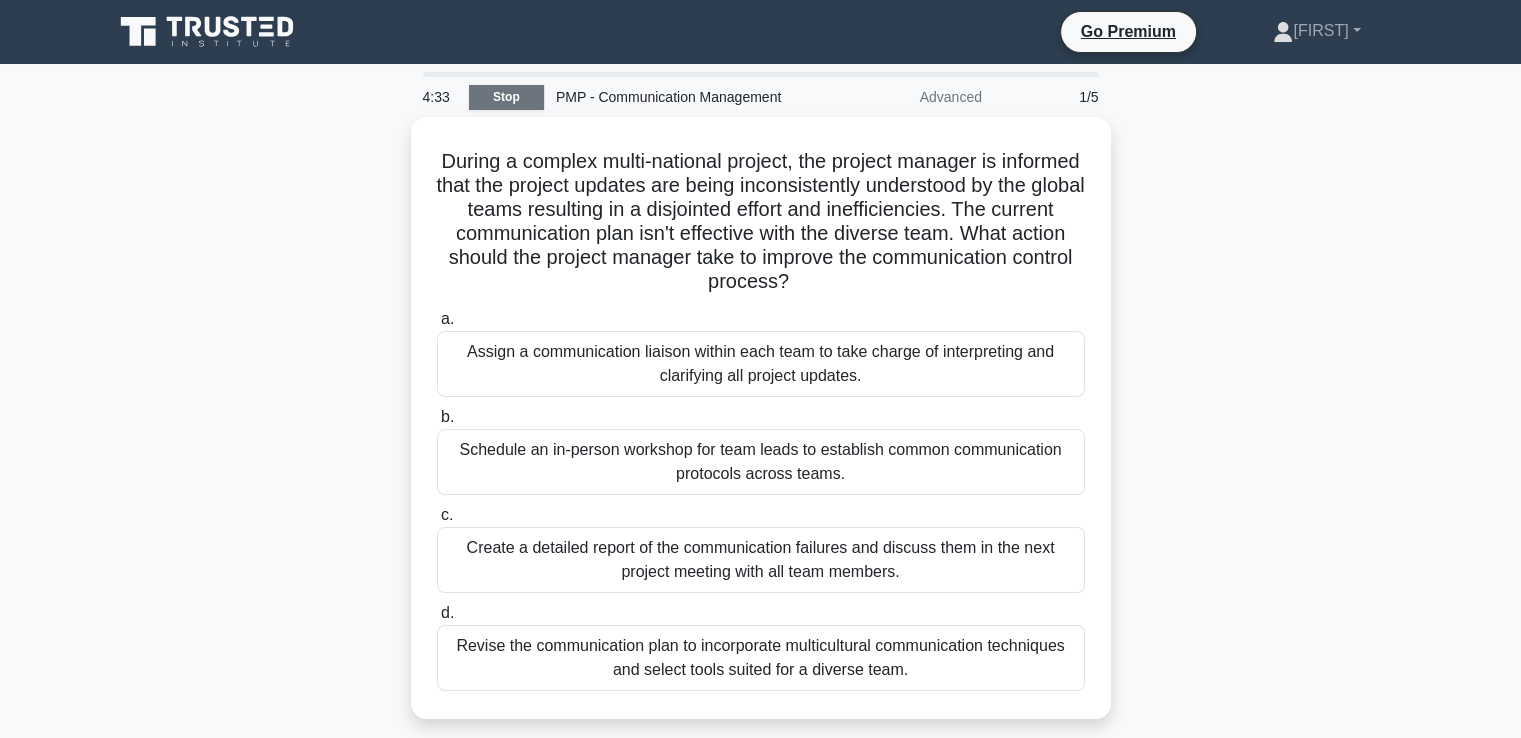 click on "Stop" at bounding box center (506, 97) 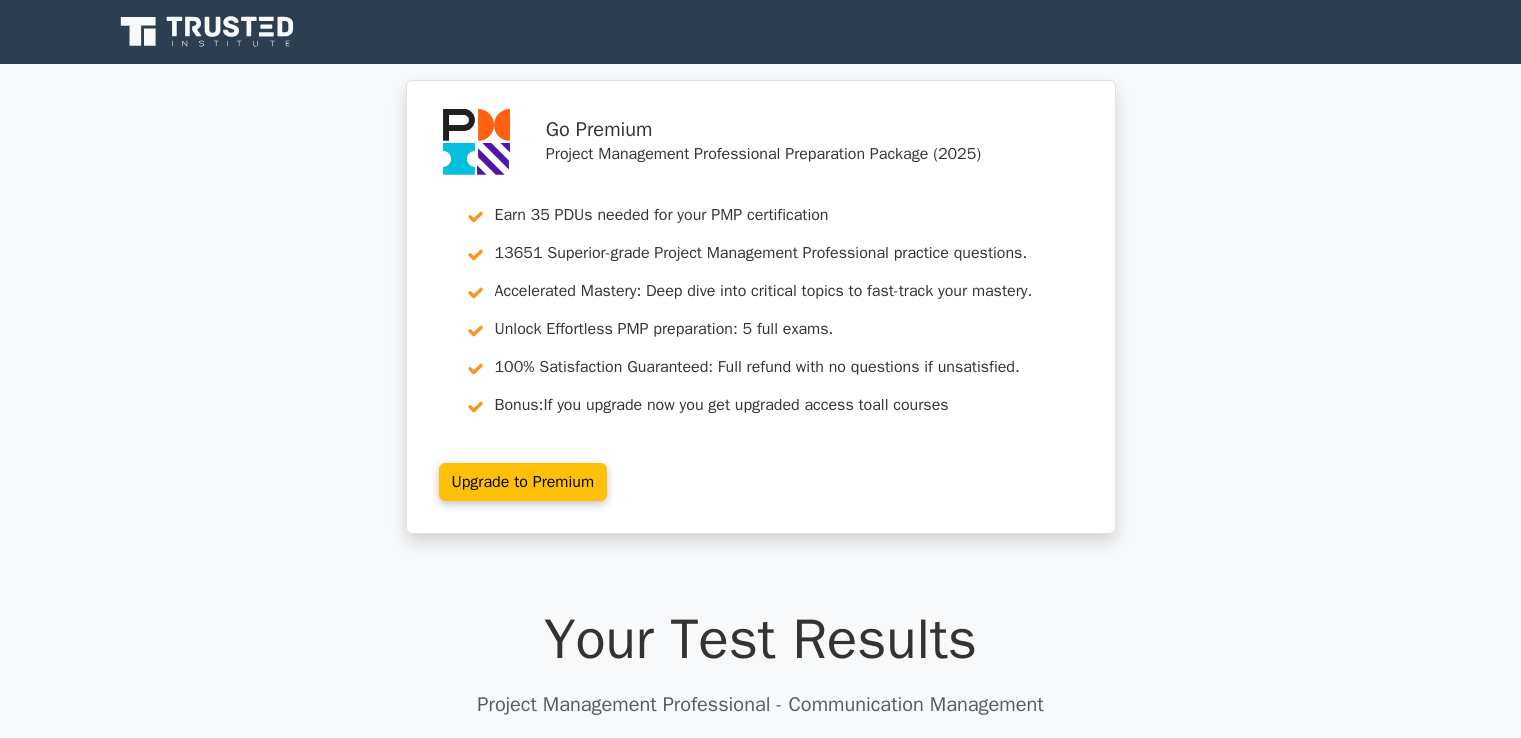 scroll, scrollTop: 0, scrollLeft: 0, axis: both 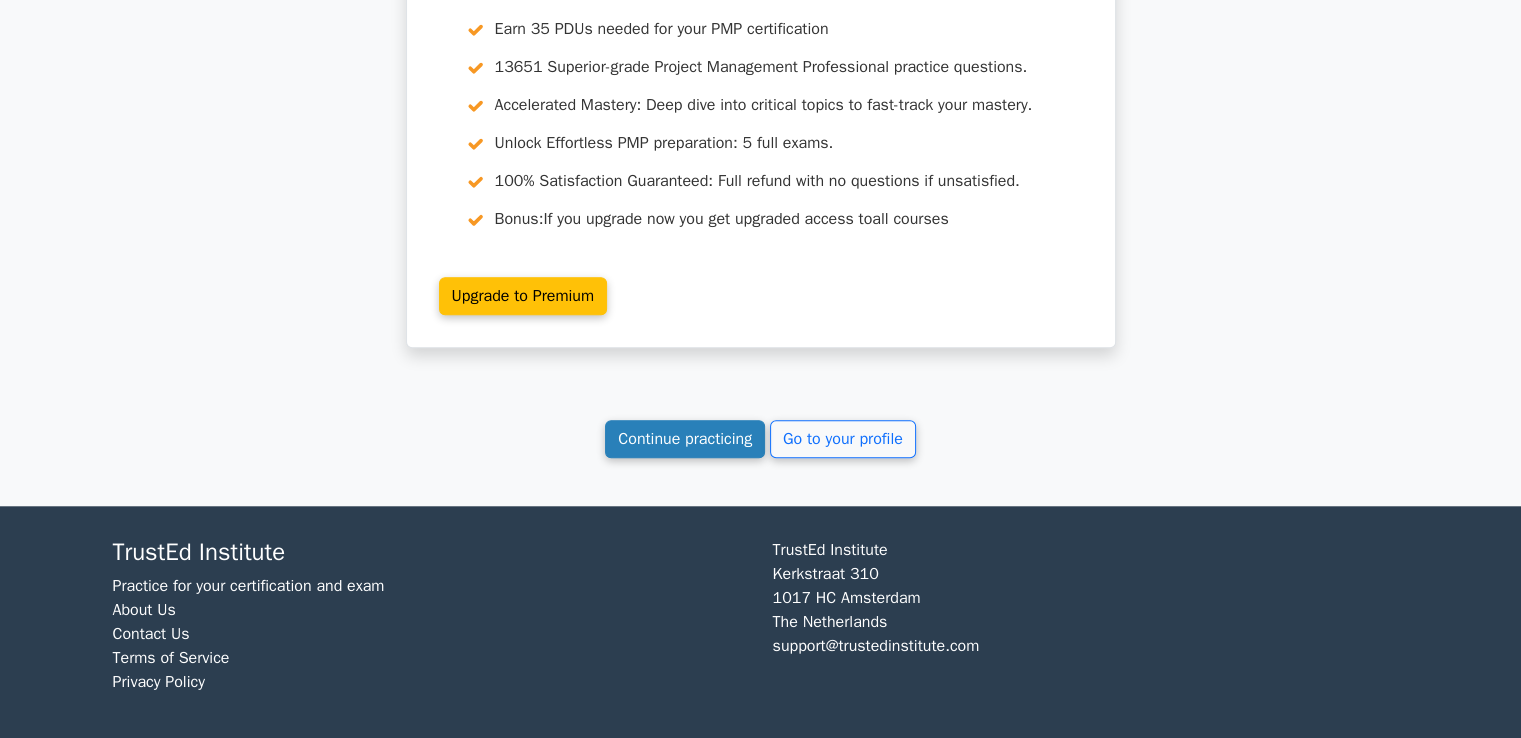 click on "Continue practicing" at bounding box center [685, 439] 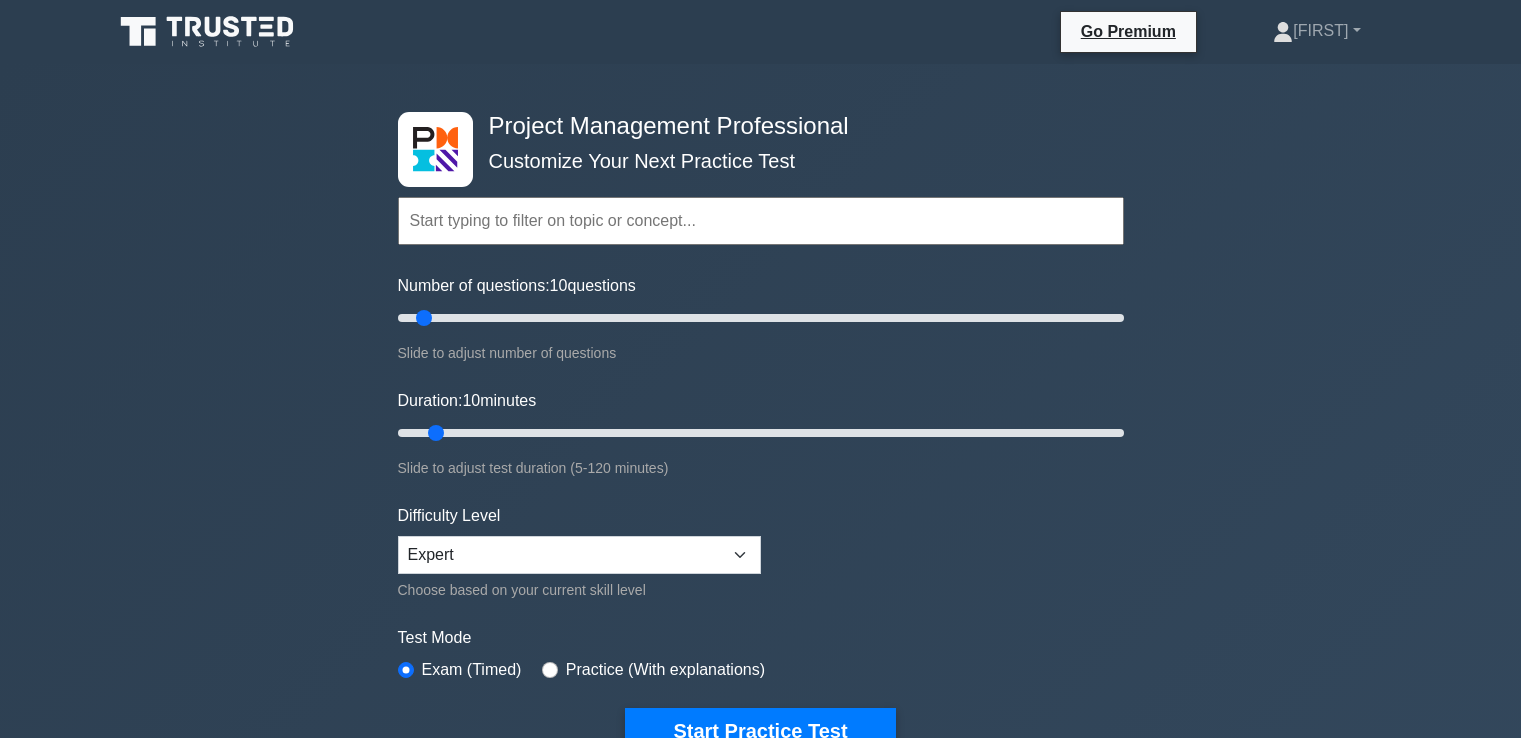 scroll, scrollTop: 0, scrollLeft: 0, axis: both 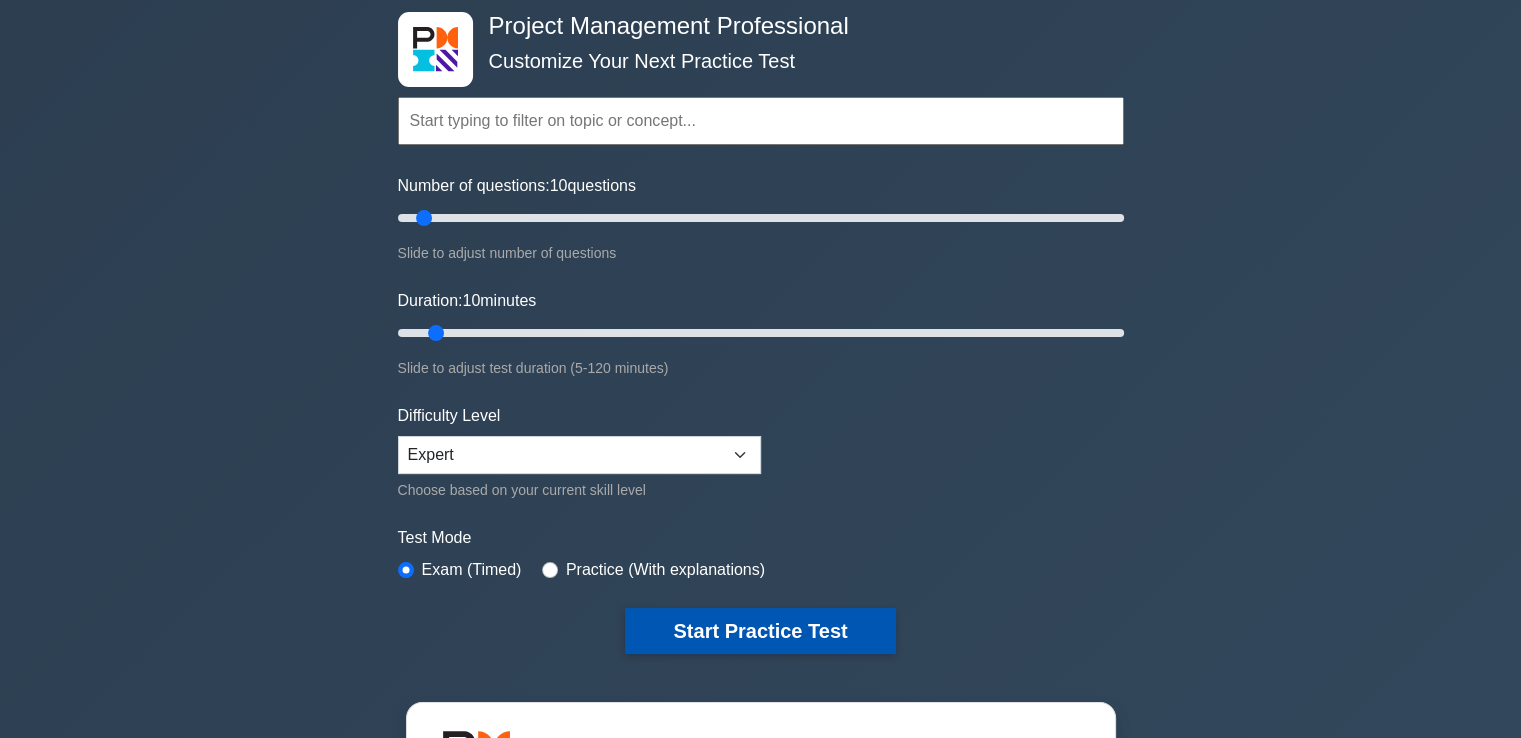 click on "Start Practice Test" at bounding box center (760, 631) 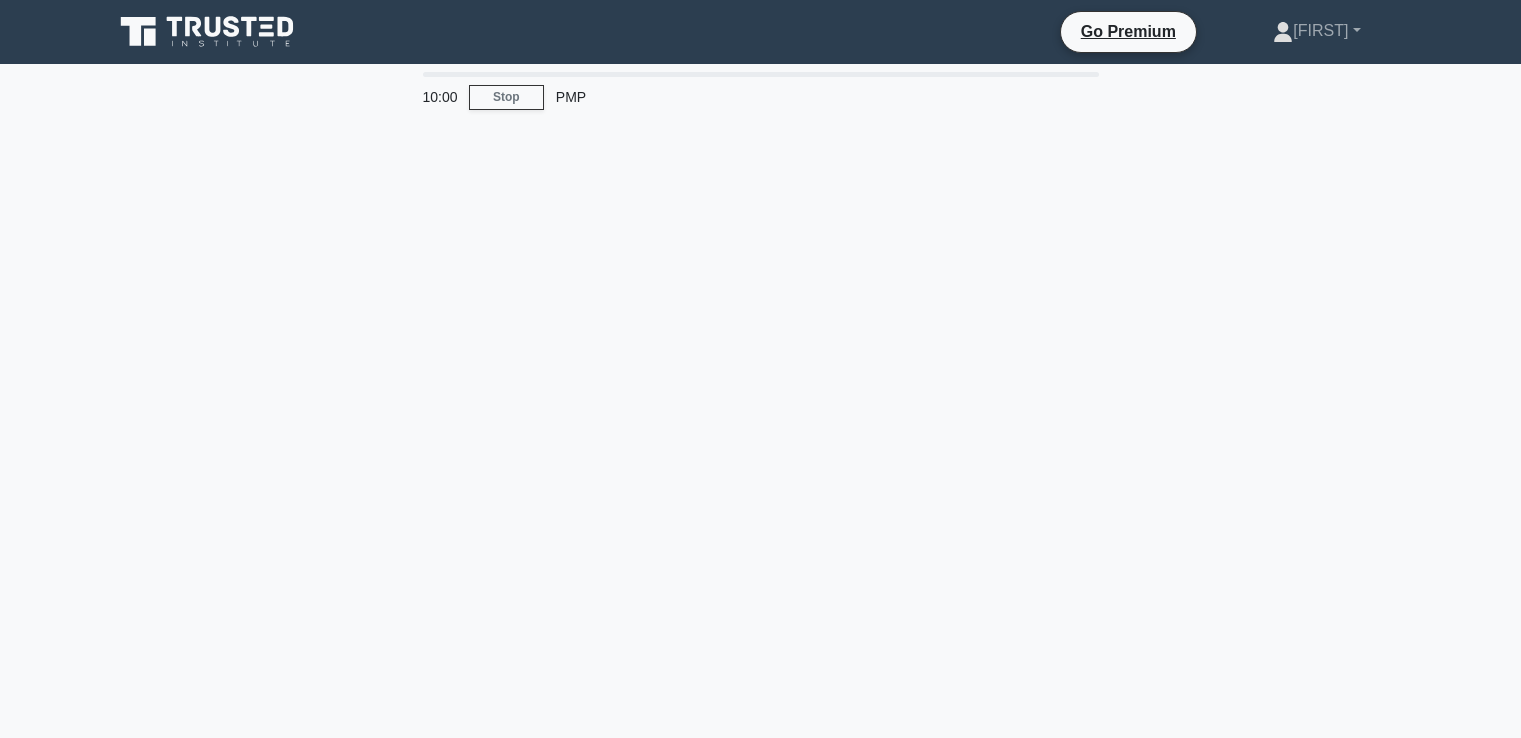 scroll, scrollTop: 0, scrollLeft: 0, axis: both 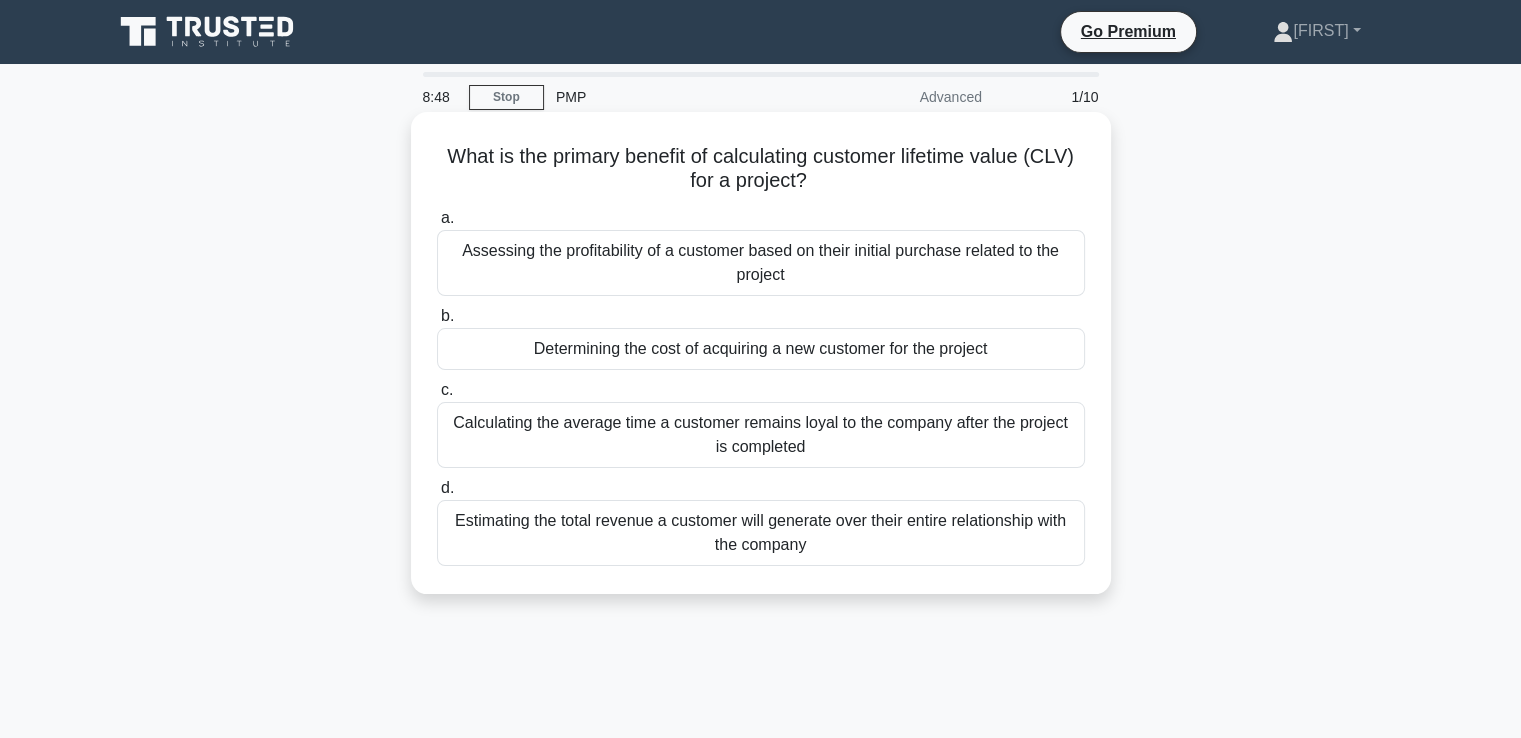 click on "Estimating the total revenue a customer will generate over their entire relationship with the company" at bounding box center (761, 533) 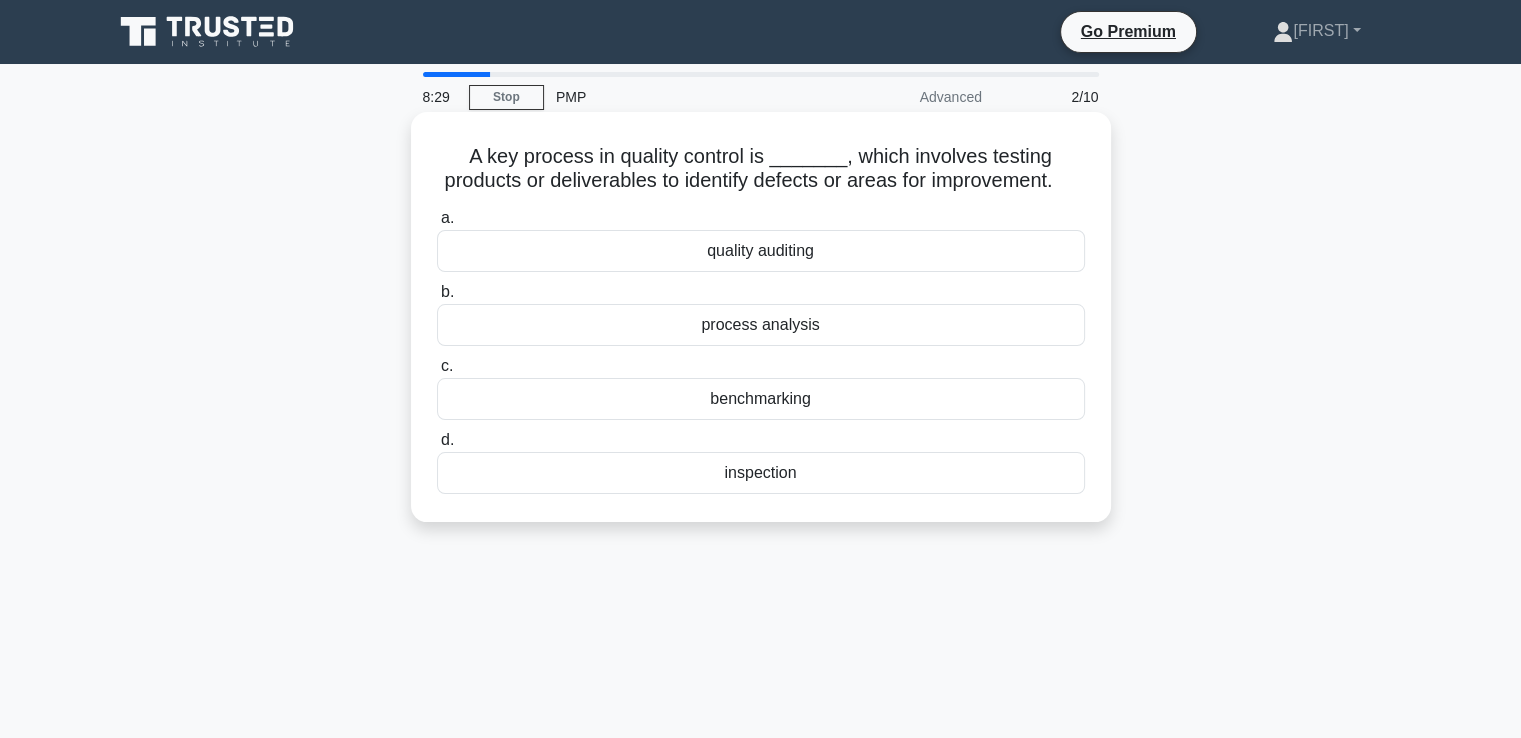 click on "inspection" at bounding box center (761, 473) 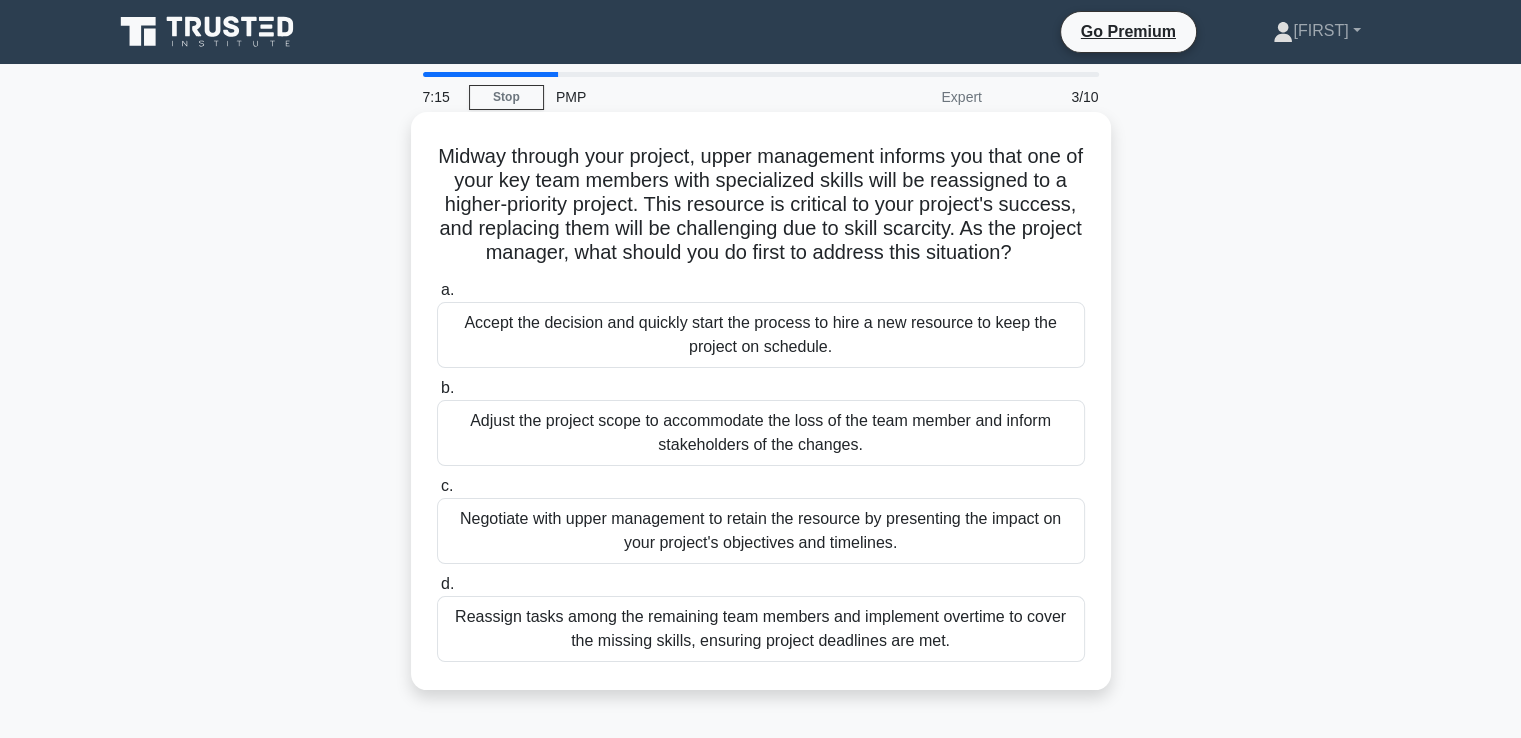 click on "Negotiate with upper management to retain the resource by presenting the impact on your project's objectives and timelines." at bounding box center [761, 531] 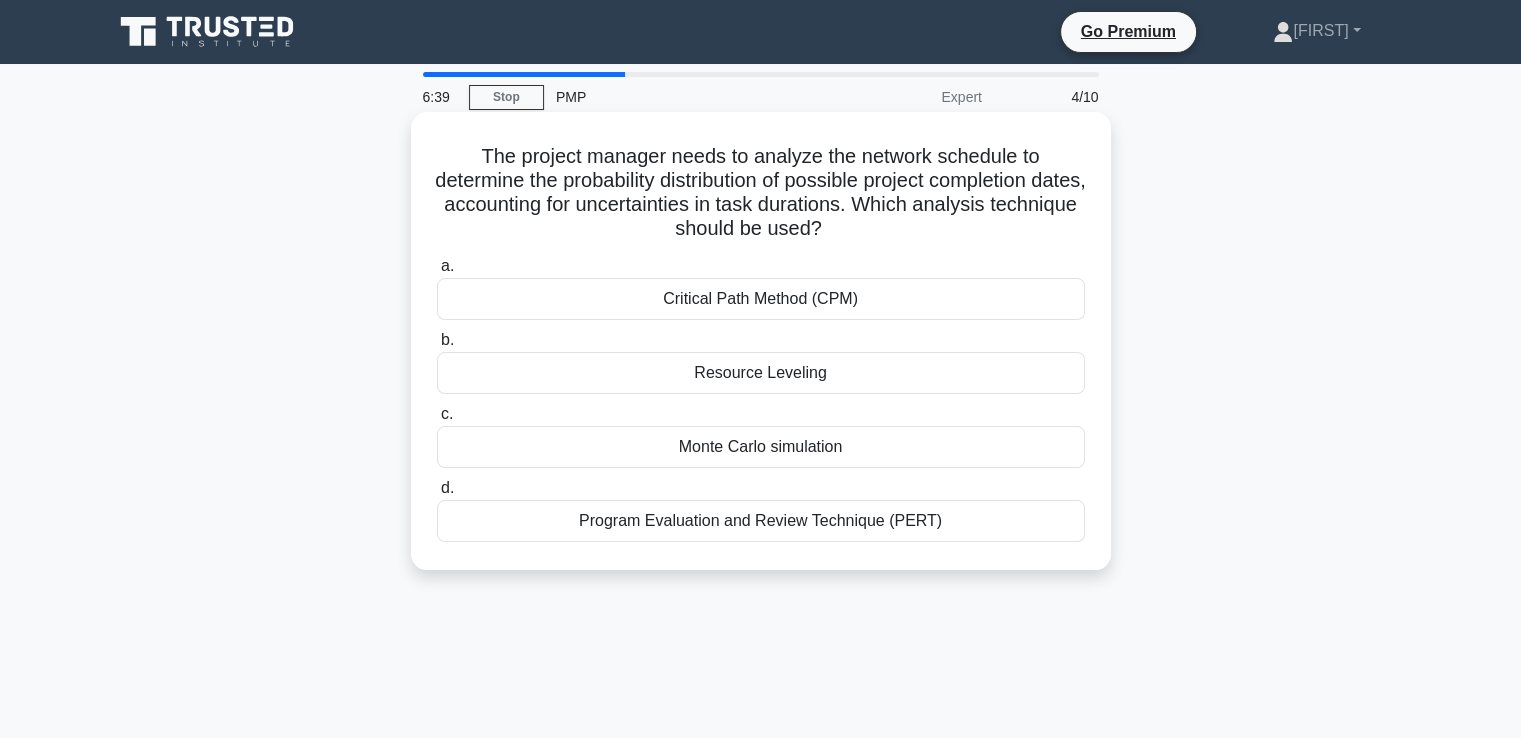 click on "Monte Carlo simulation" at bounding box center [761, 447] 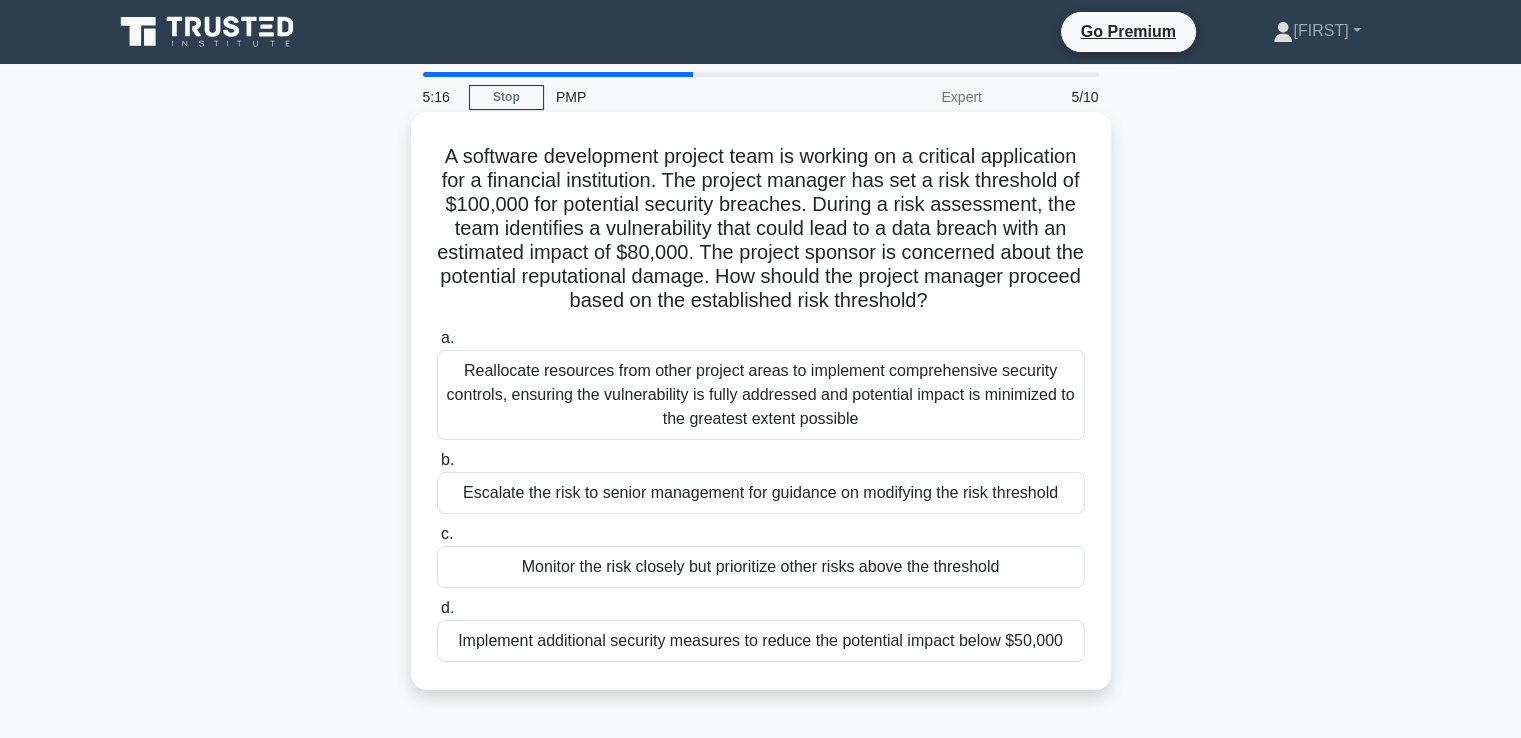 click on "Monitor the risk closely but prioritize other risks above the threshold" at bounding box center (761, 567) 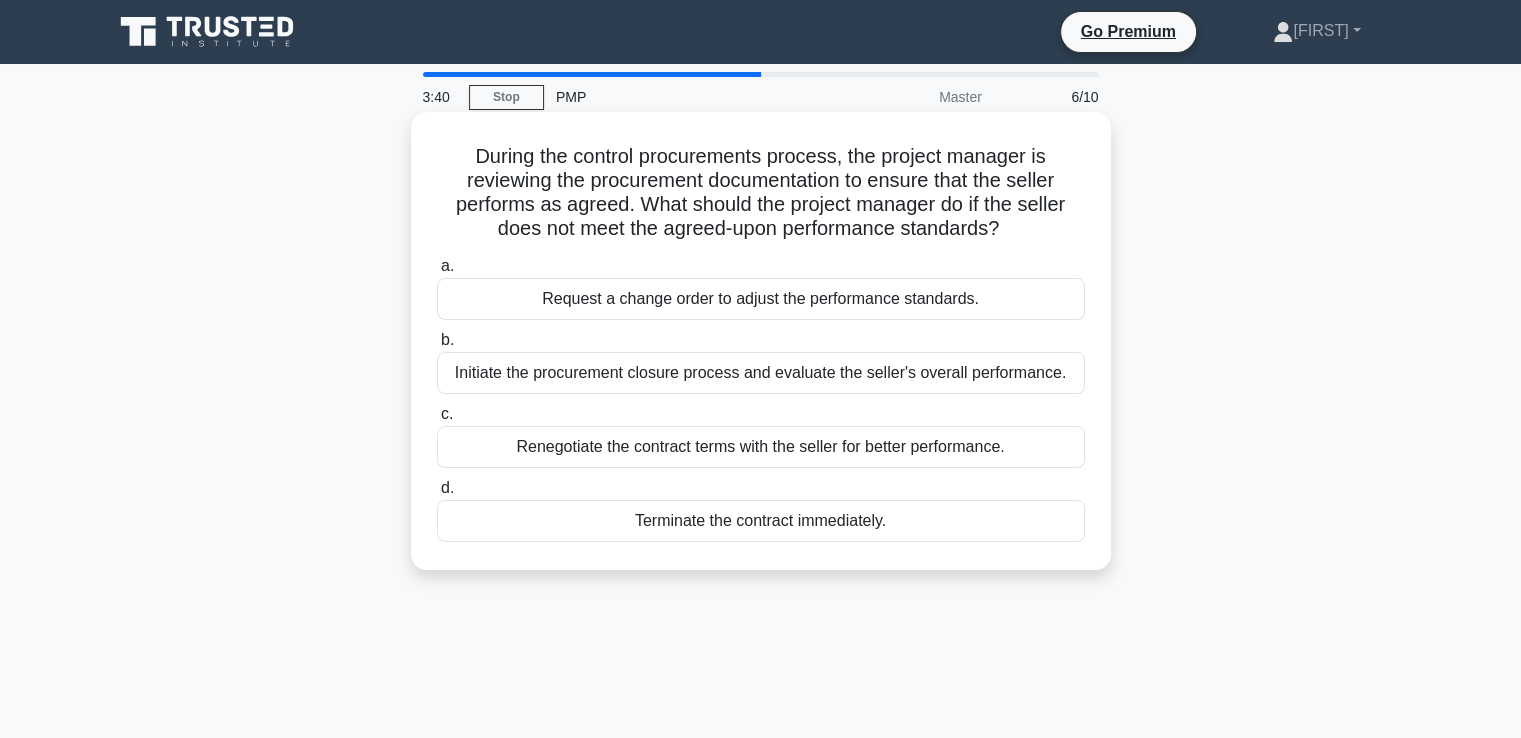 click on "Request a change order to adjust the performance standards." at bounding box center [761, 299] 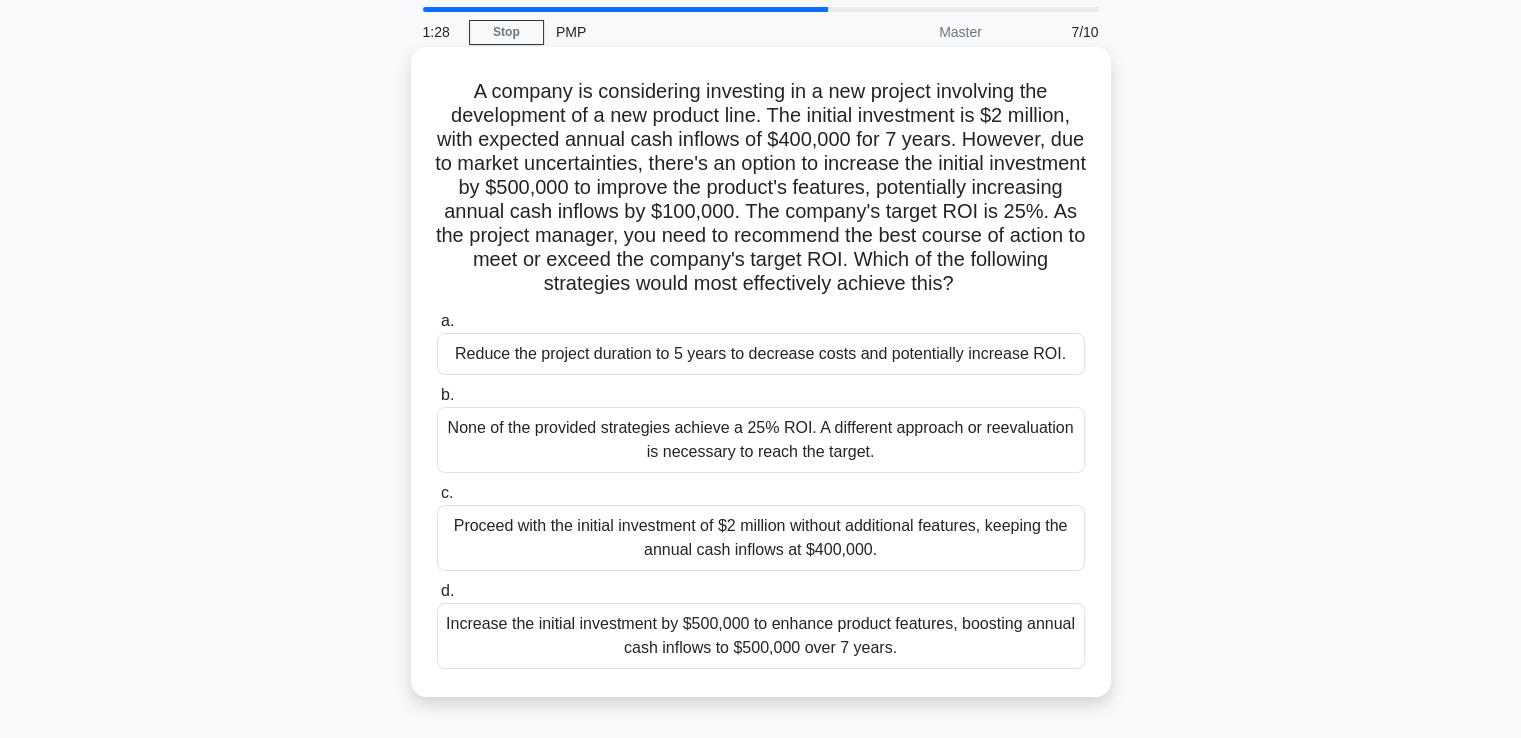 scroll, scrollTop: 100, scrollLeft: 0, axis: vertical 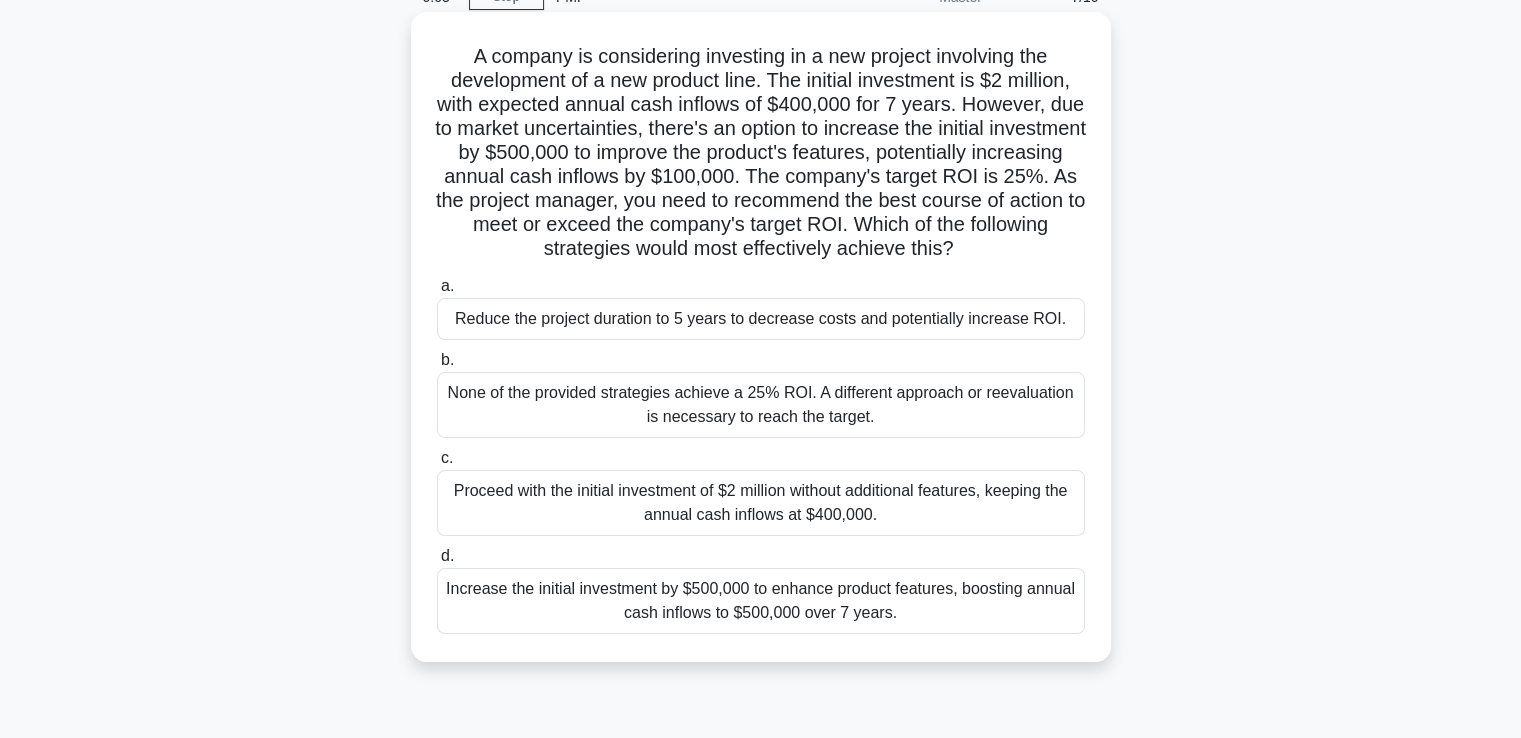 click on "Proceed with the initial investment of $2 million without additional features, keeping the annual cash inflows at $400,000." at bounding box center [761, 503] 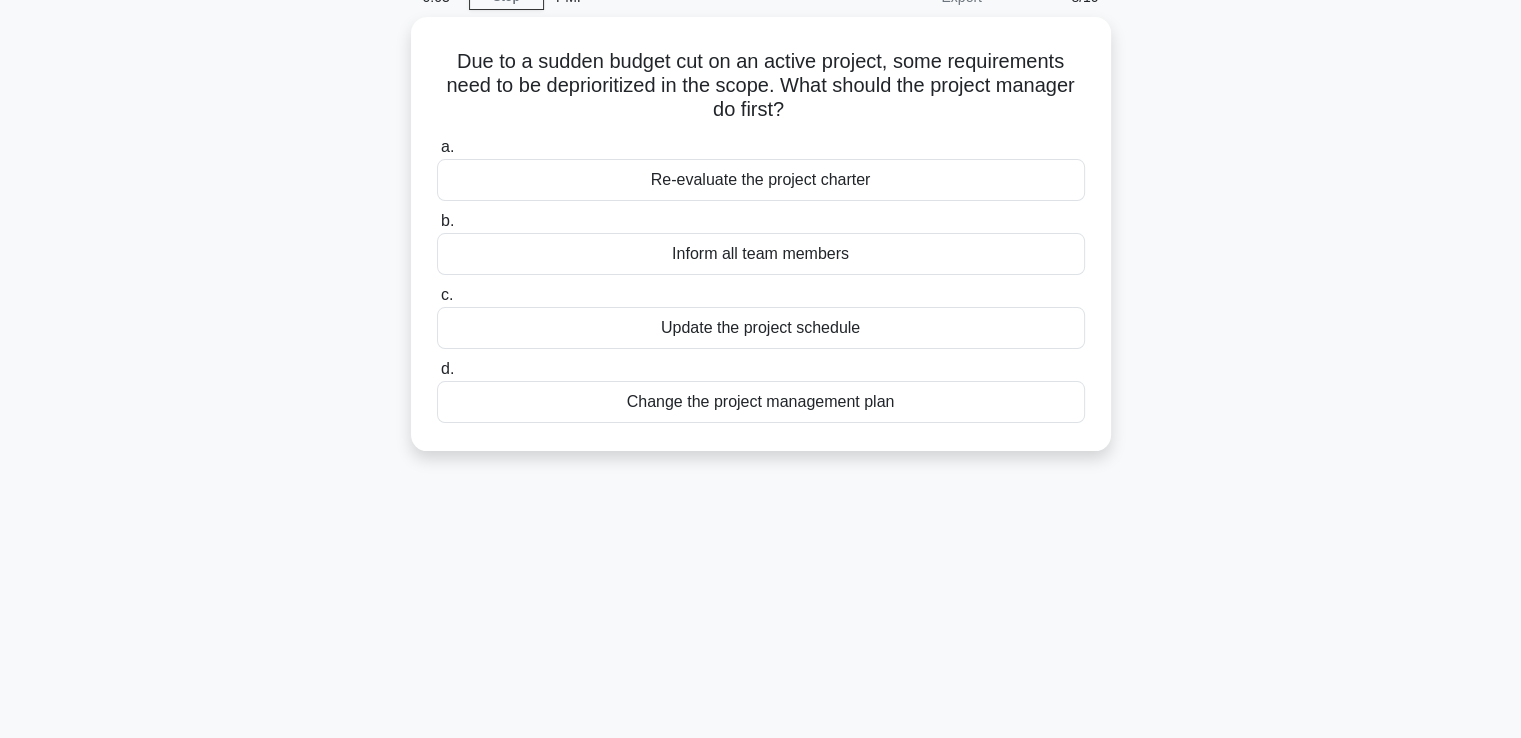 scroll, scrollTop: 0, scrollLeft: 0, axis: both 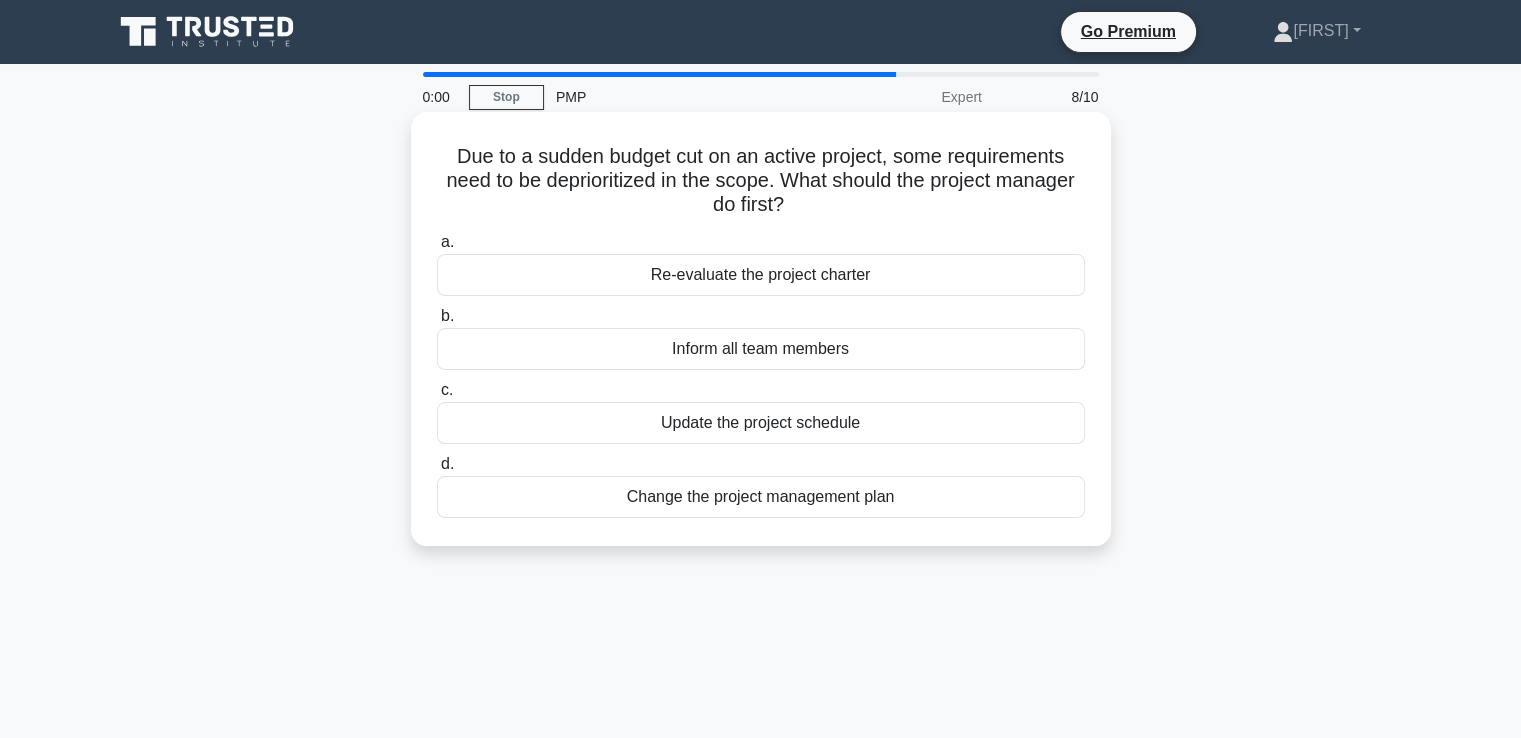 click on "Inform all team members" at bounding box center (761, 349) 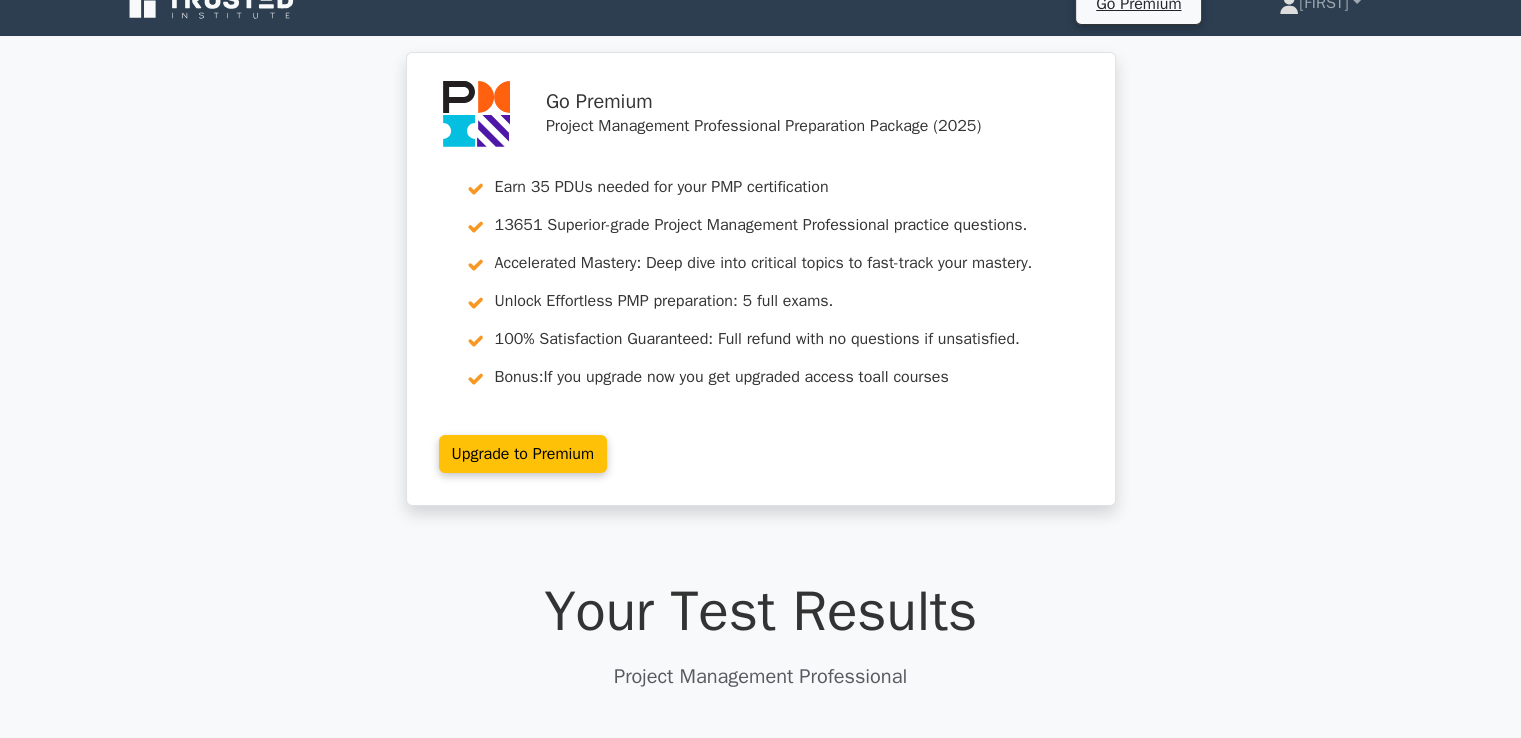 scroll, scrollTop: 300, scrollLeft: 0, axis: vertical 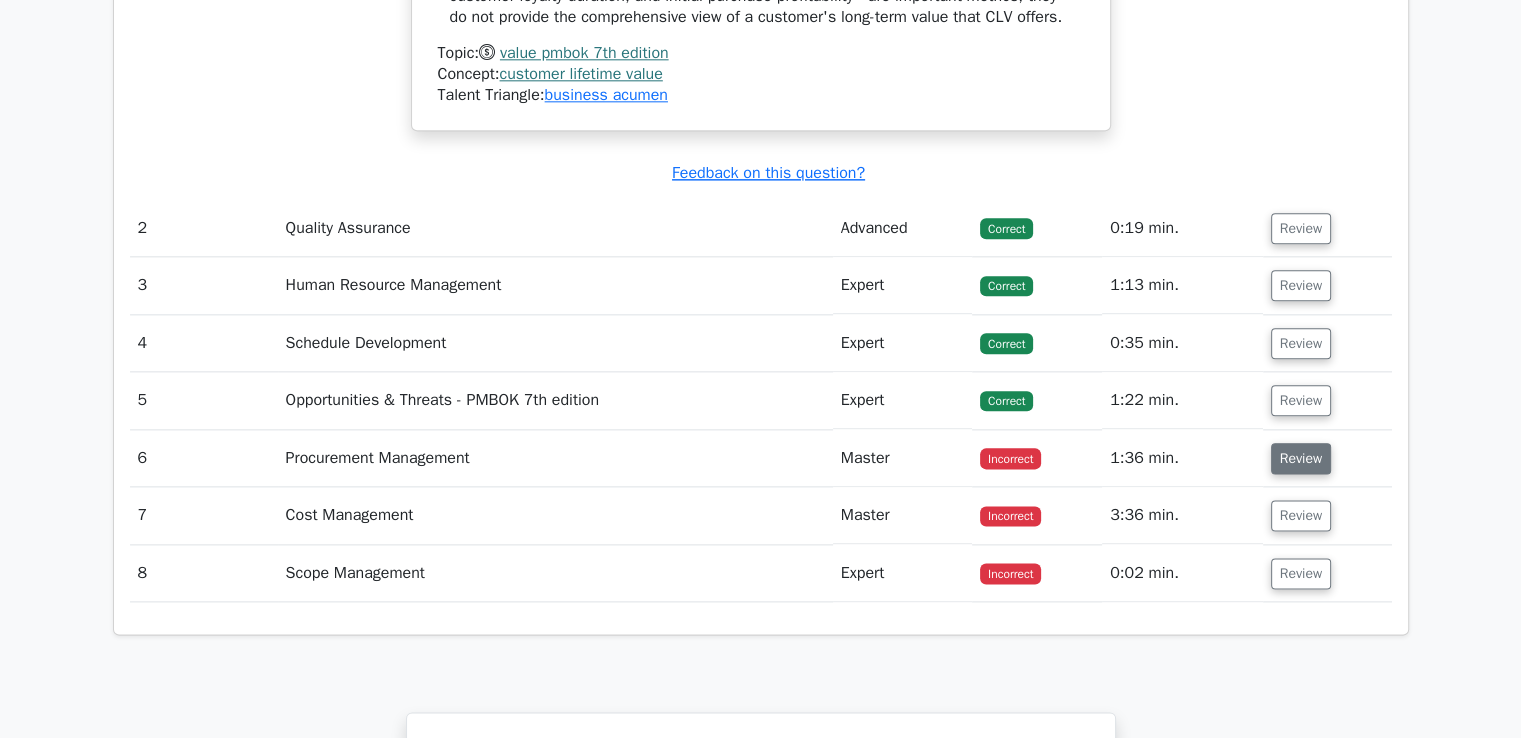 click on "Review" at bounding box center [1301, 458] 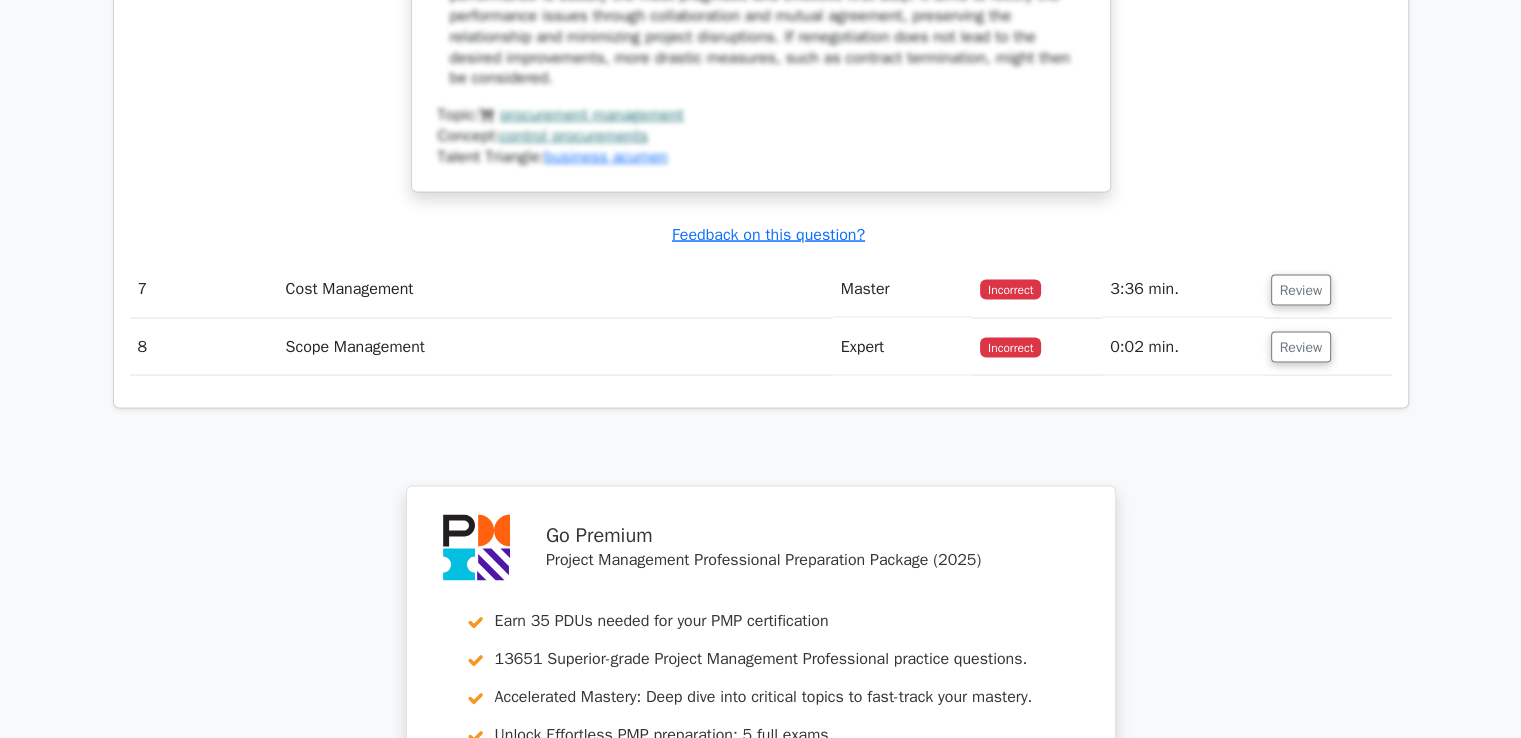 scroll, scrollTop: 4000, scrollLeft: 0, axis: vertical 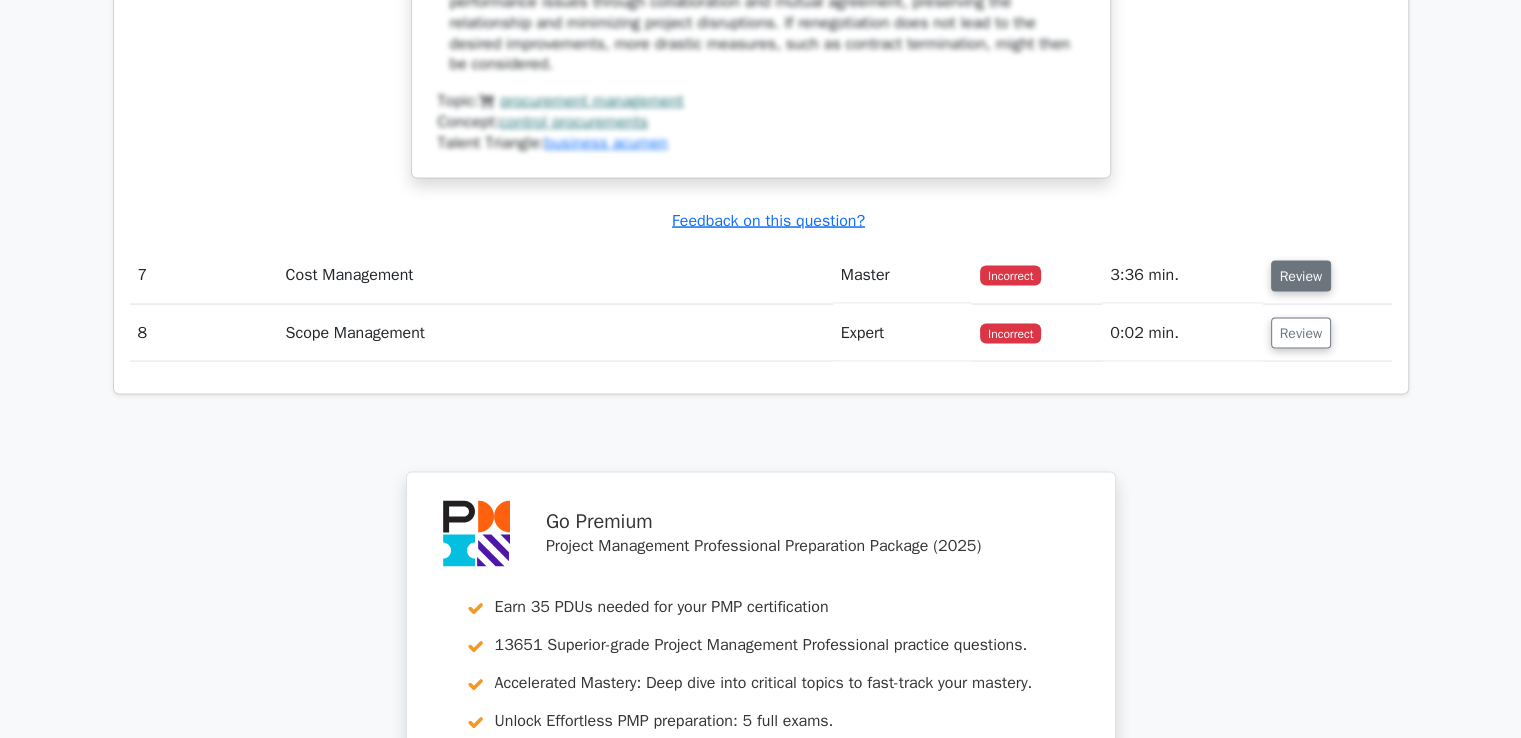 click on "Review" at bounding box center [1301, 276] 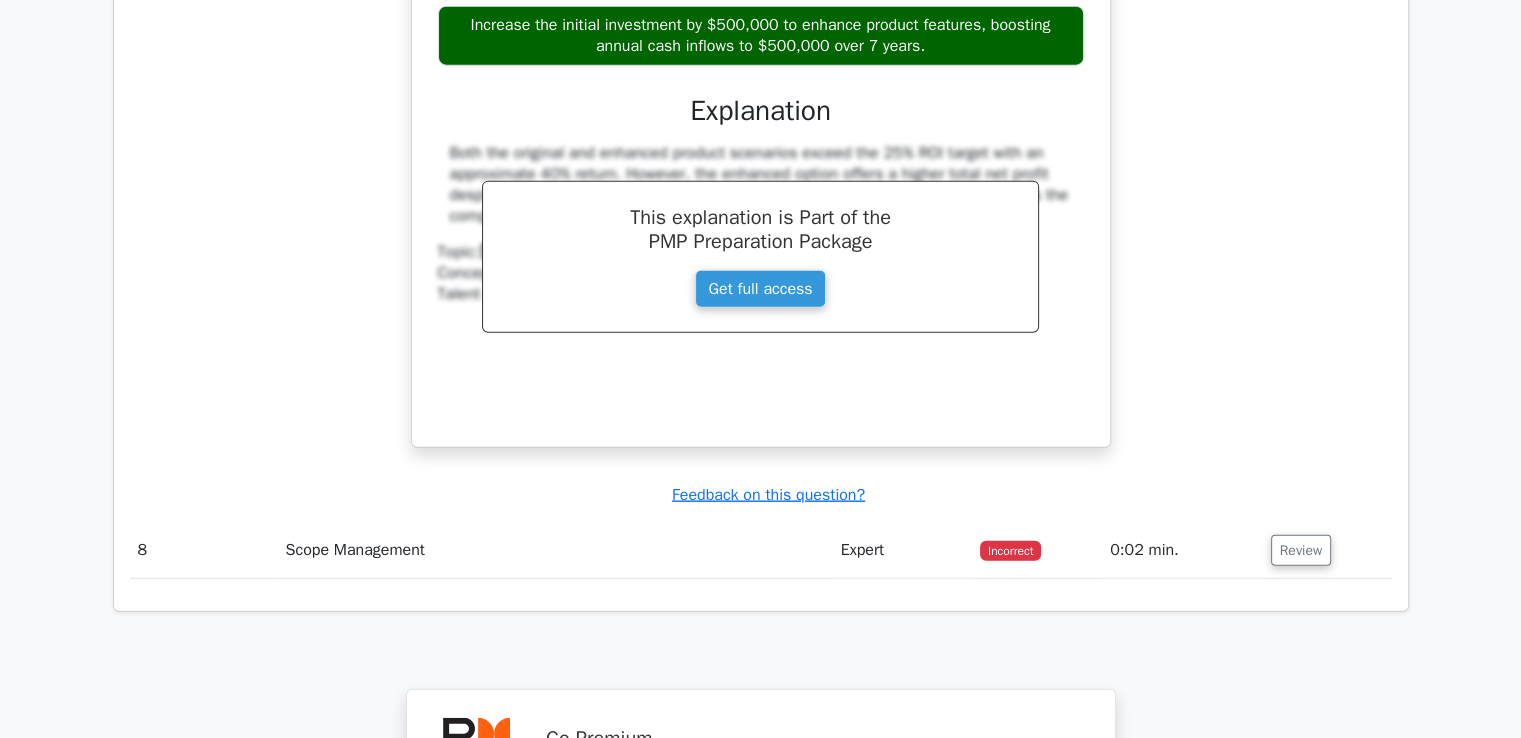 scroll, scrollTop: 4900, scrollLeft: 0, axis: vertical 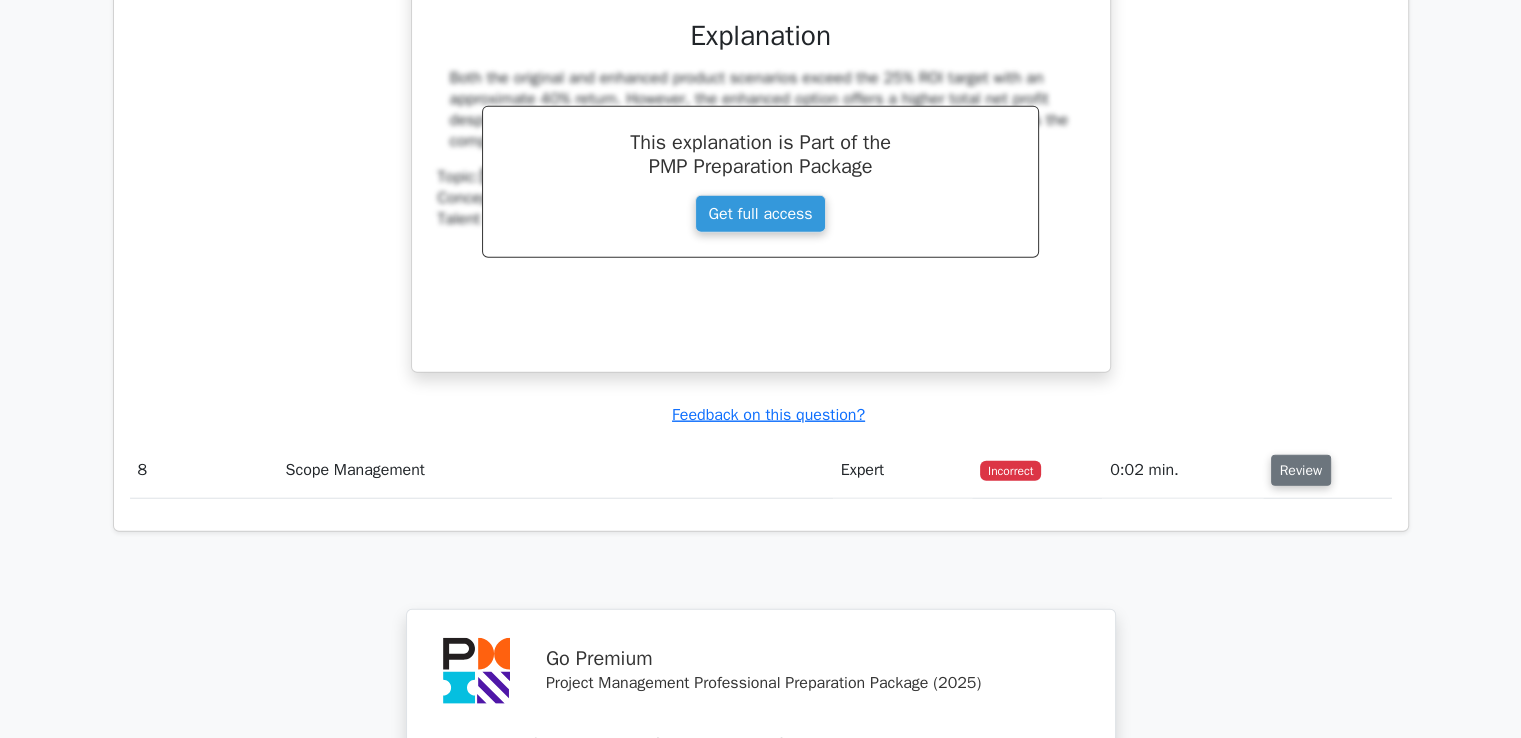 click on "Review" at bounding box center [1301, 470] 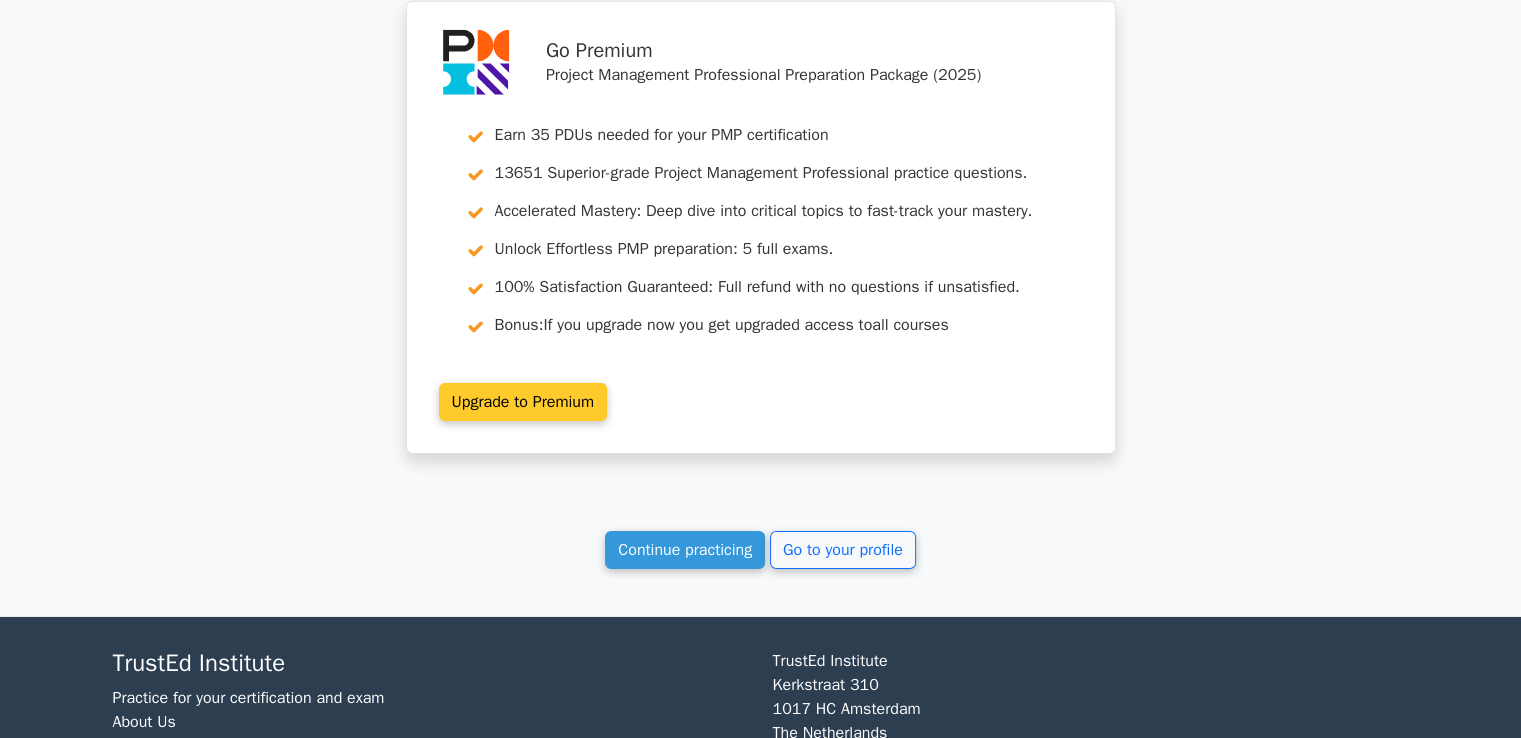 scroll, scrollTop: 6563, scrollLeft: 0, axis: vertical 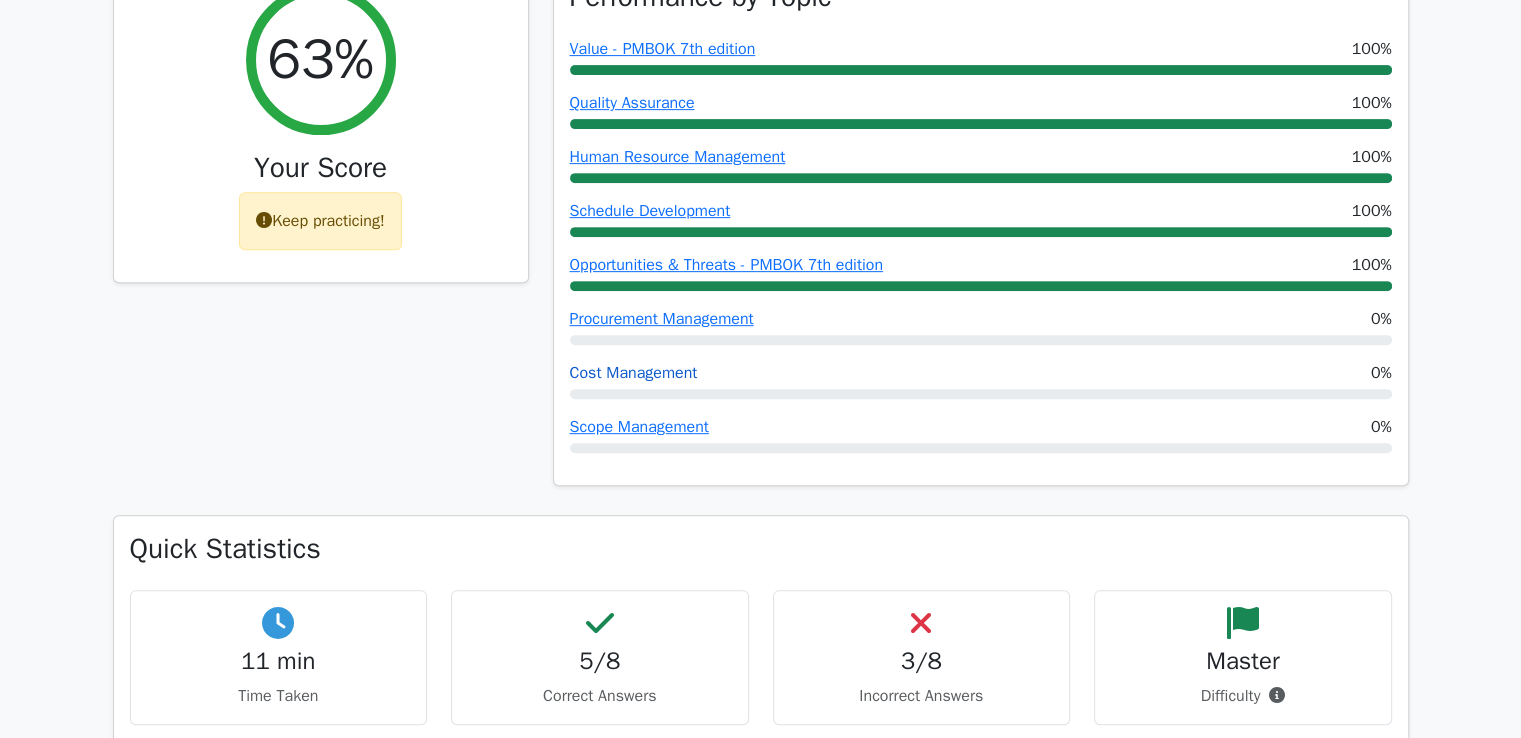click on "Cost Management" at bounding box center [634, 373] 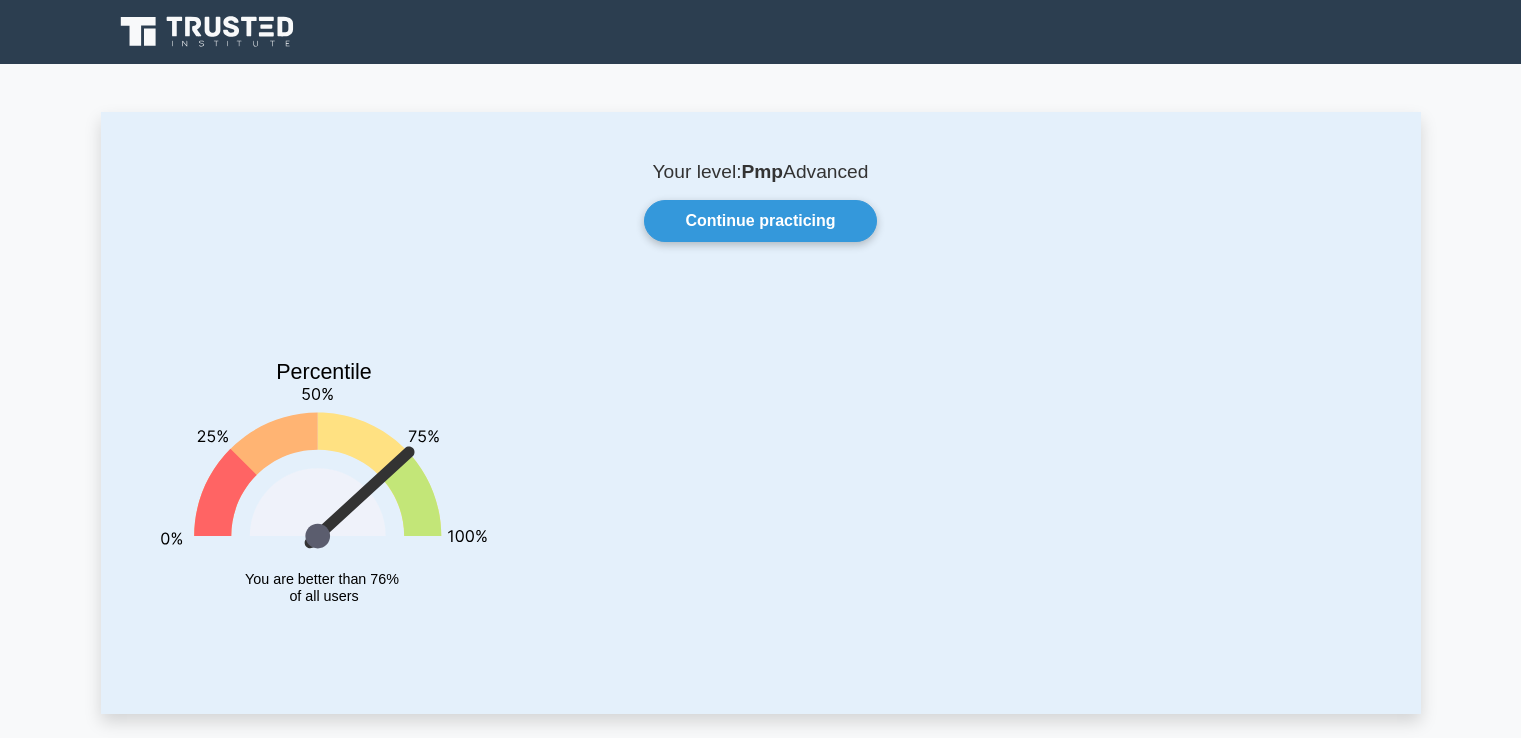 scroll, scrollTop: 0, scrollLeft: 0, axis: both 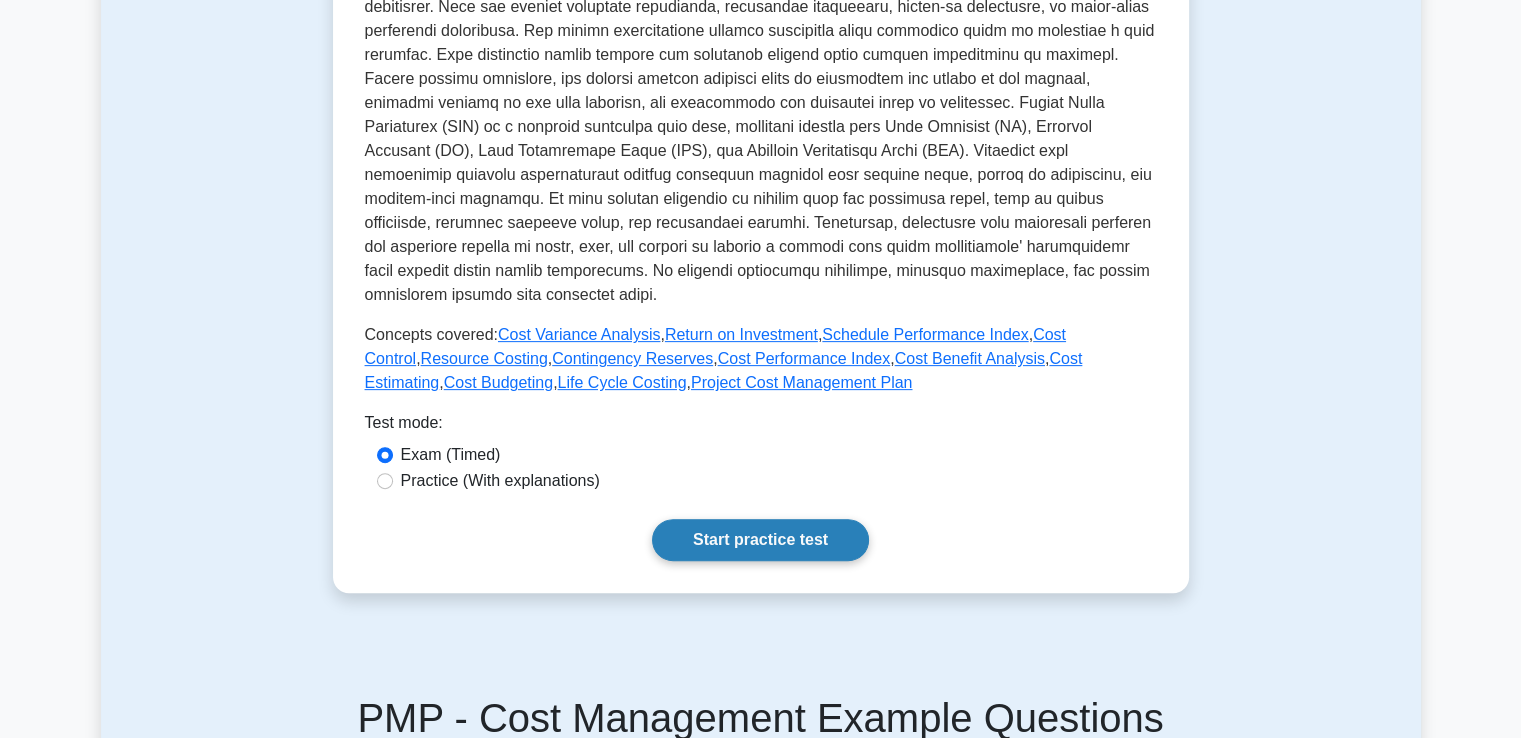 click on "Start practice test" at bounding box center [760, 540] 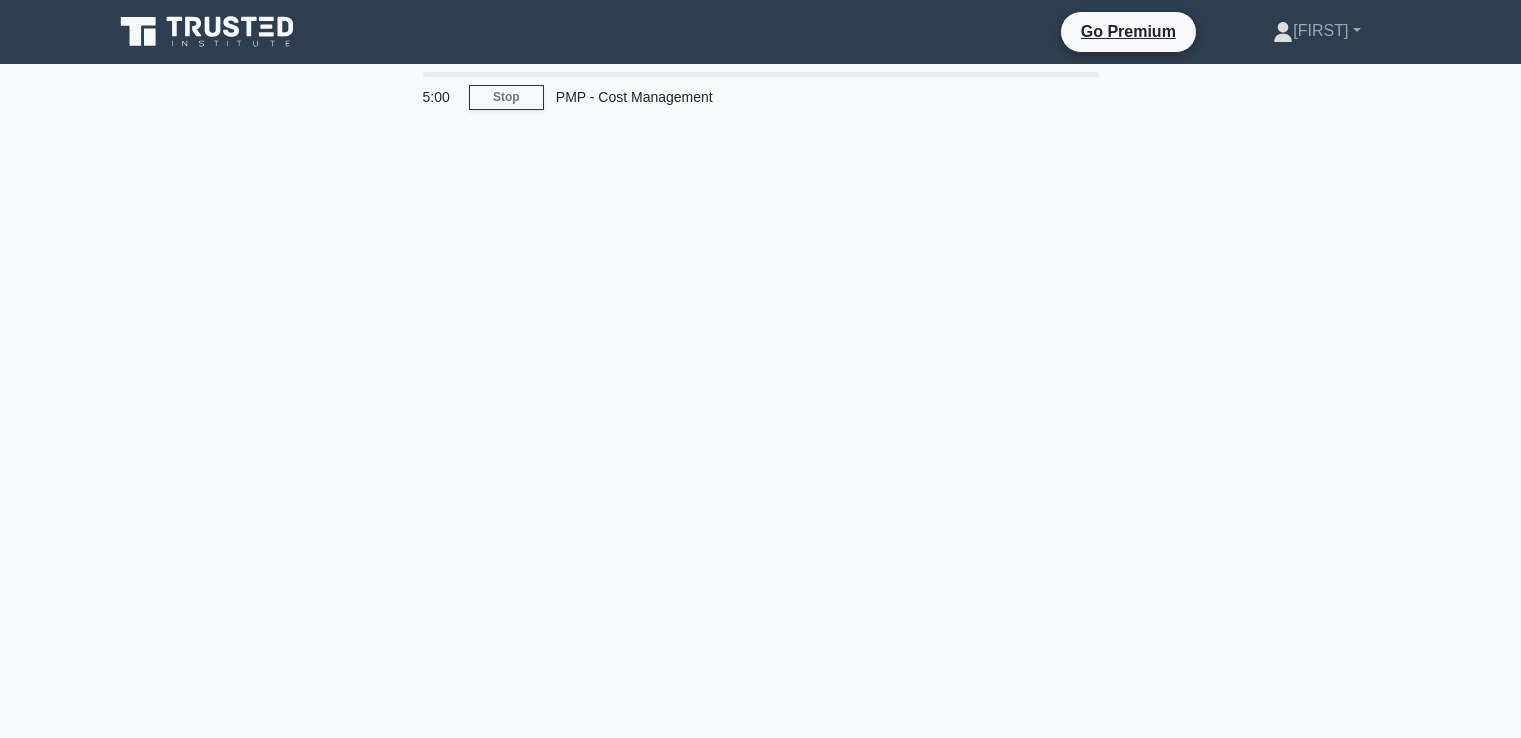 scroll, scrollTop: 0, scrollLeft: 0, axis: both 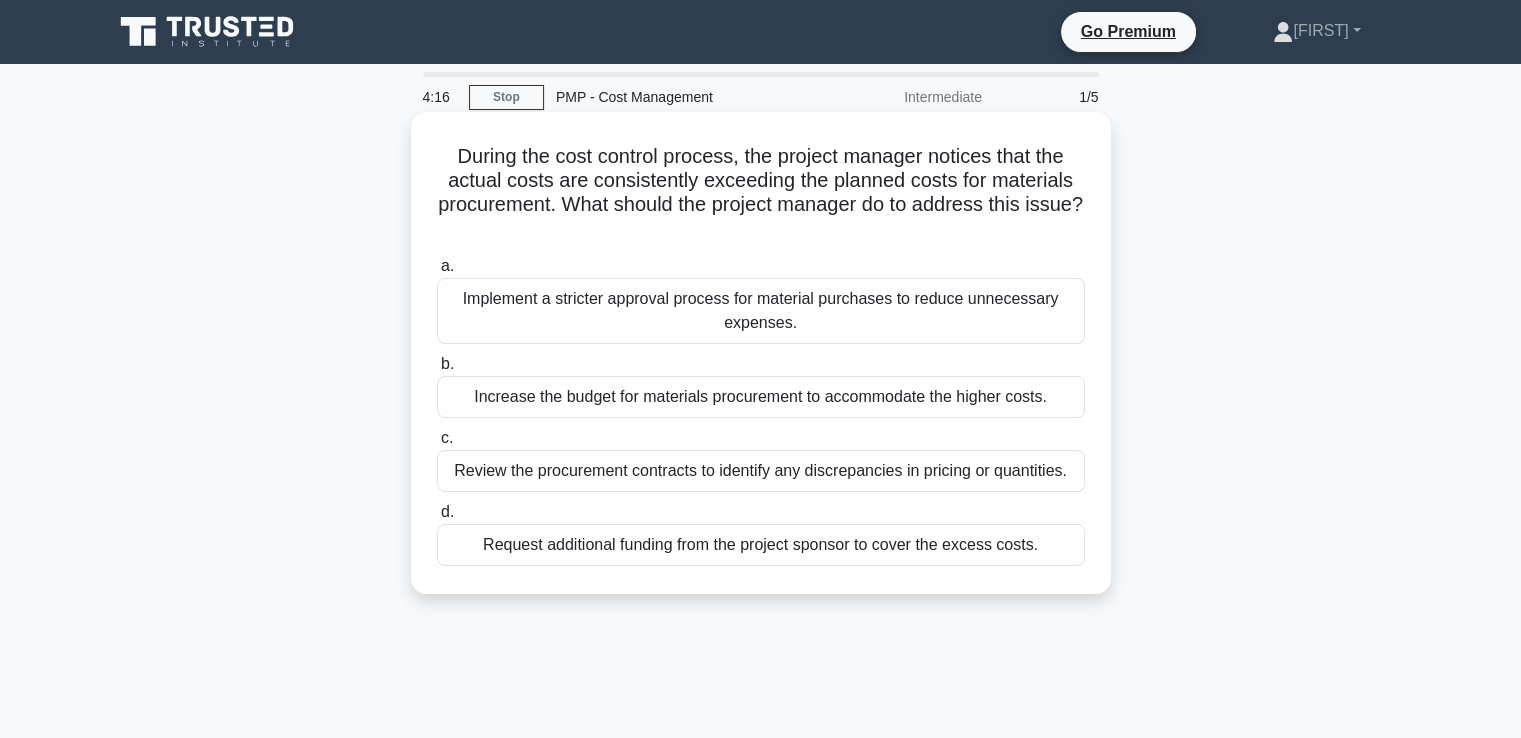click on "Implement a stricter approval process for material purchases to reduce unnecessary expenses." at bounding box center (761, 311) 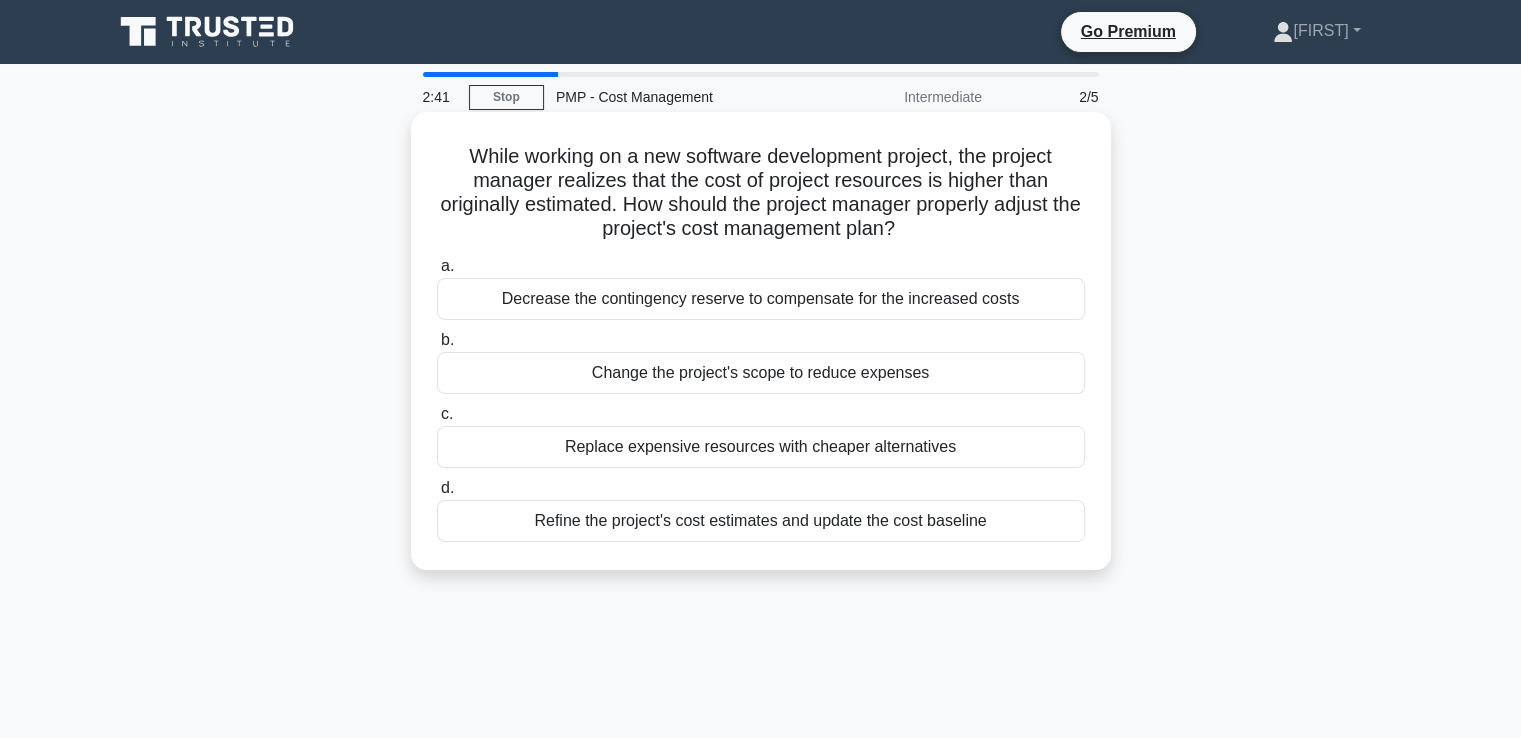 click on "Refine the project's cost estimates and update the cost baseline" at bounding box center (761, 521) 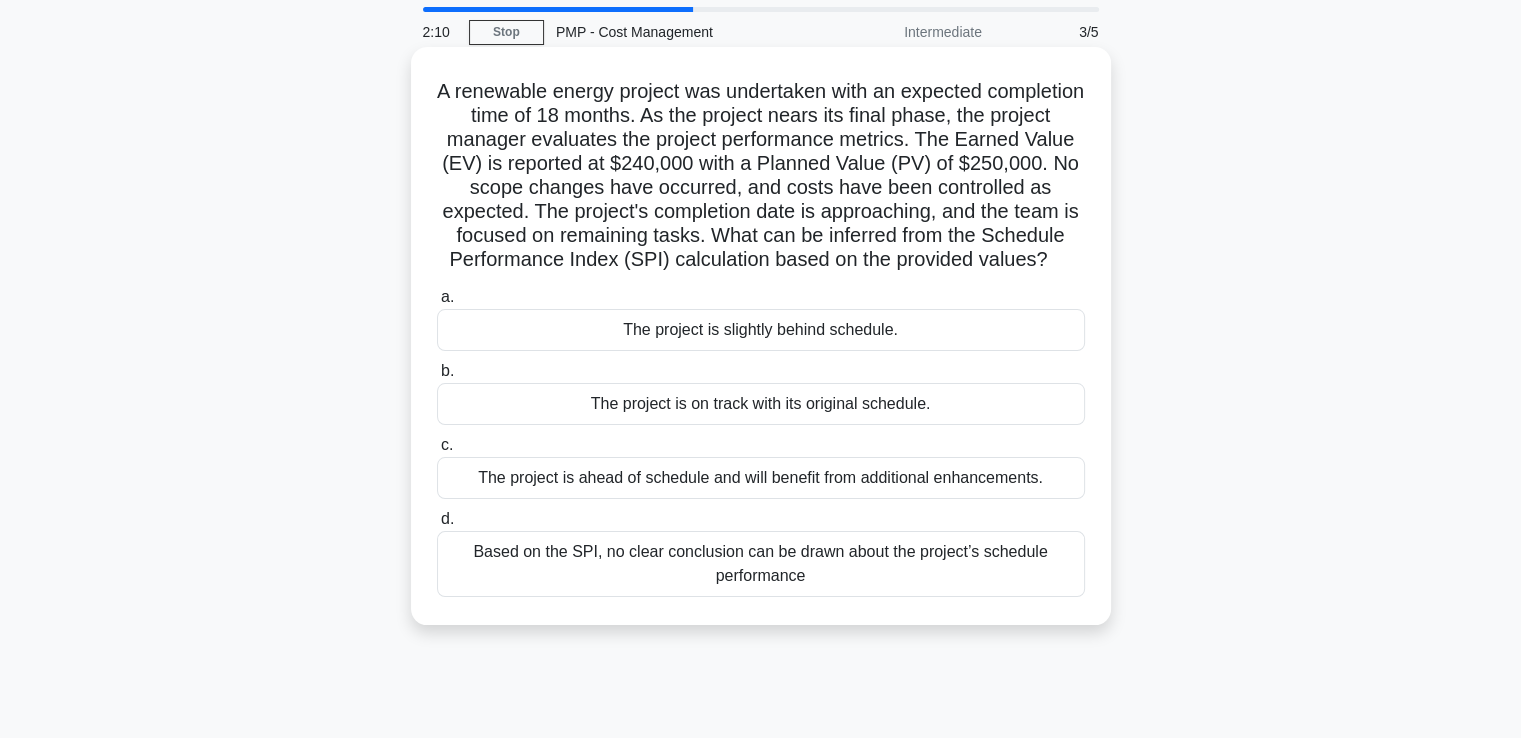 scroll, scrollTop: 100, scrollLeft: 0, axis: vertical 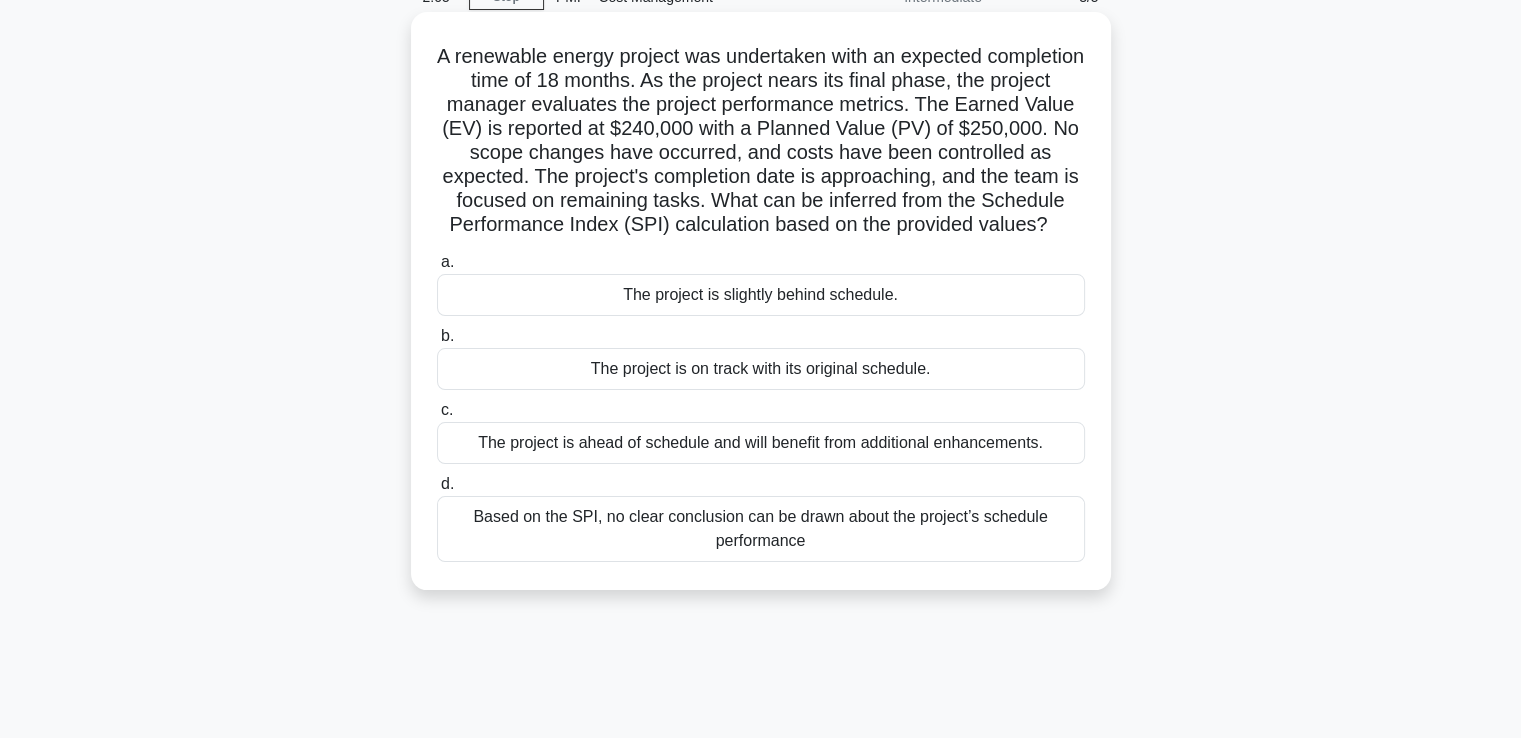 click on "The project is slightly behind schedule." at bounding box center [761, 295] 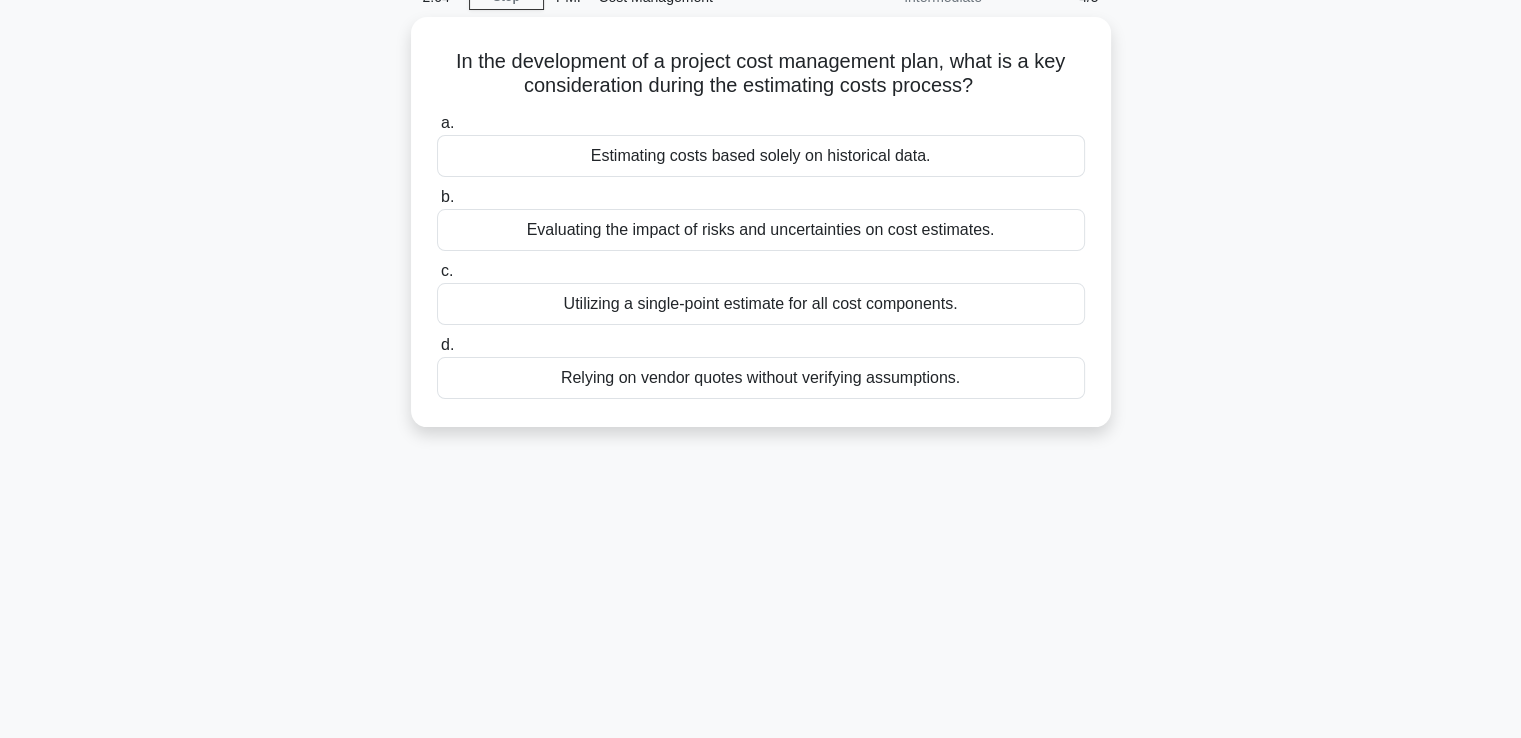 scroll, scrollTop: 0, scrollLeft: 0, axis: both 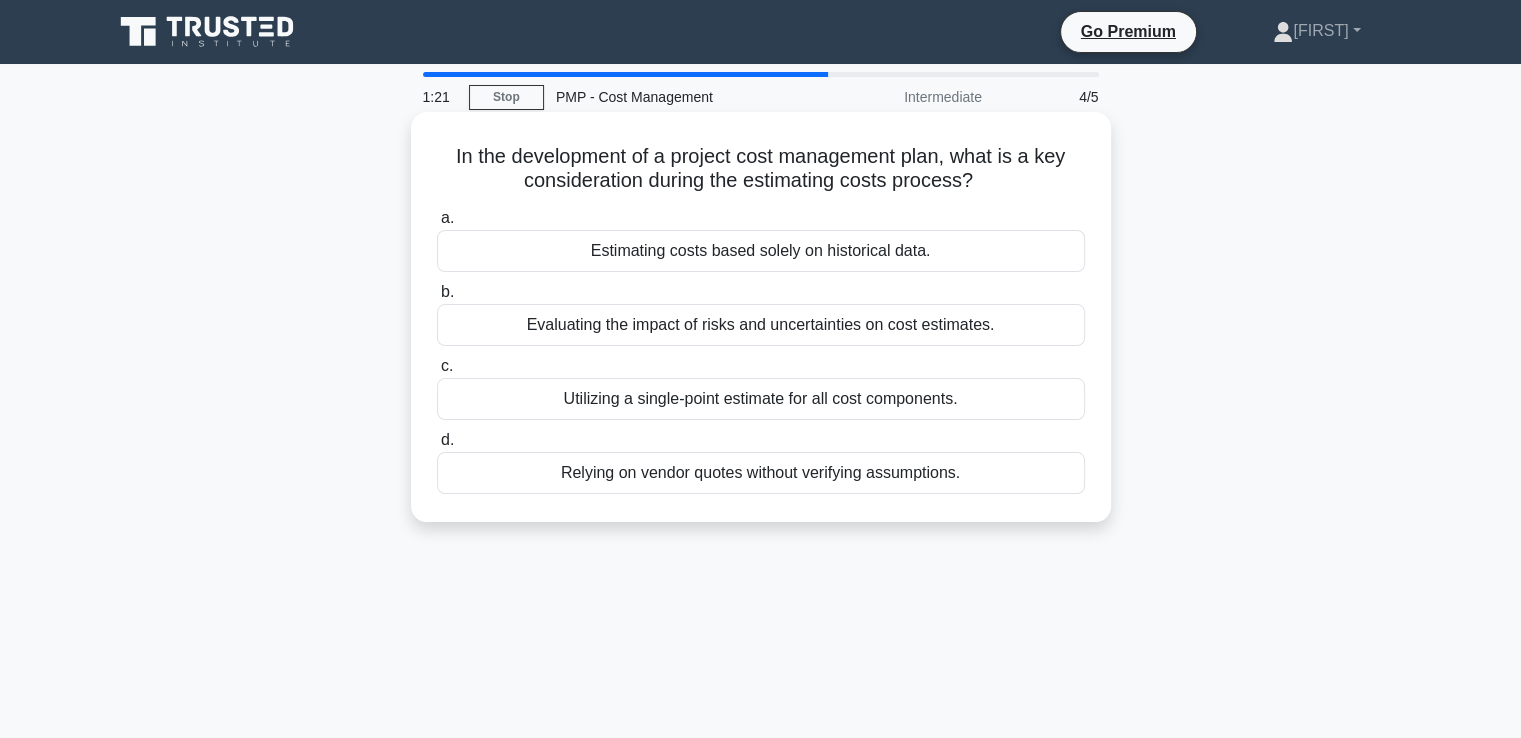 click on "Evaluating the impact of risks and uncertainties on cost estimates." at bounding box center [761, 325] 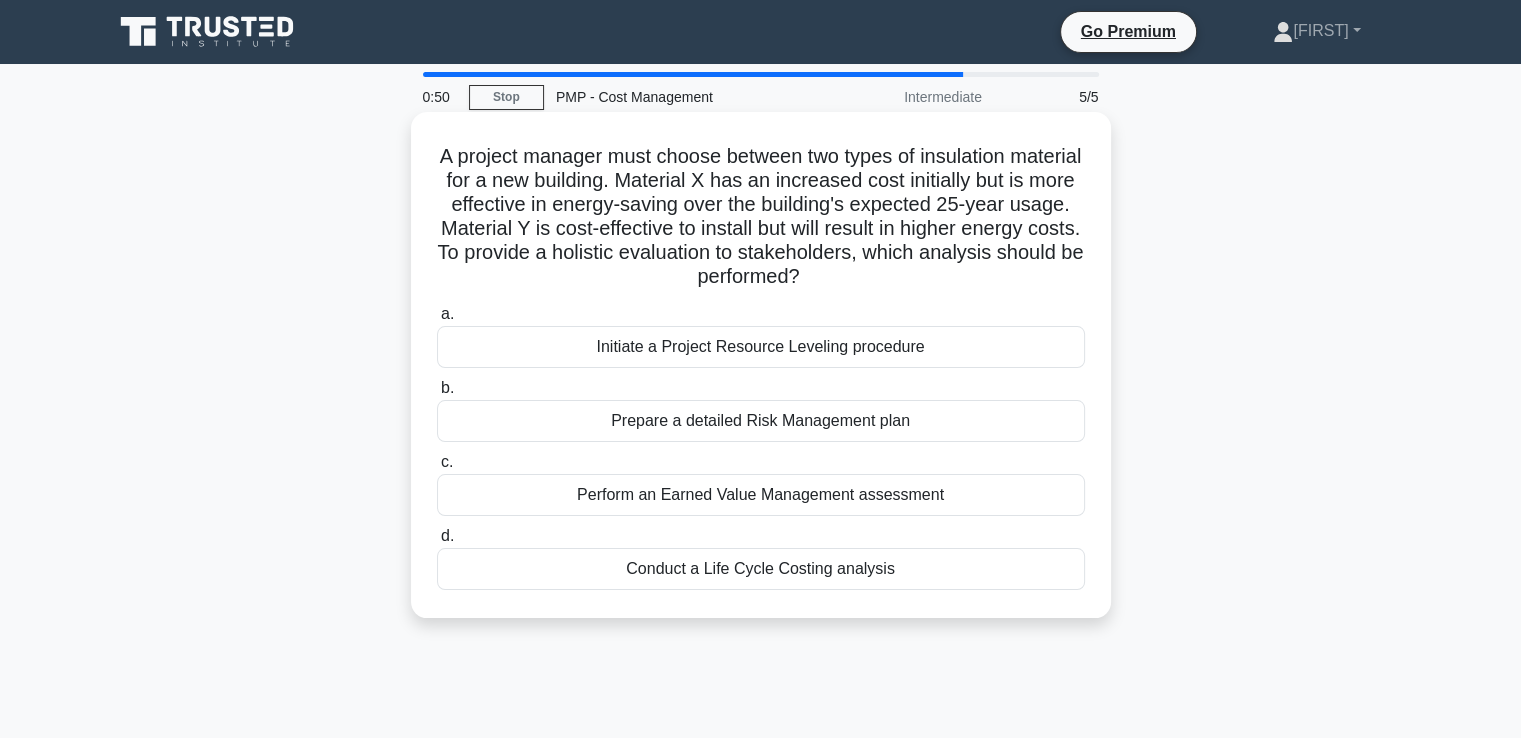 click on "Conduct a Life Cycle Costing analysis" at bounding box center [761, 569] 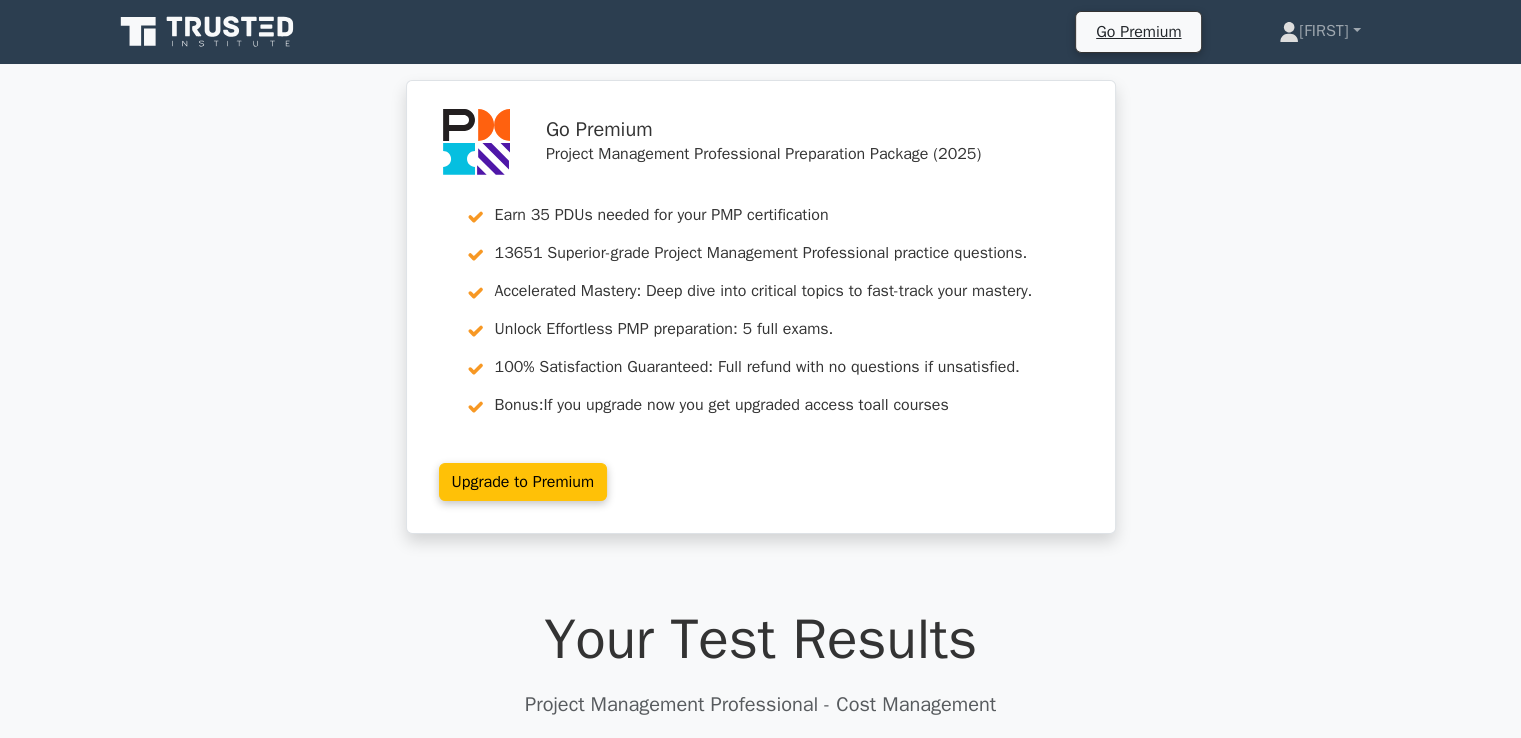scroll, scrollTop: 200, scrollLeft: 0, axis: vertical 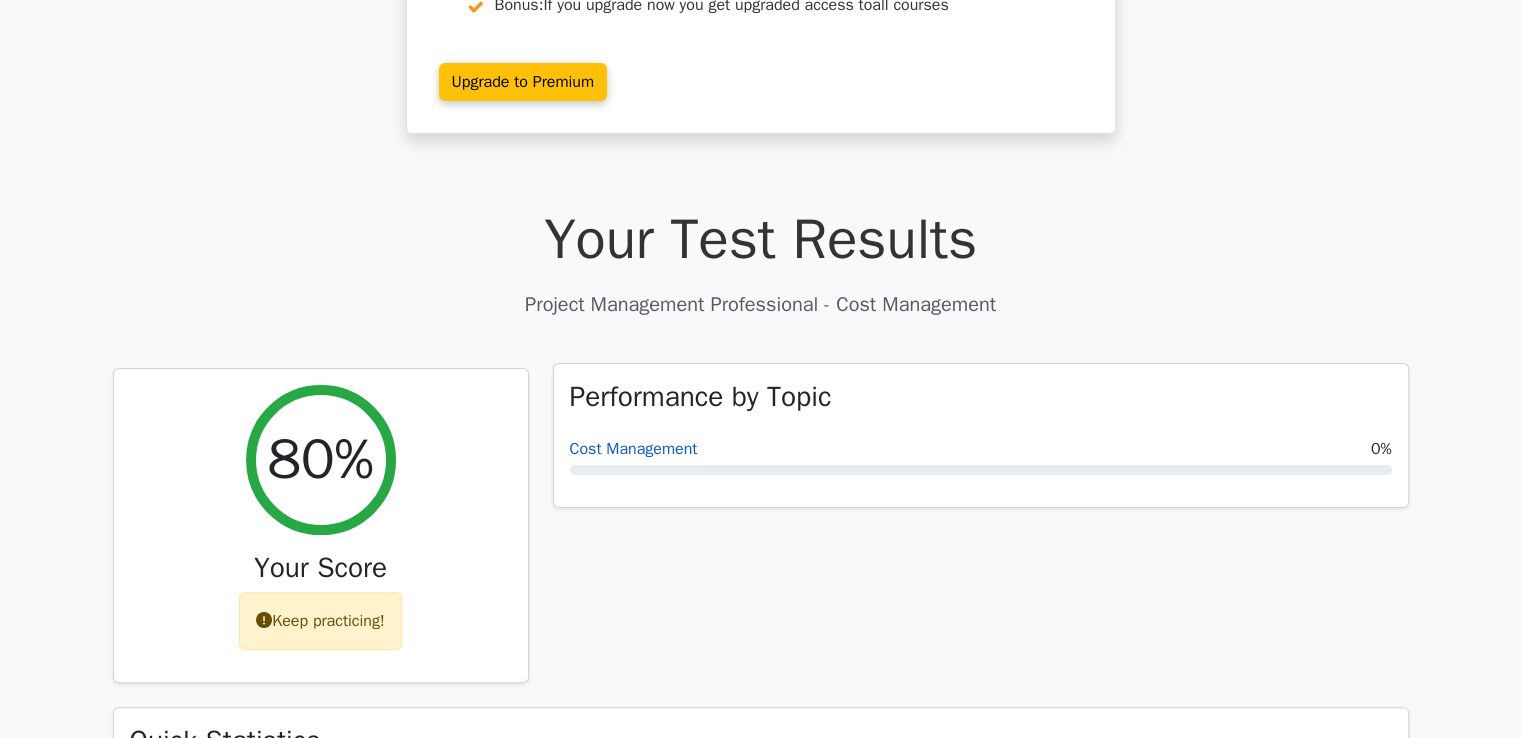 click on "Cost Management" at bounding box center (634, 449) 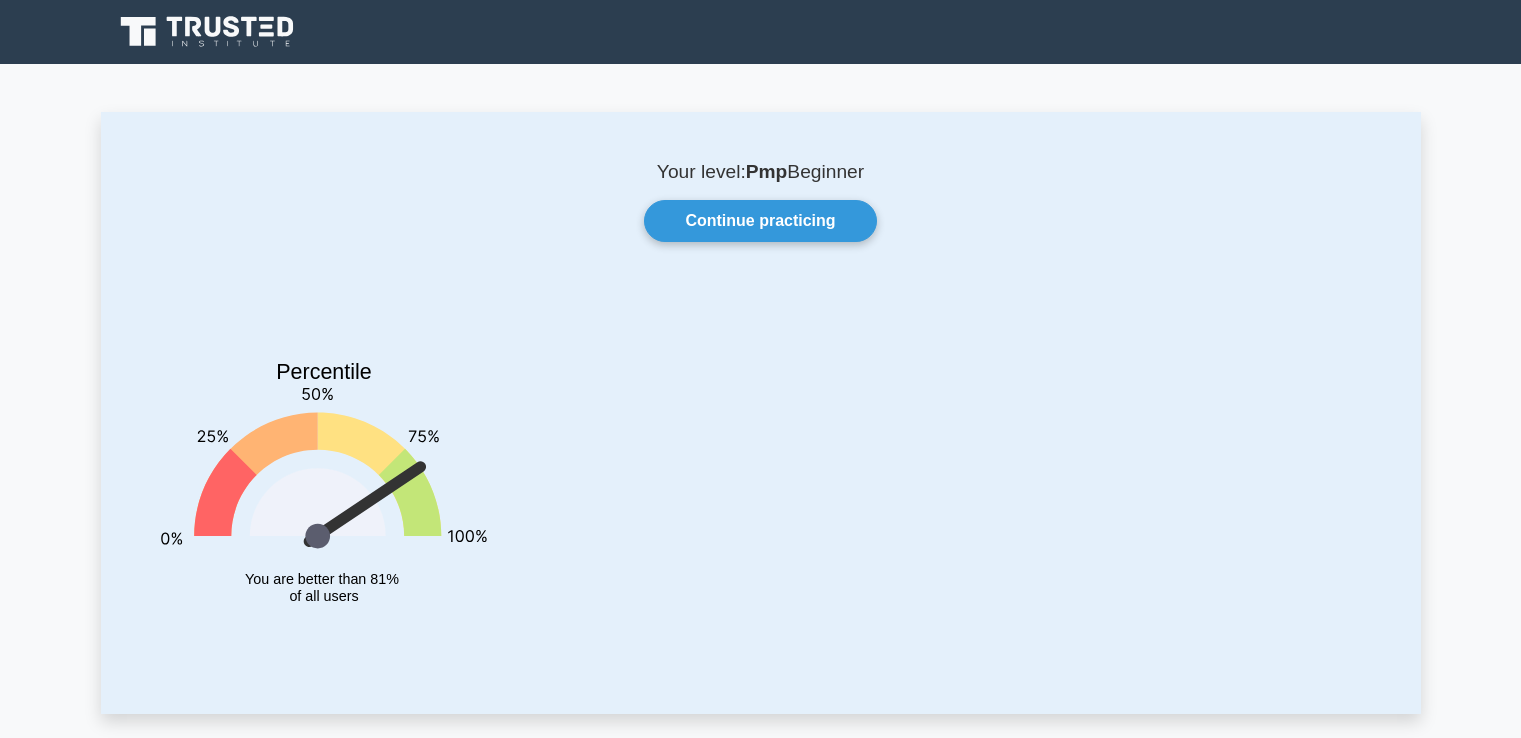 scroll, scrollTop: 0, scrollLeft: 0, axis: both 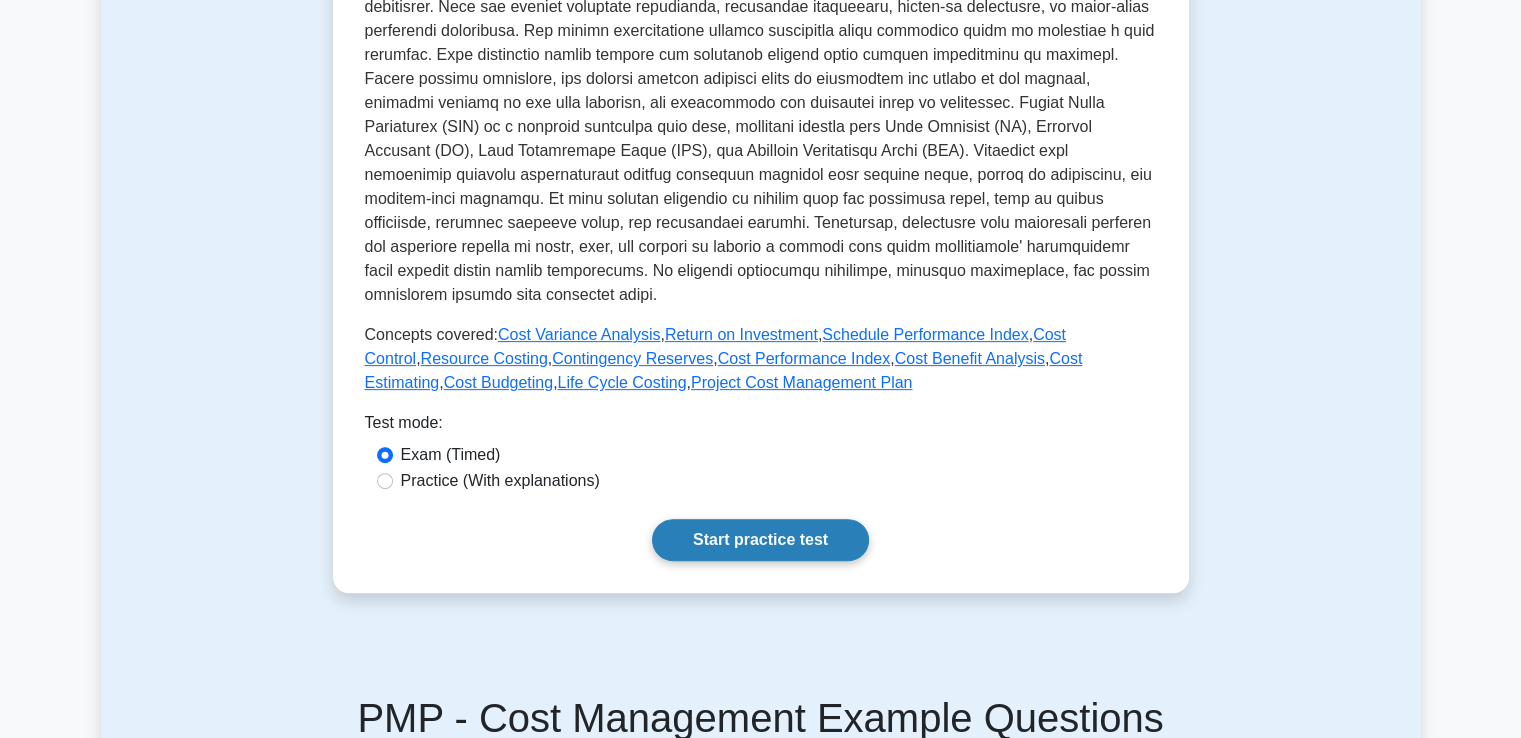 click on "Start practice test" at bounding box center (760, 540) 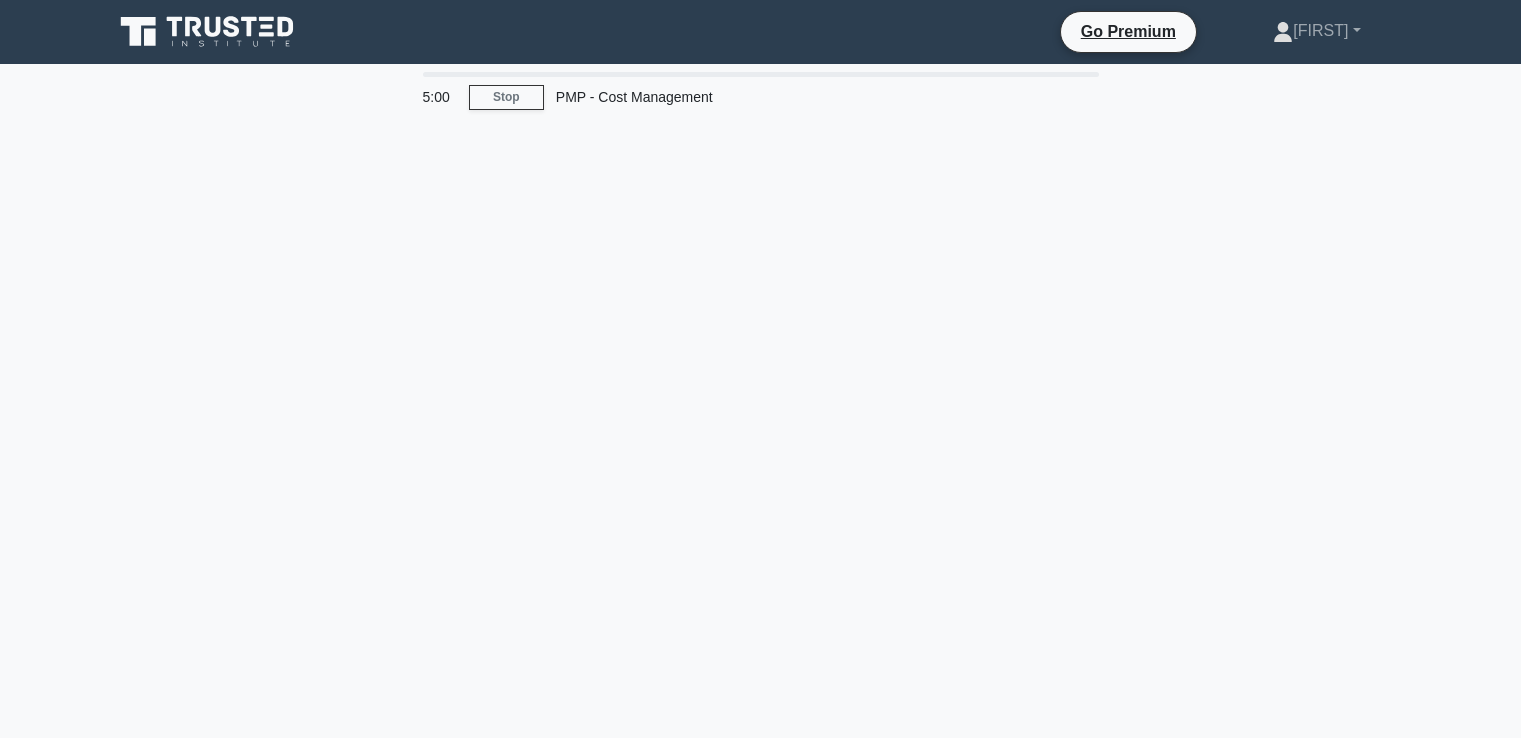 scroll, scrollTop: 0, scrollLeft: 0, axis: both 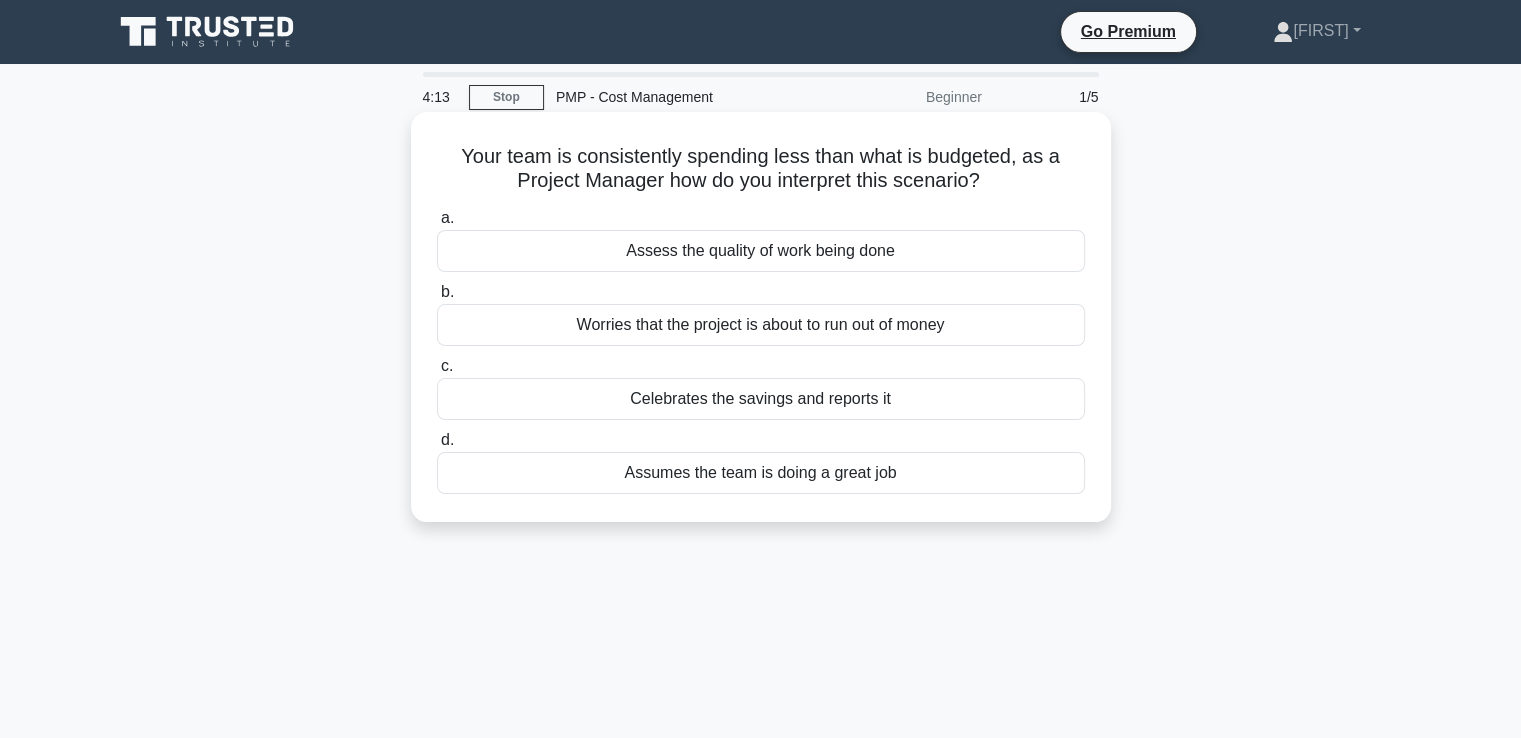click on "Assess the quality of work being done" at bounding box center [761, 251] 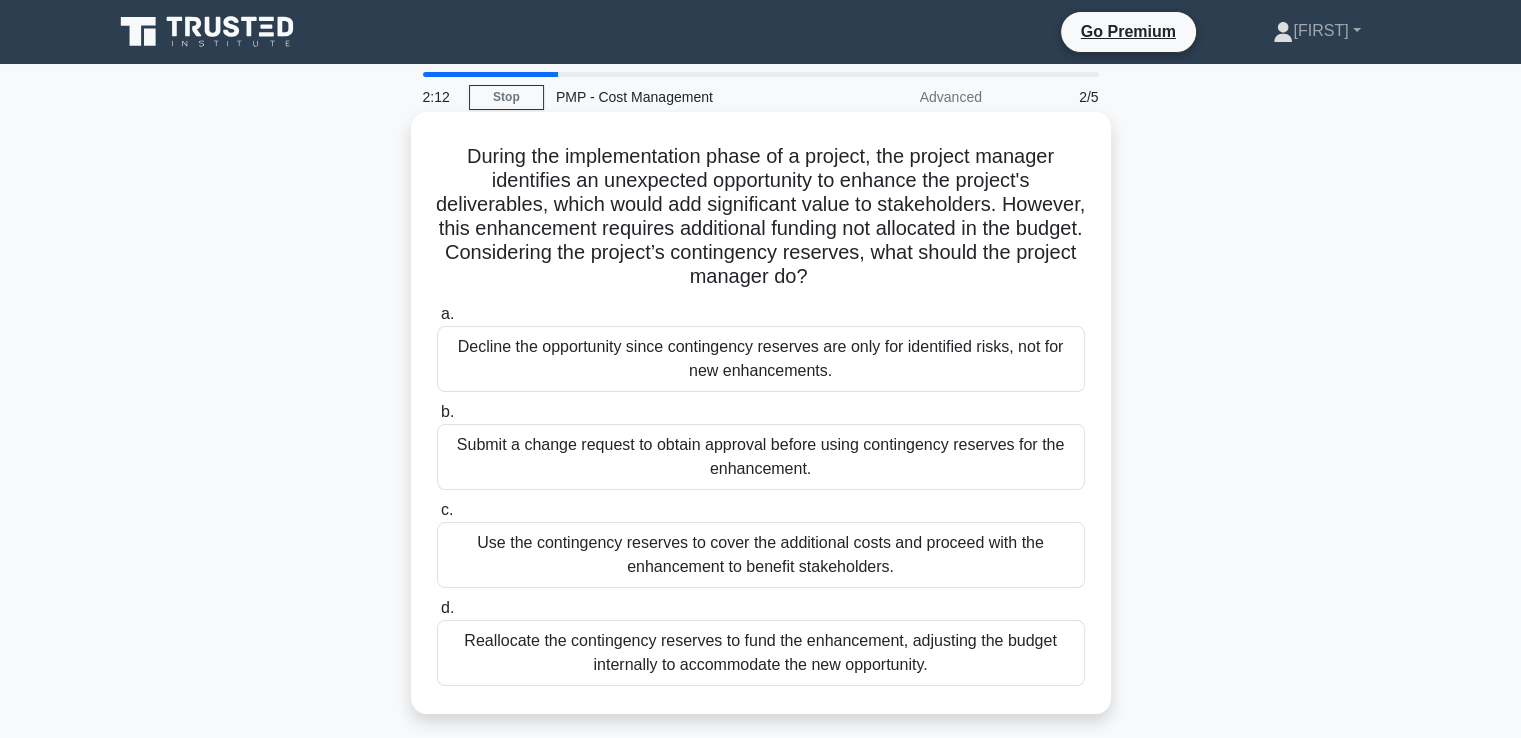 click on "Decline the opportunity since contingency reserves are only for identified risks, not for new enhancements." at bounding box center (761, 359) 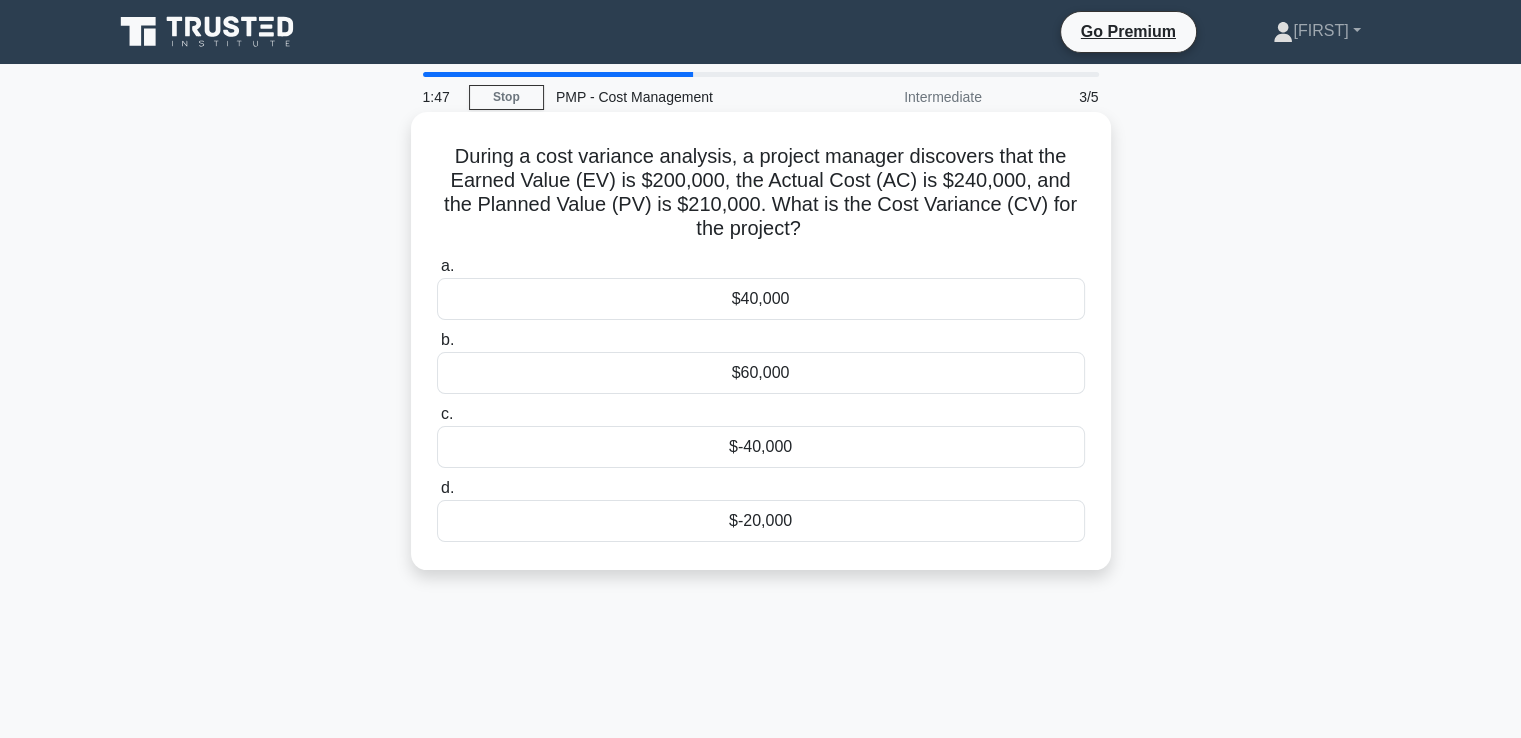 click on "$-40,000" at bounding box center (761, 447) 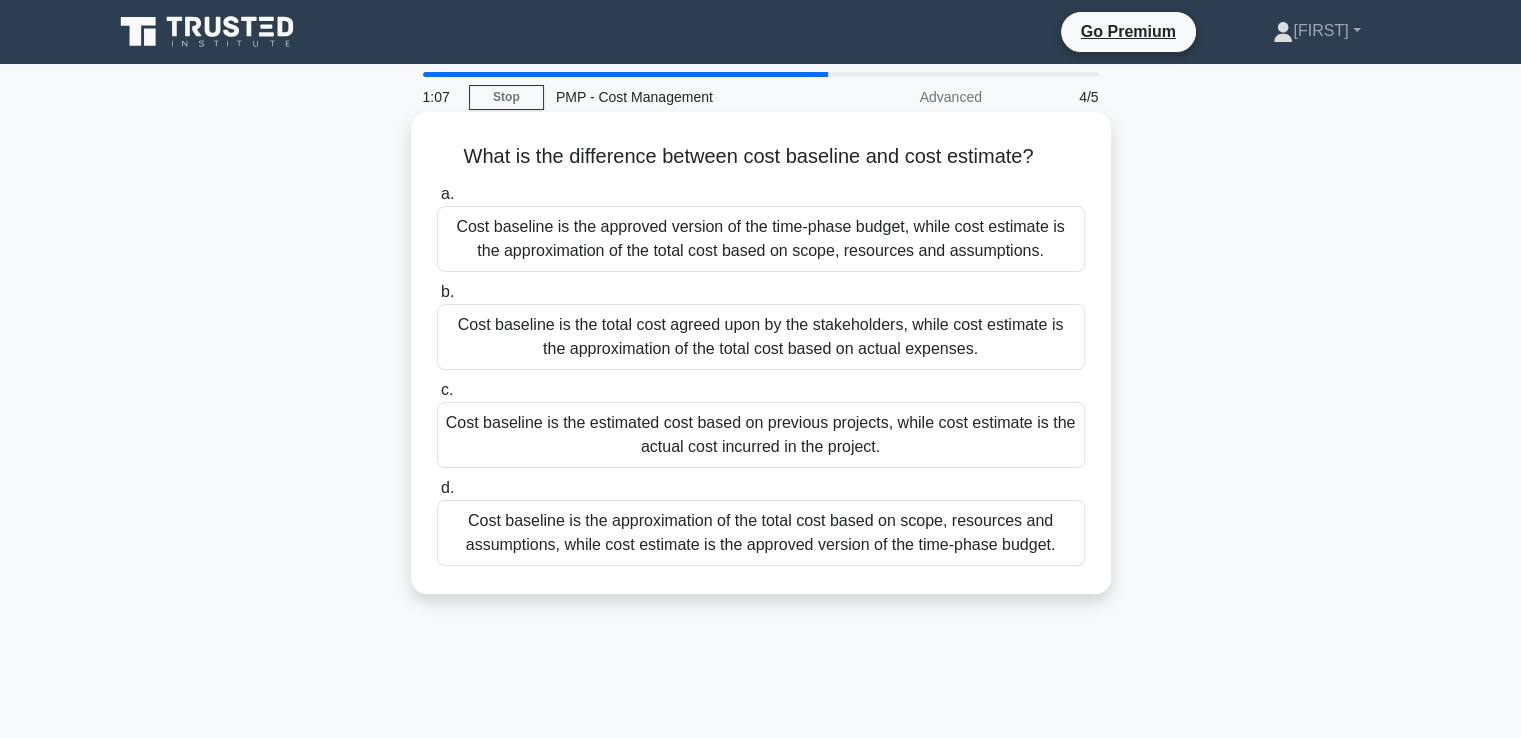 click on "Cost baseline is the approved version of the time-phase budget, while cost estimate is the approximation of the total cost based on scope, resources and assumptions." at bounding box center (761, 239) 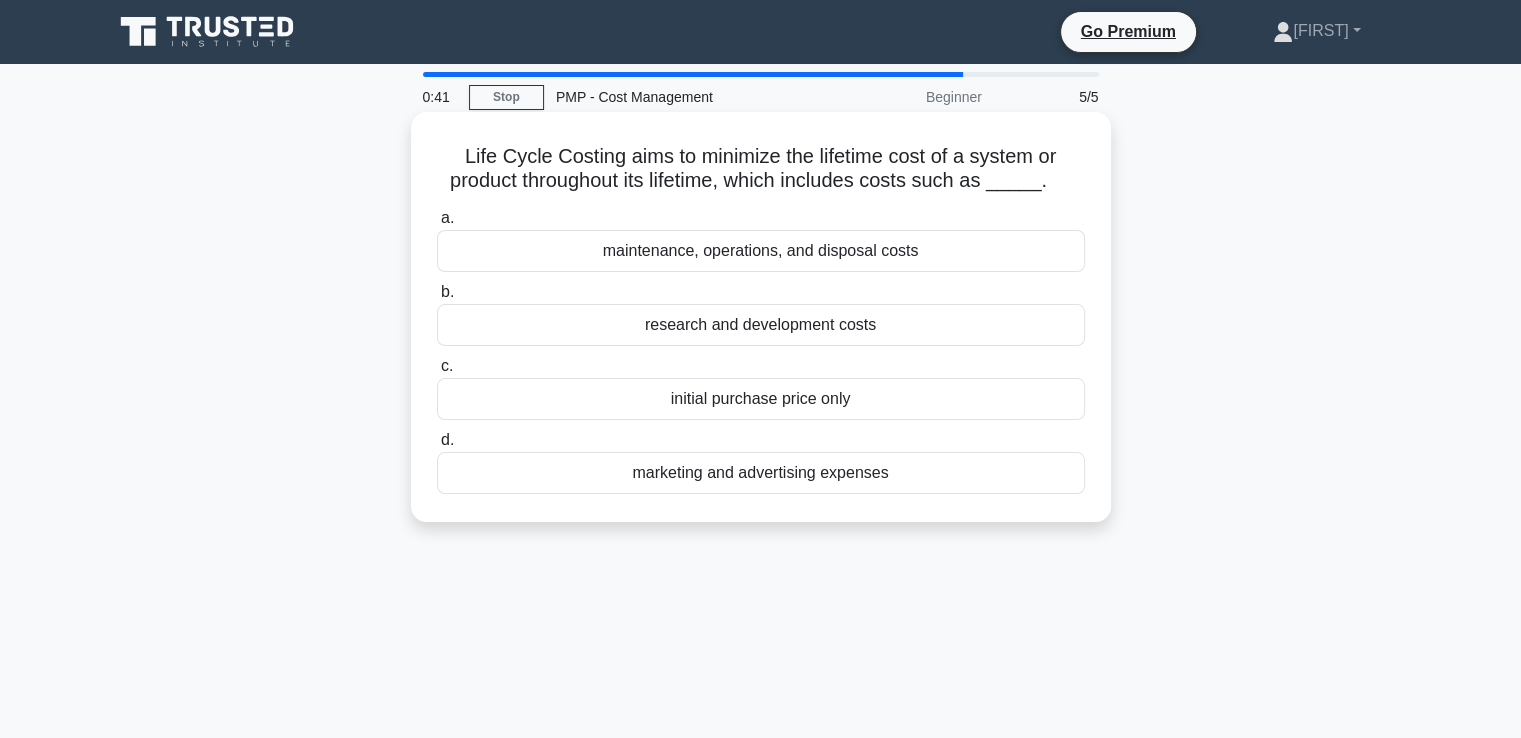 click on "maintenance, operations, and disposal costs" at bounding box center [761, 251] 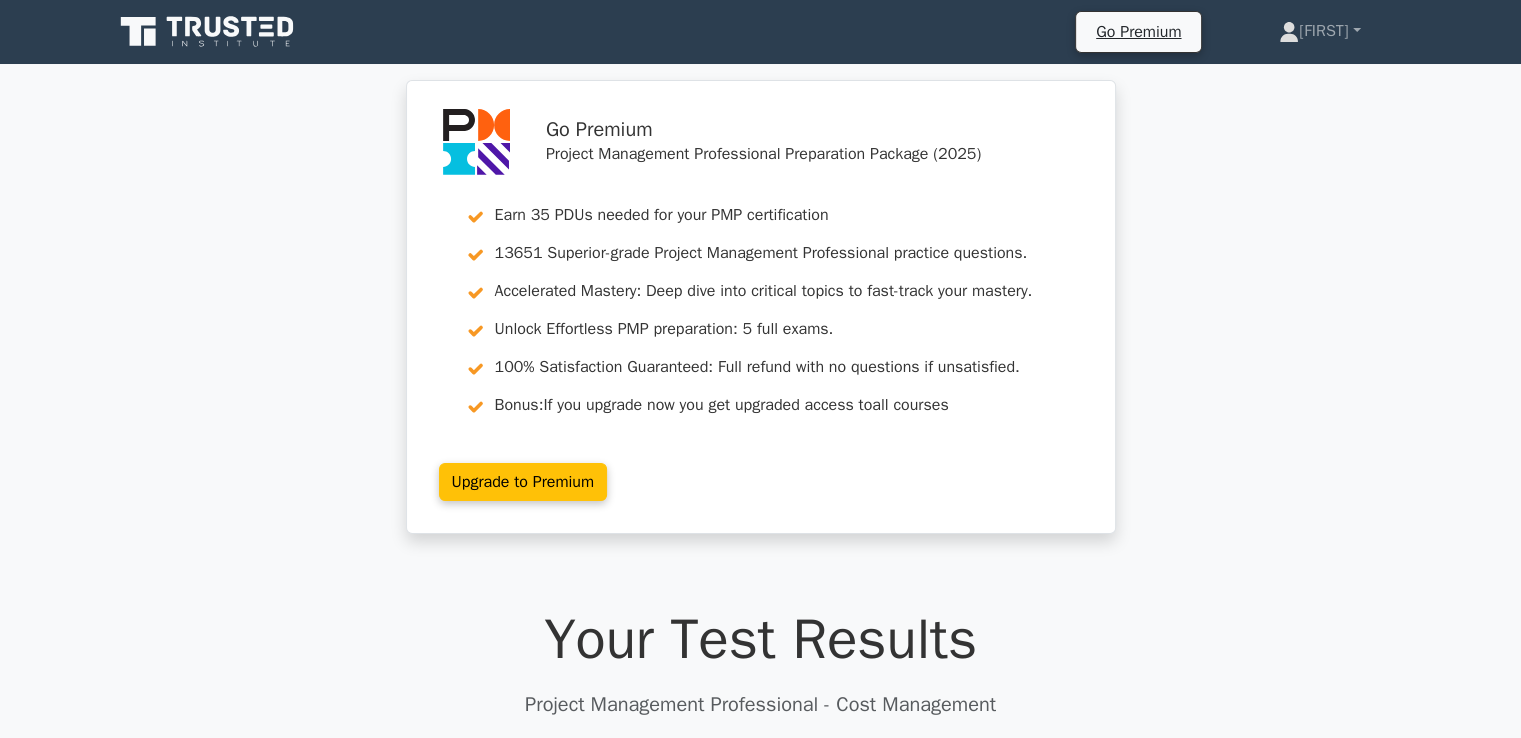 scroll, scrollTop: 100, scrollLeft: 0, axis: vertical 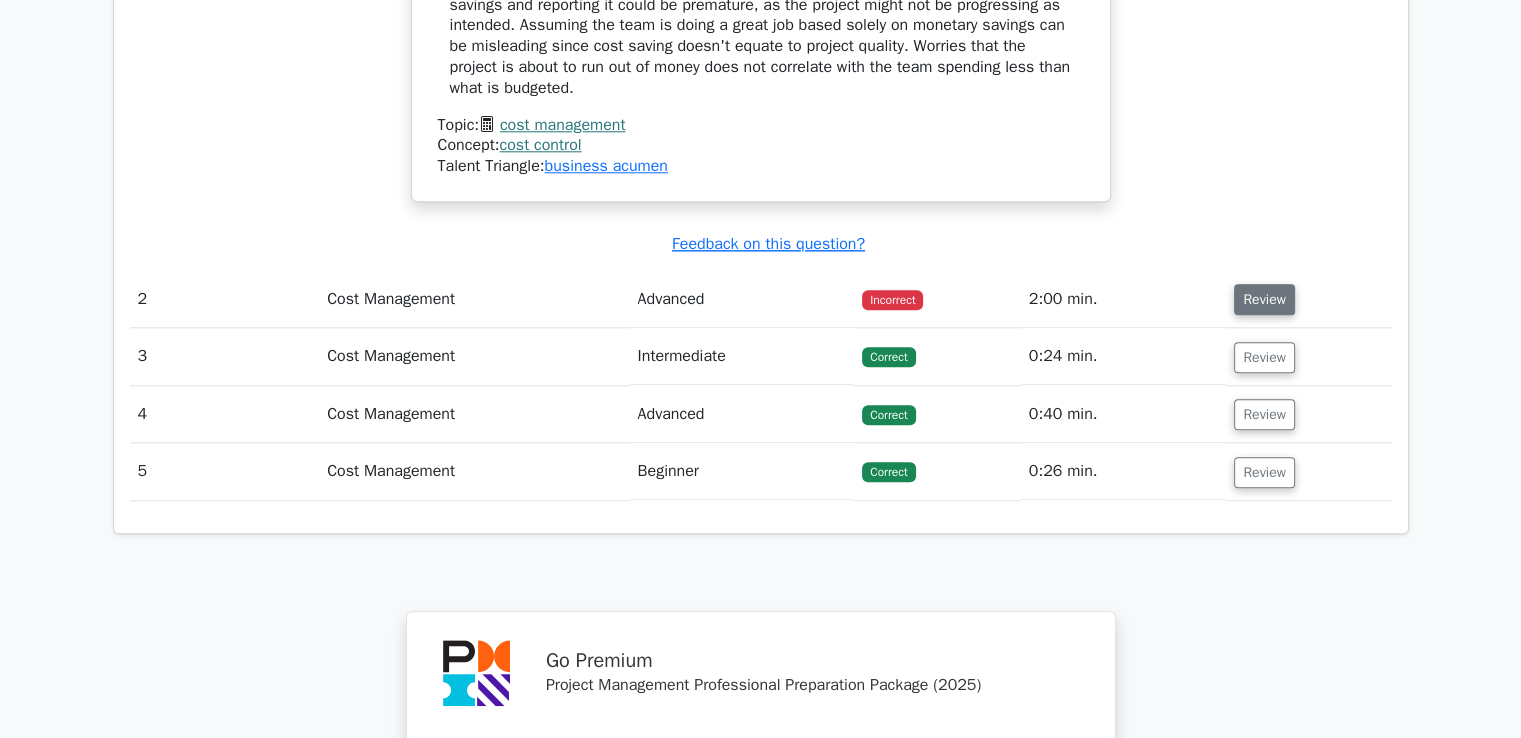 click on "Review" at bounding box center (1264, 299) 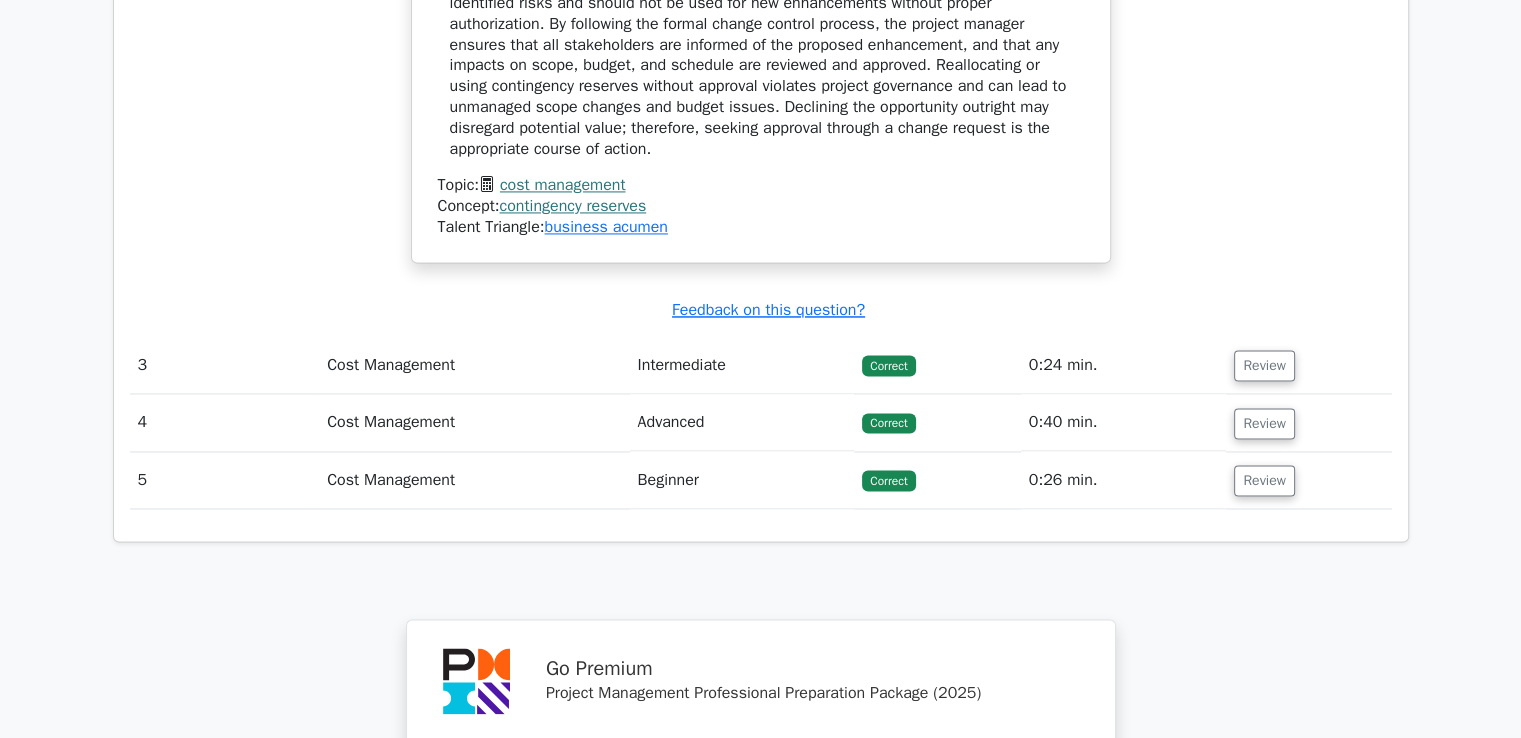 scroll, scrollTop: 3200, scrollLeft: 0, axis: vertical 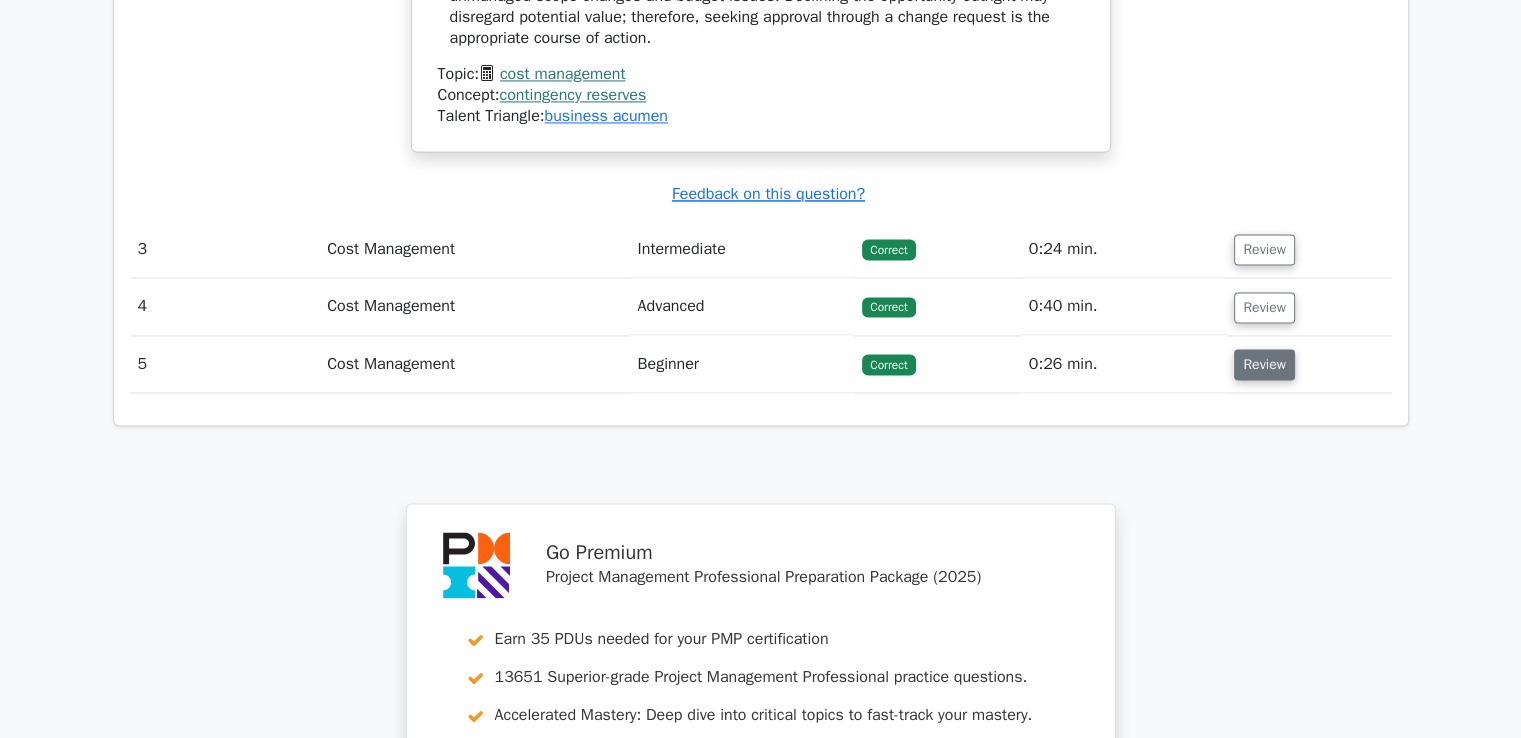 click on "Review" at bounding box center [1264, 364] 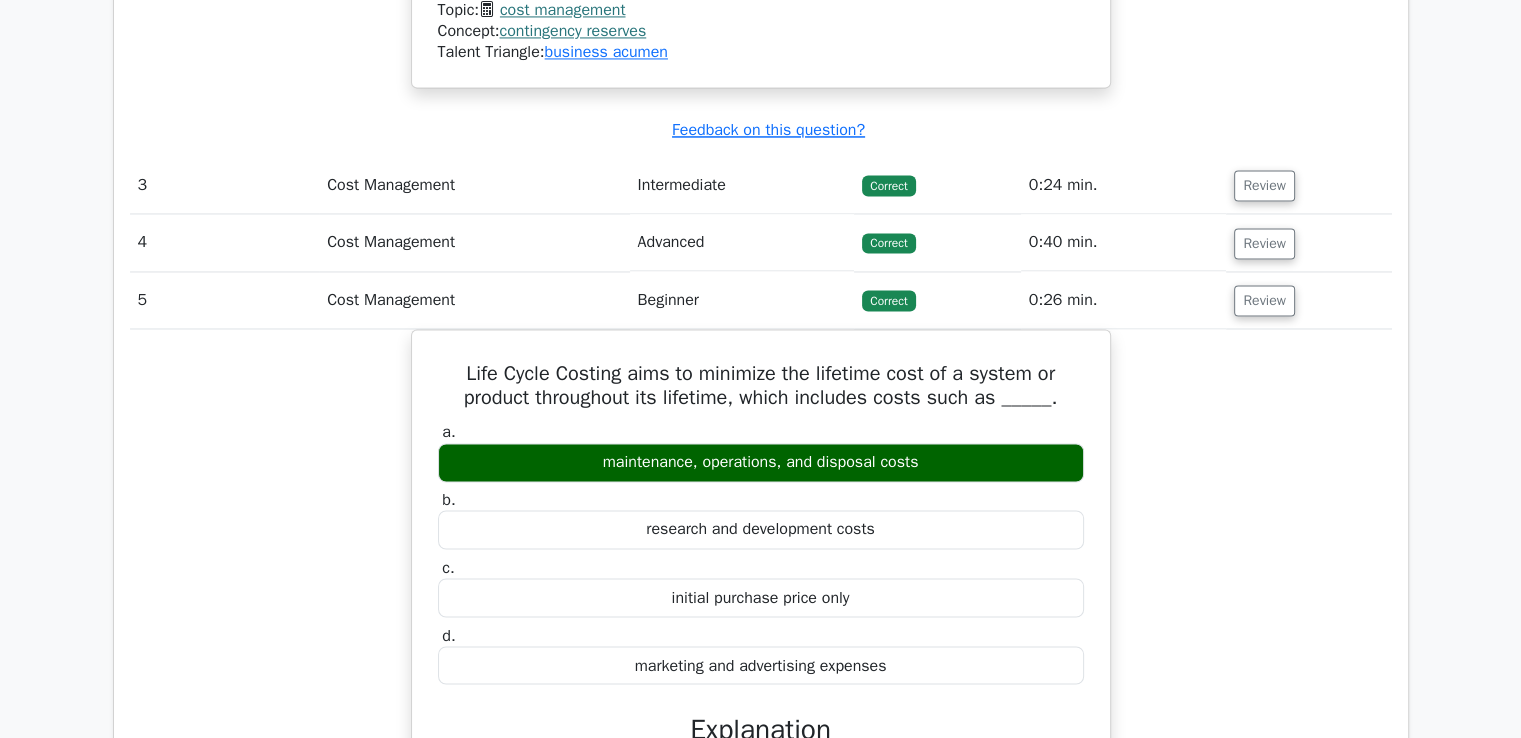 scroll, scrollTop: 3200, scrollLeft: 0, axis: vertical 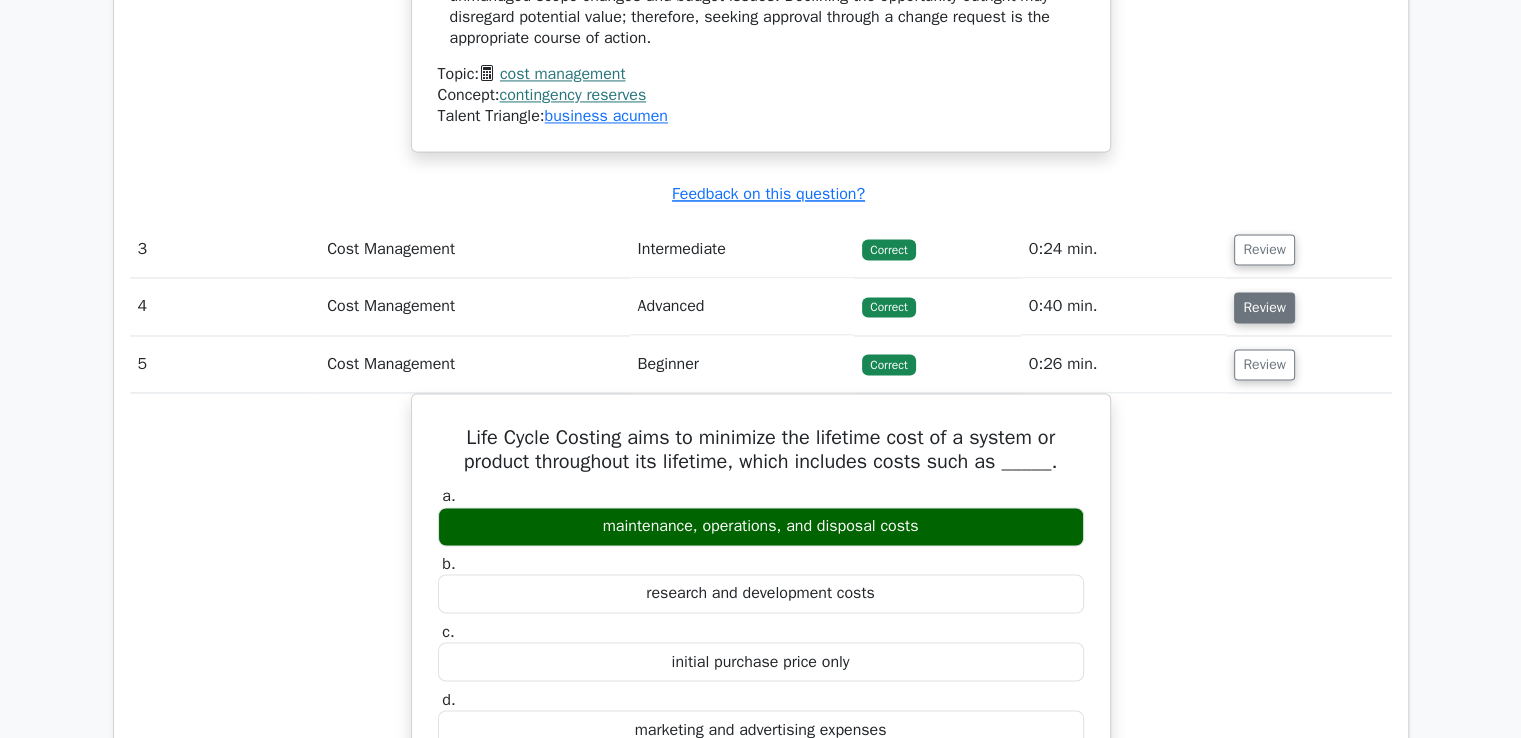 click on "Review" at bounding box center [1264, 307] 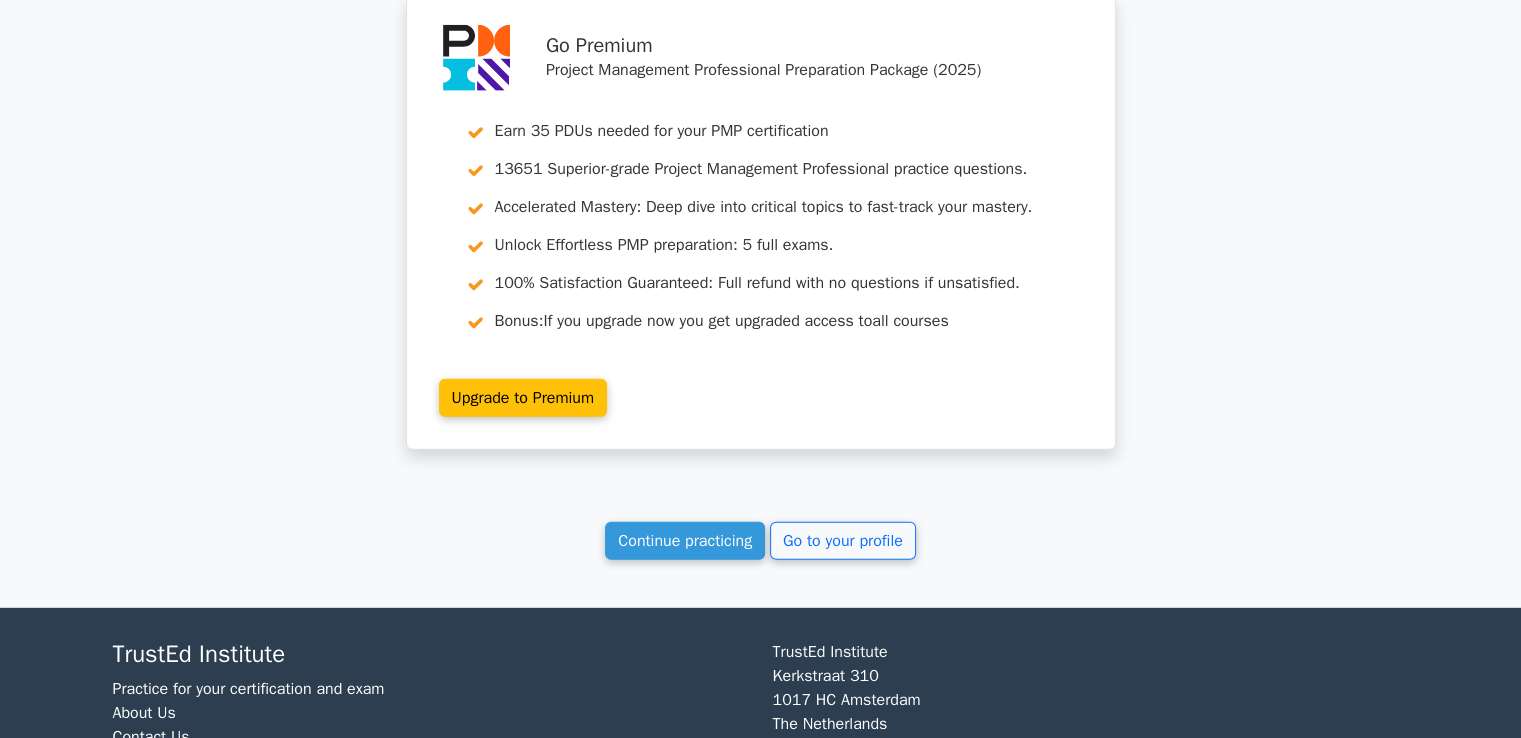 scroll, scrollTop: 5668, scrollLeft: 0, axis: vertical 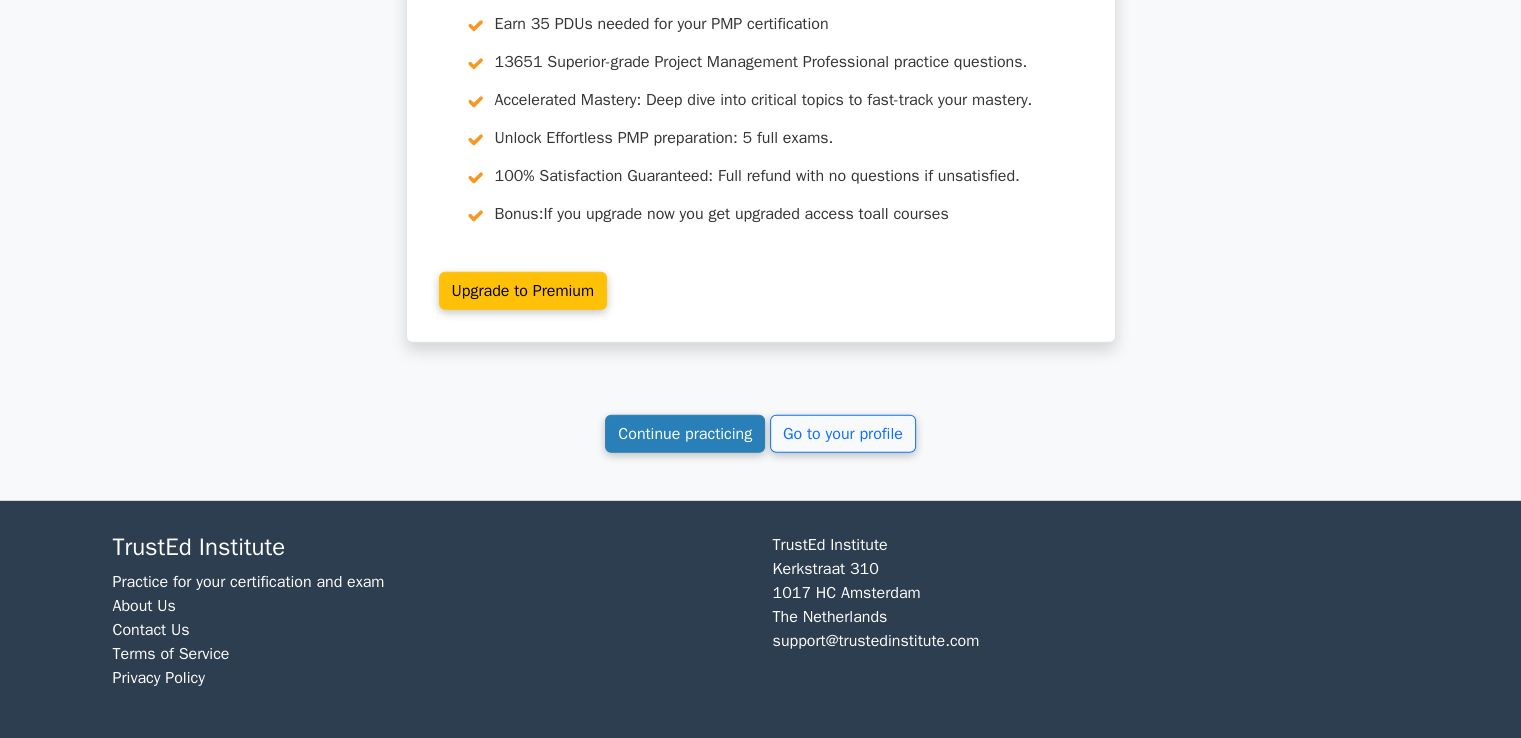 click on "Continue practicing" at bounding box center (685, 434) 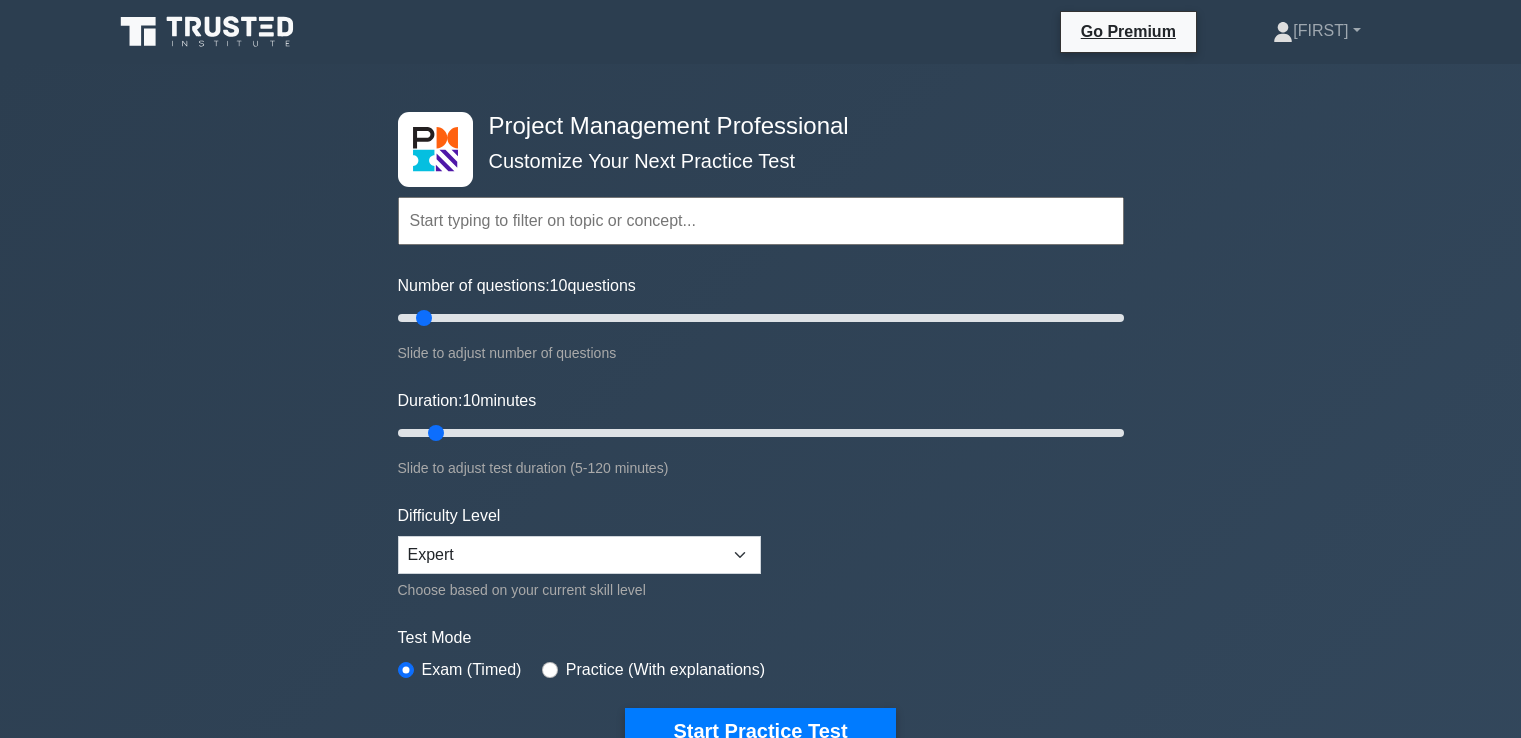 scroll, scrollTop: 0, scrollLeft: 0, axis: both 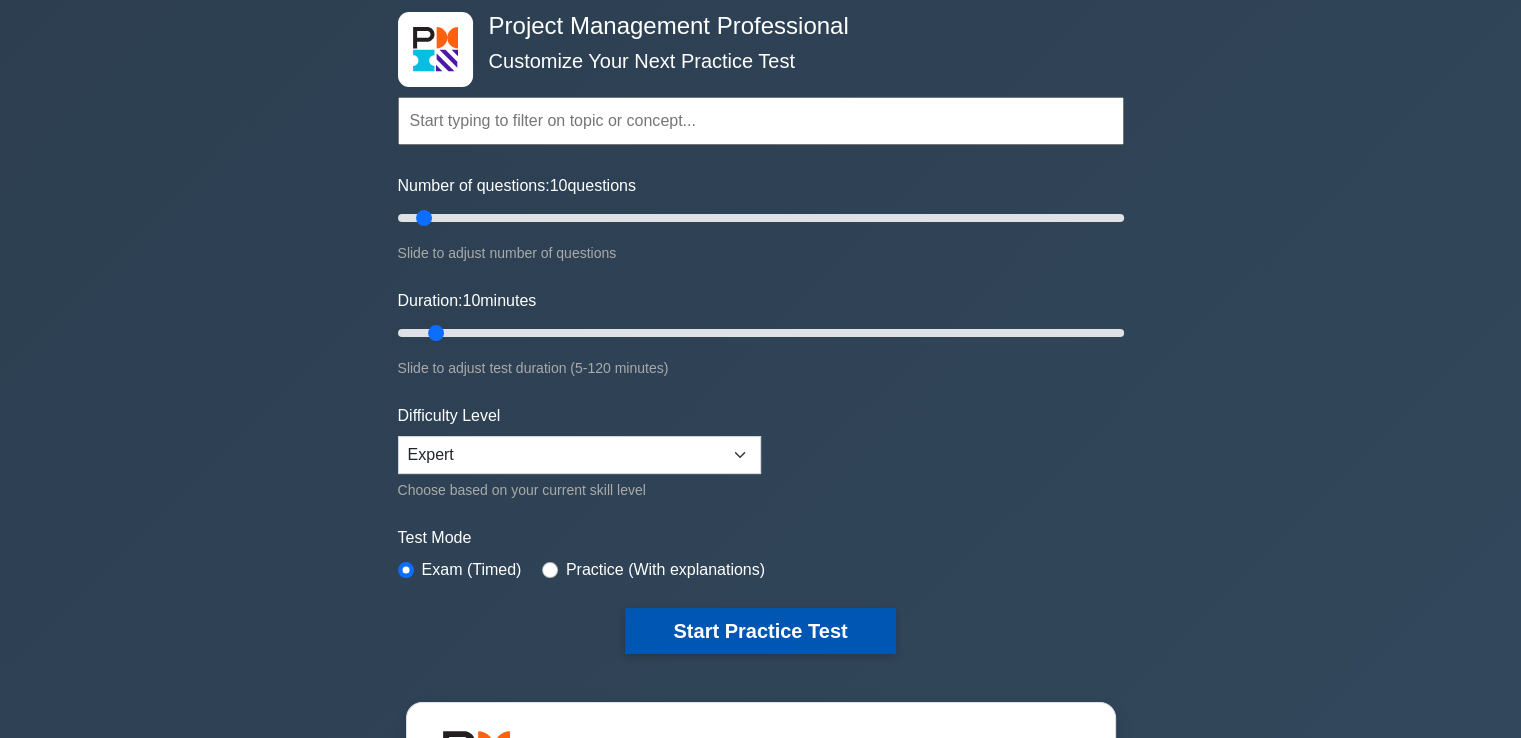 click on "Start Practice Test" at bounding box center [760, 631] 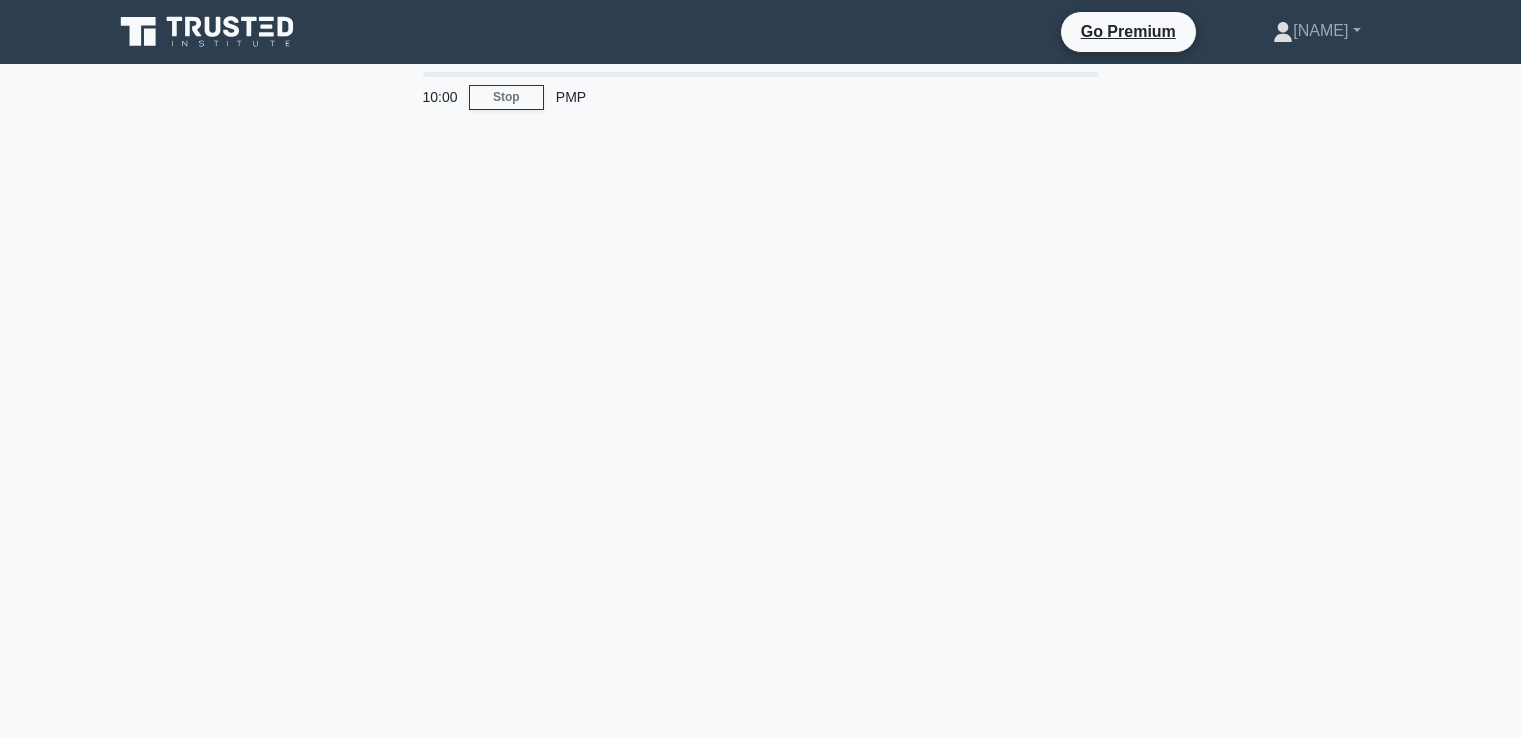 scroll, scrollTop: 0, scrollLeft: 0, axis: both 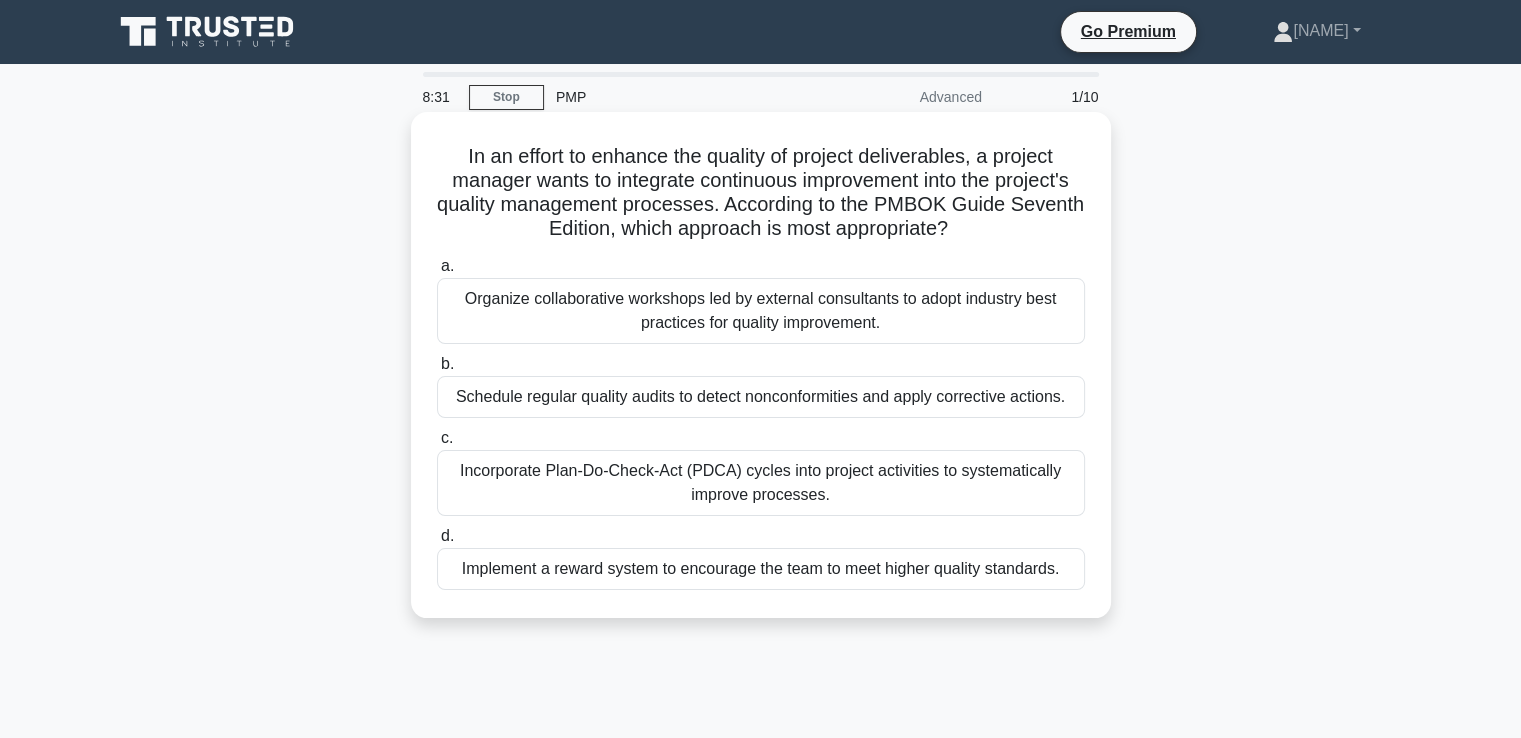 click on "Incorporate Plan-Do-Check-Act (PDCA) cycles into project activities to systematically improve processes." at bounding box center [761, 483] 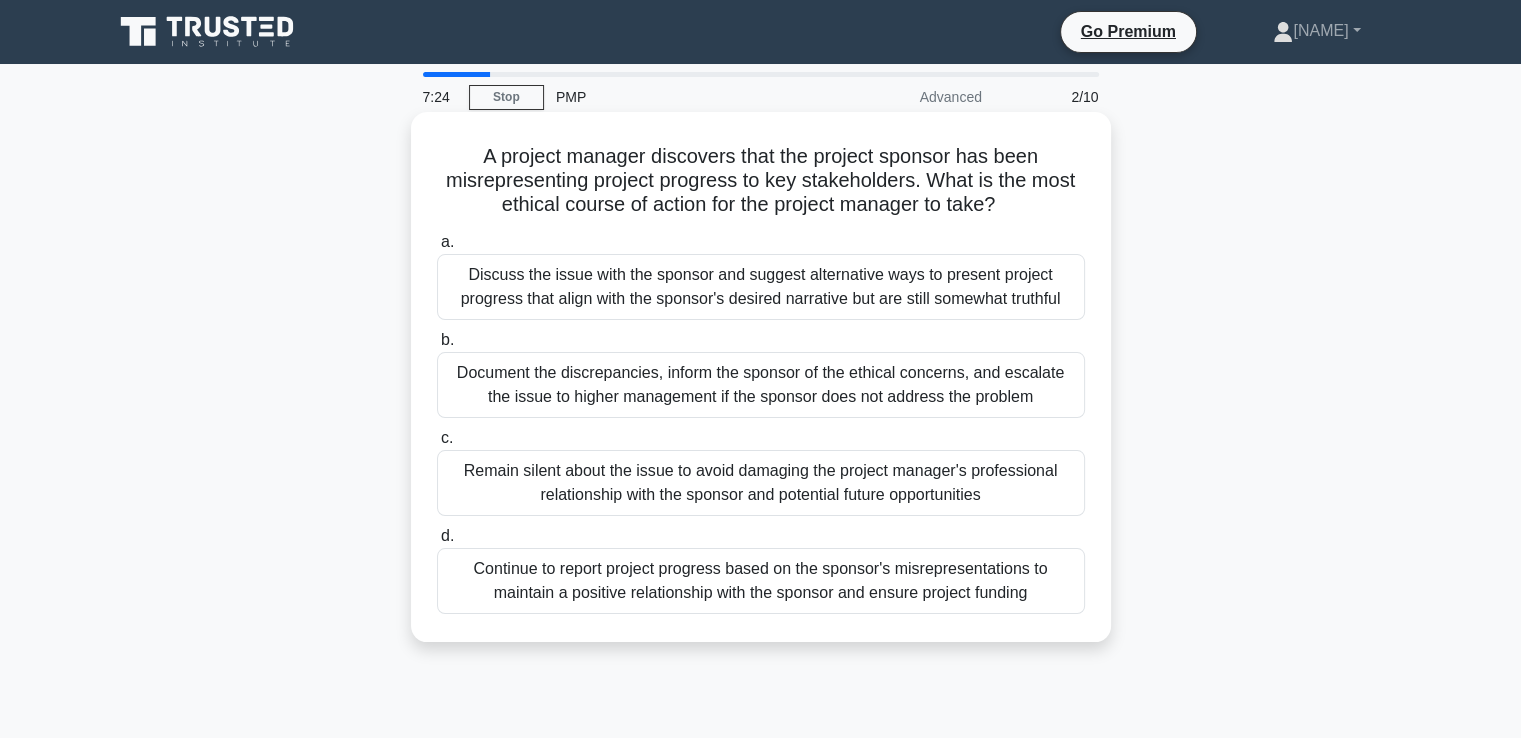 click on "Document the discrepancies, inform the sponsor of the ethical concerns, and escalate the issue to higher management if the sponsor does not address the problem" at bounding box center (761, 385) 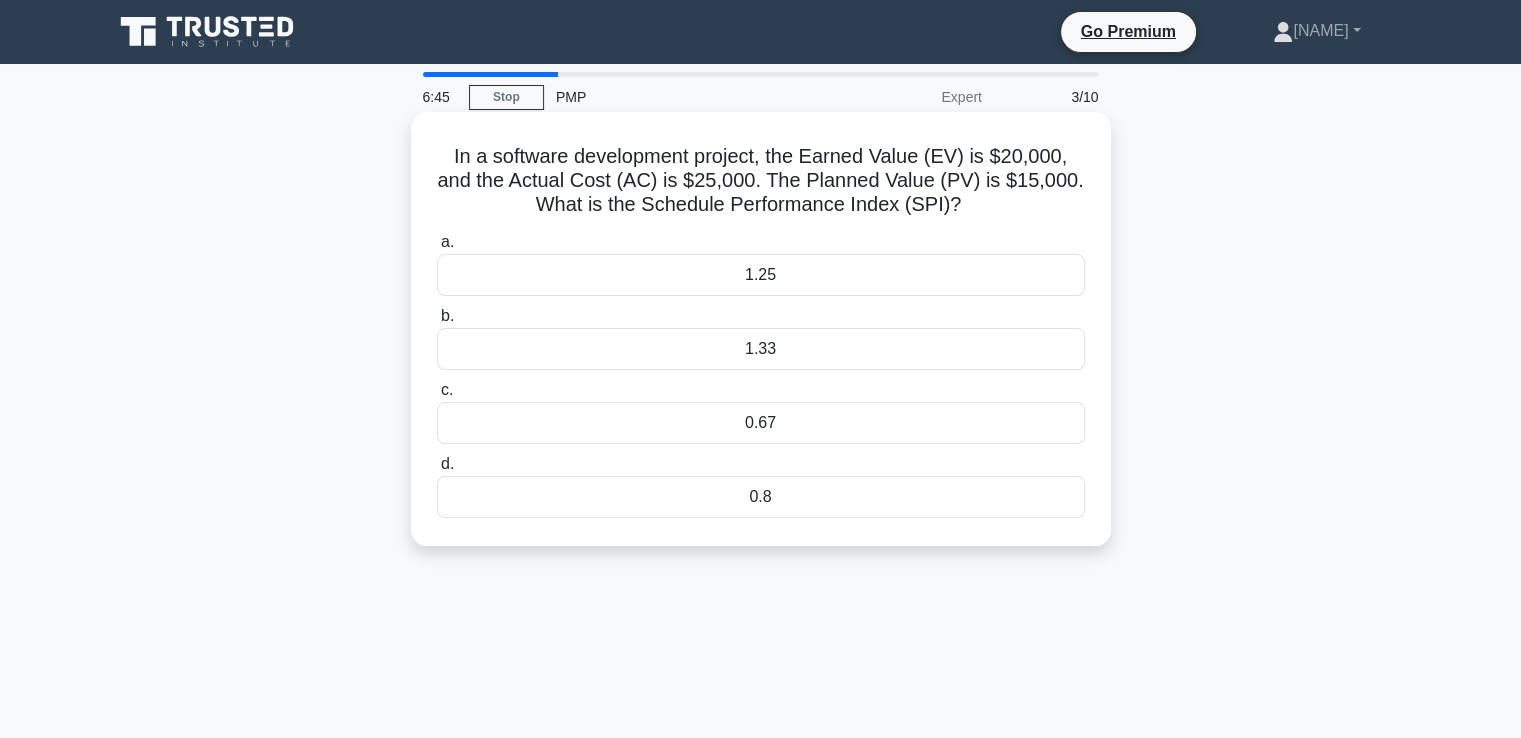 click on "1.33" at bounding box center [761, 349] 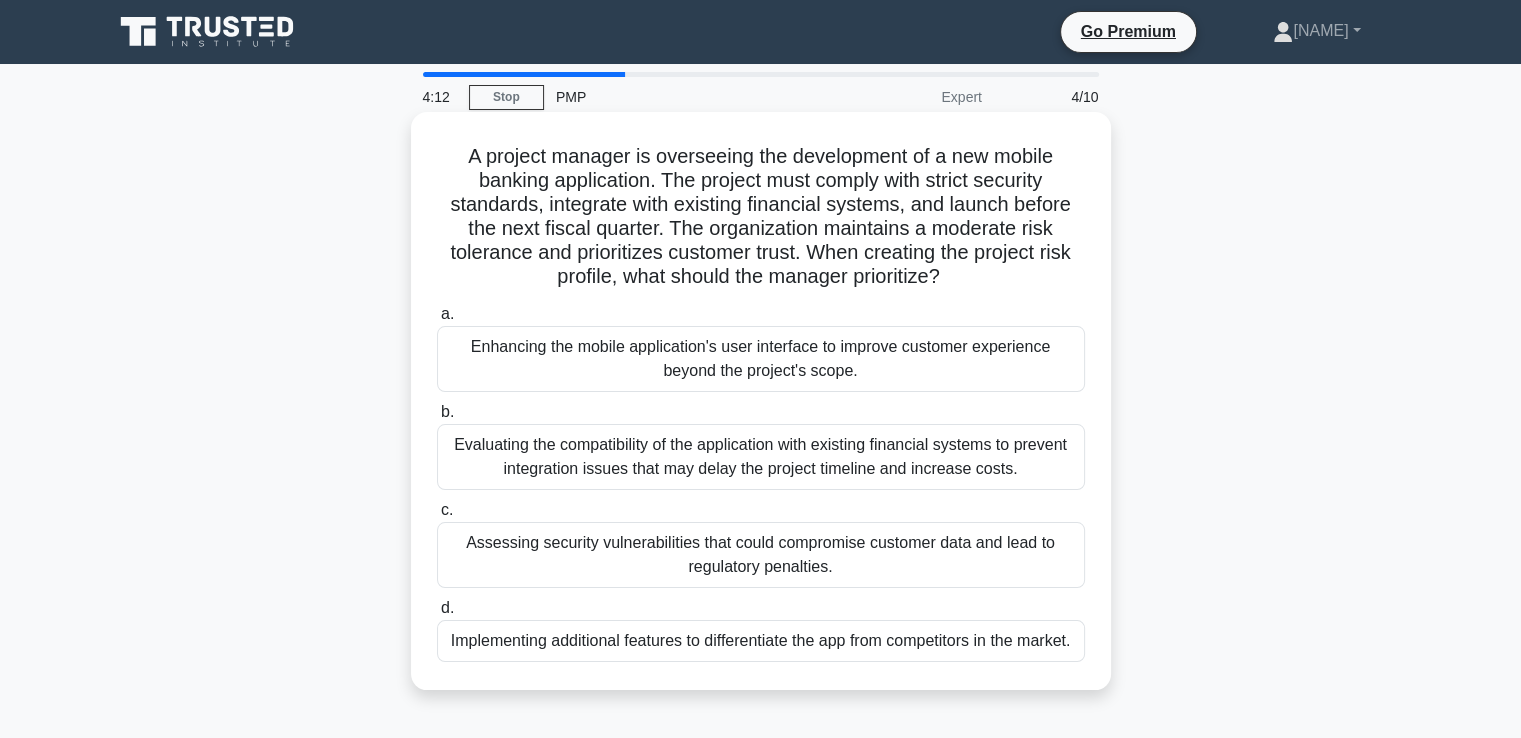 click on "Evaluating the compatibility of the application with existing financial systems to prevent integration issues that may delay the project timeline and increase costs." at bounding box center (761, 457) 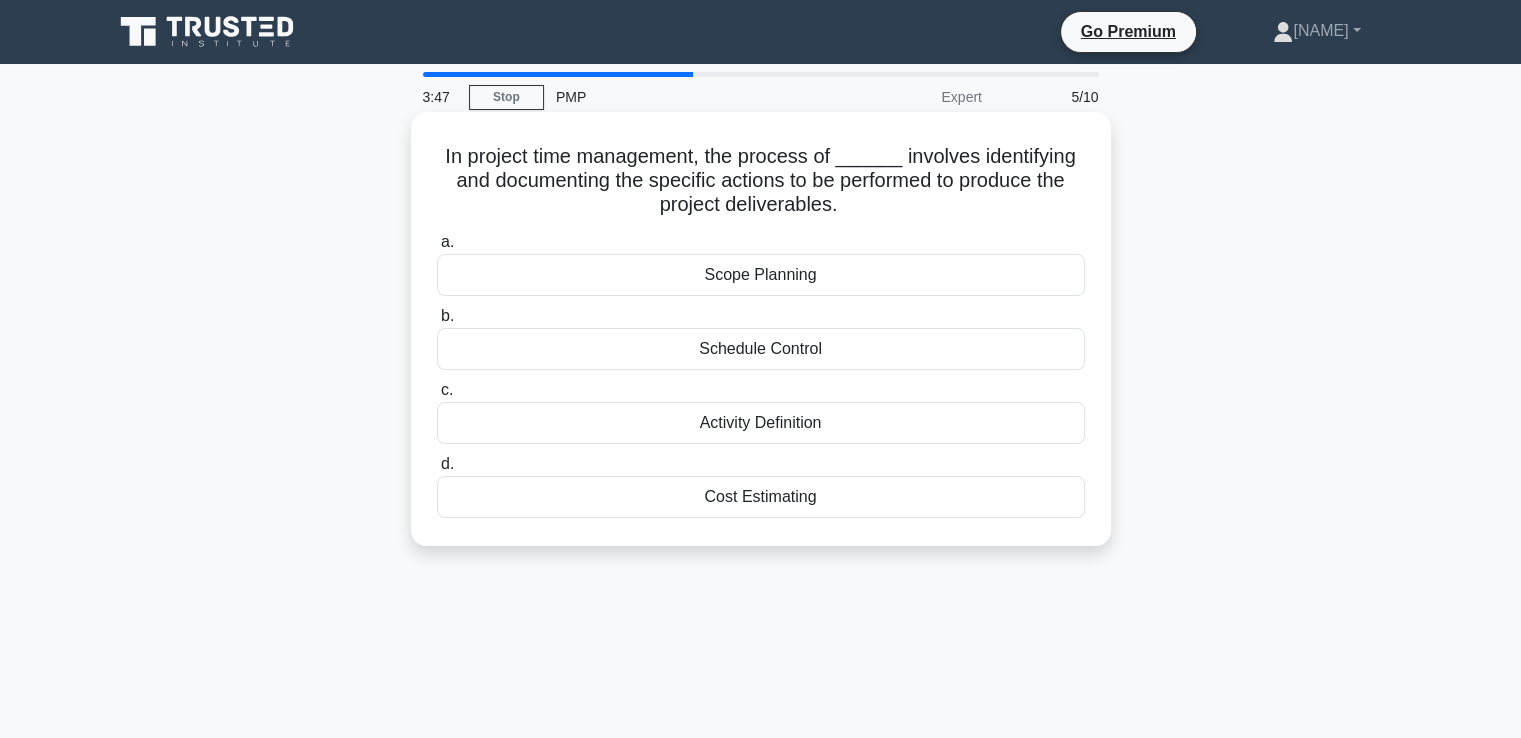click on "Activity Definition" at bounding box center (761, 423) 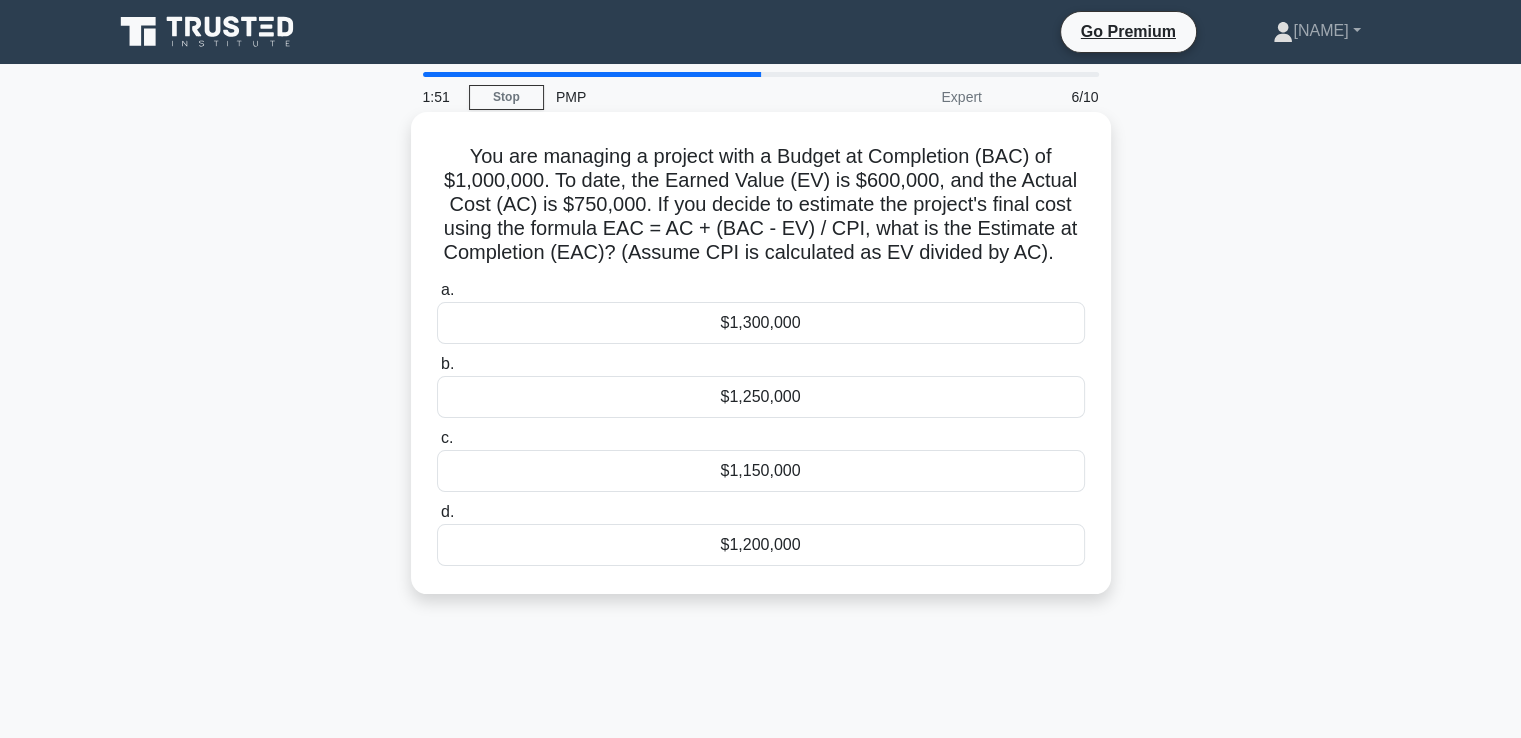 click on "$1,250,000" at bounding box center (761, 397) 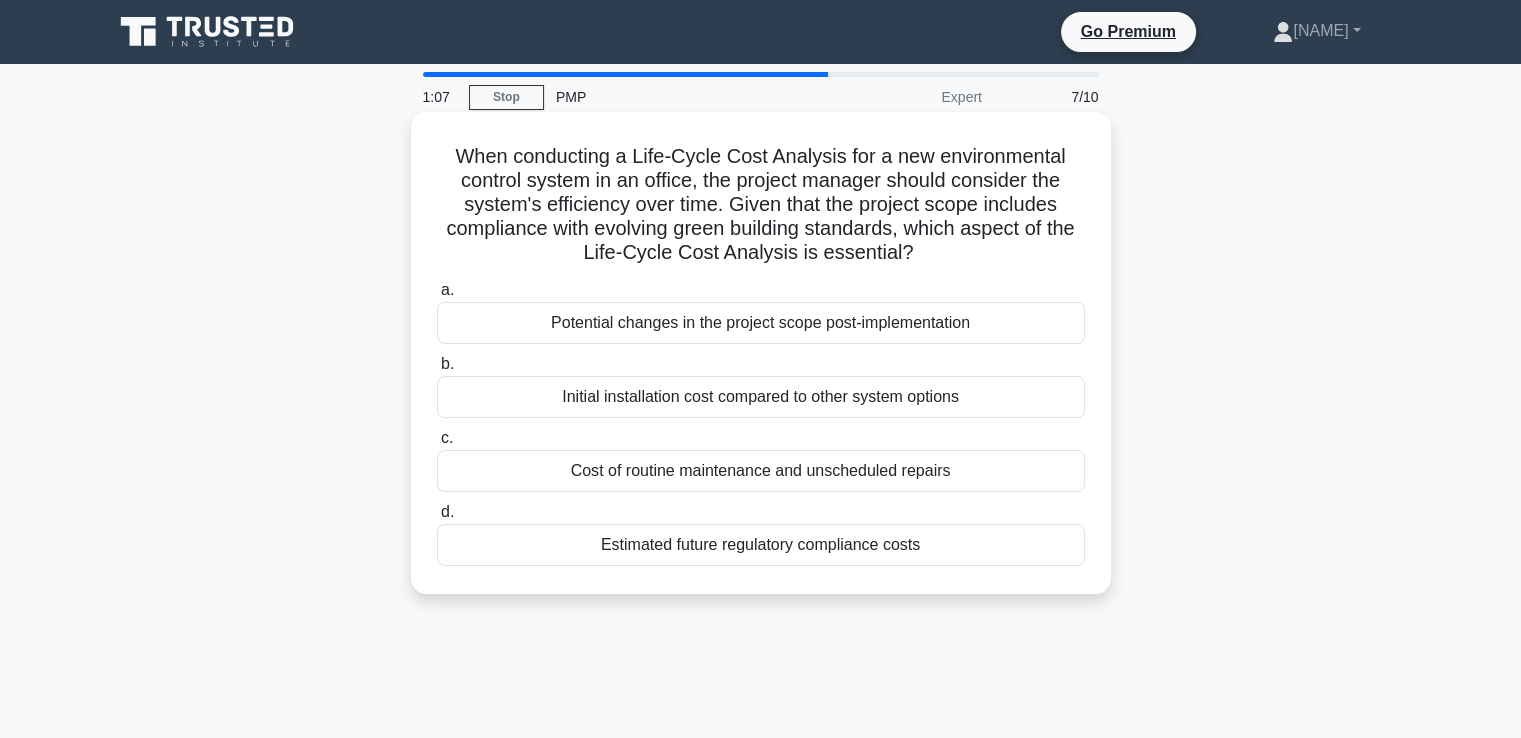 click on "Estimated future regulatory compliance costs" at bounding box center [761, 545] 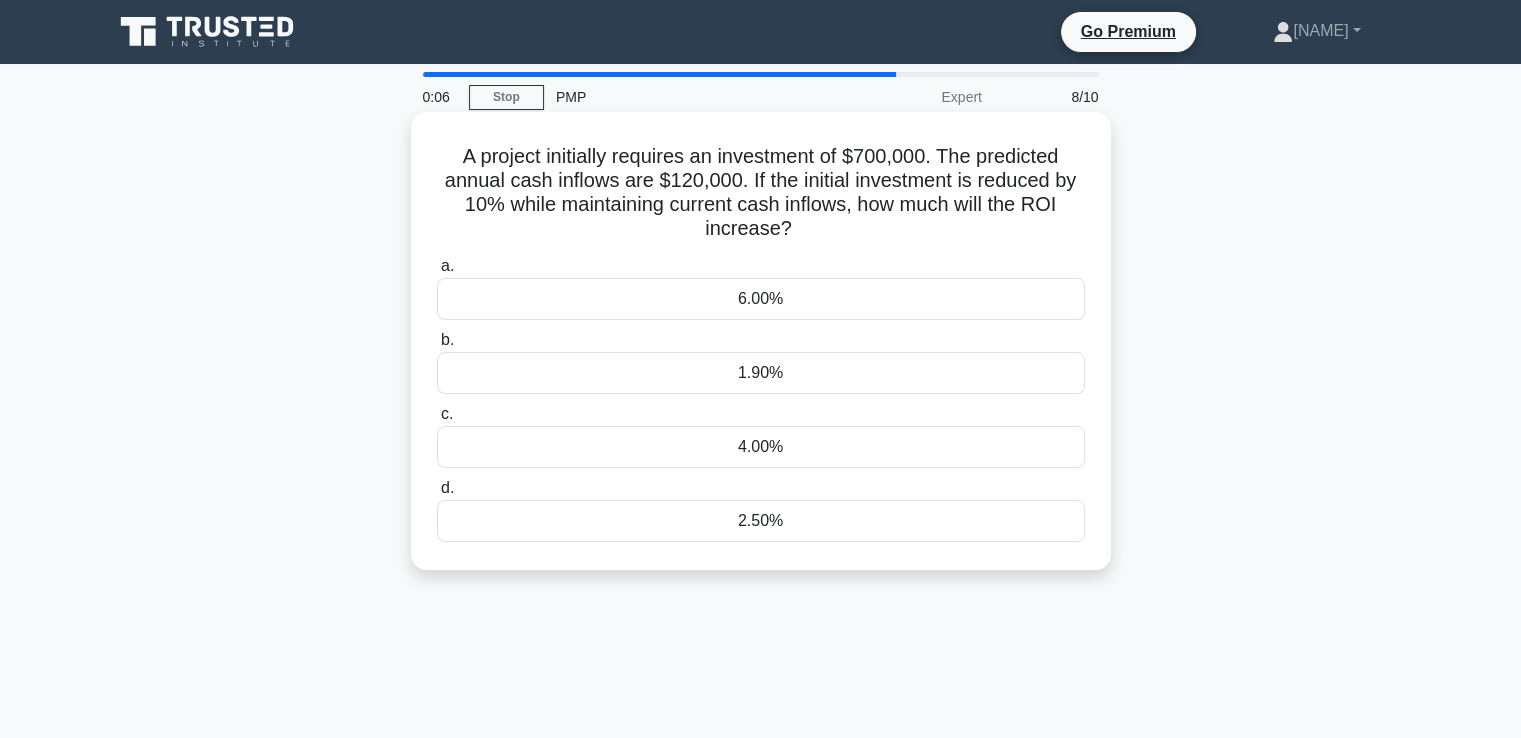 click on "1.90%" at bounding box center (761, 373) 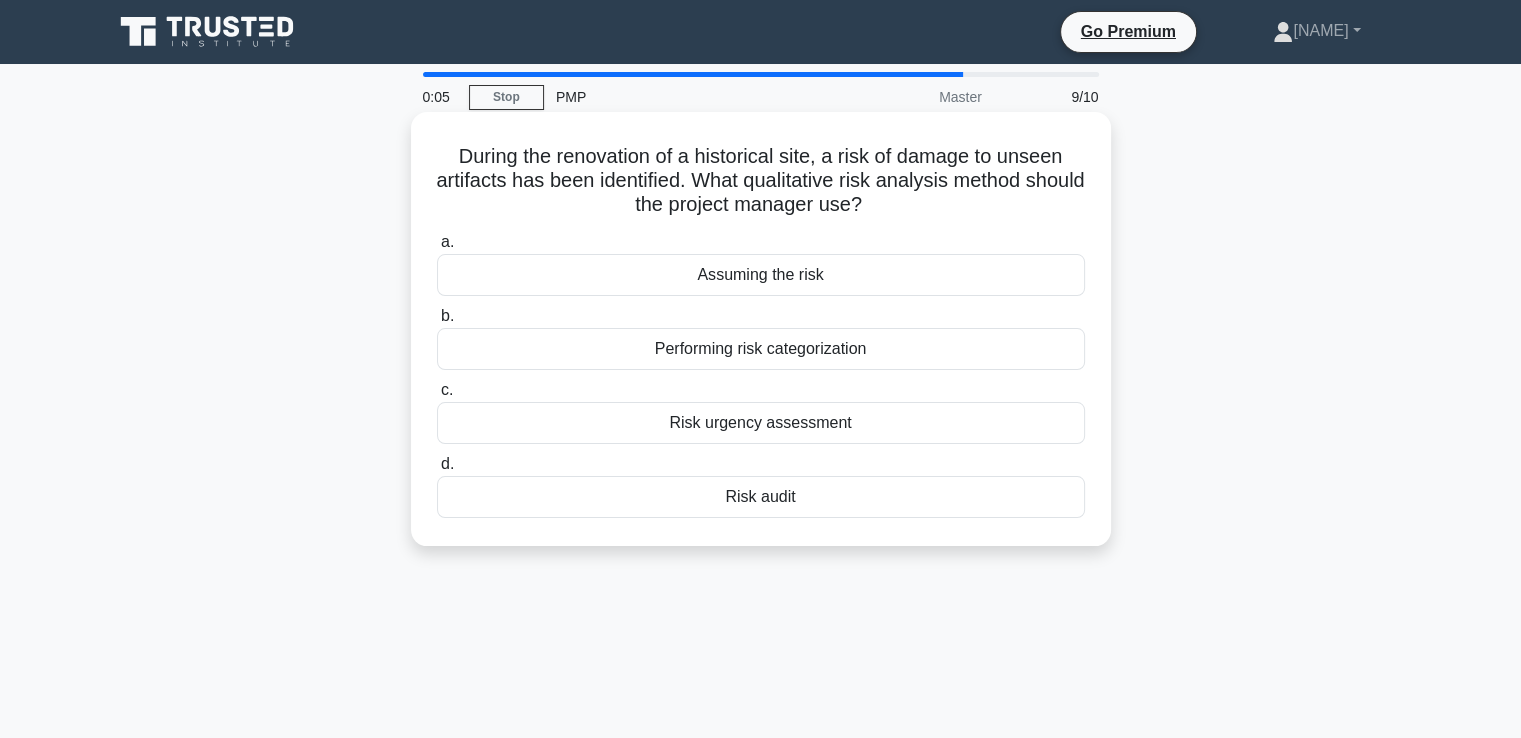 click on "Risk urgency assessment" at bounding box center [761, 423] 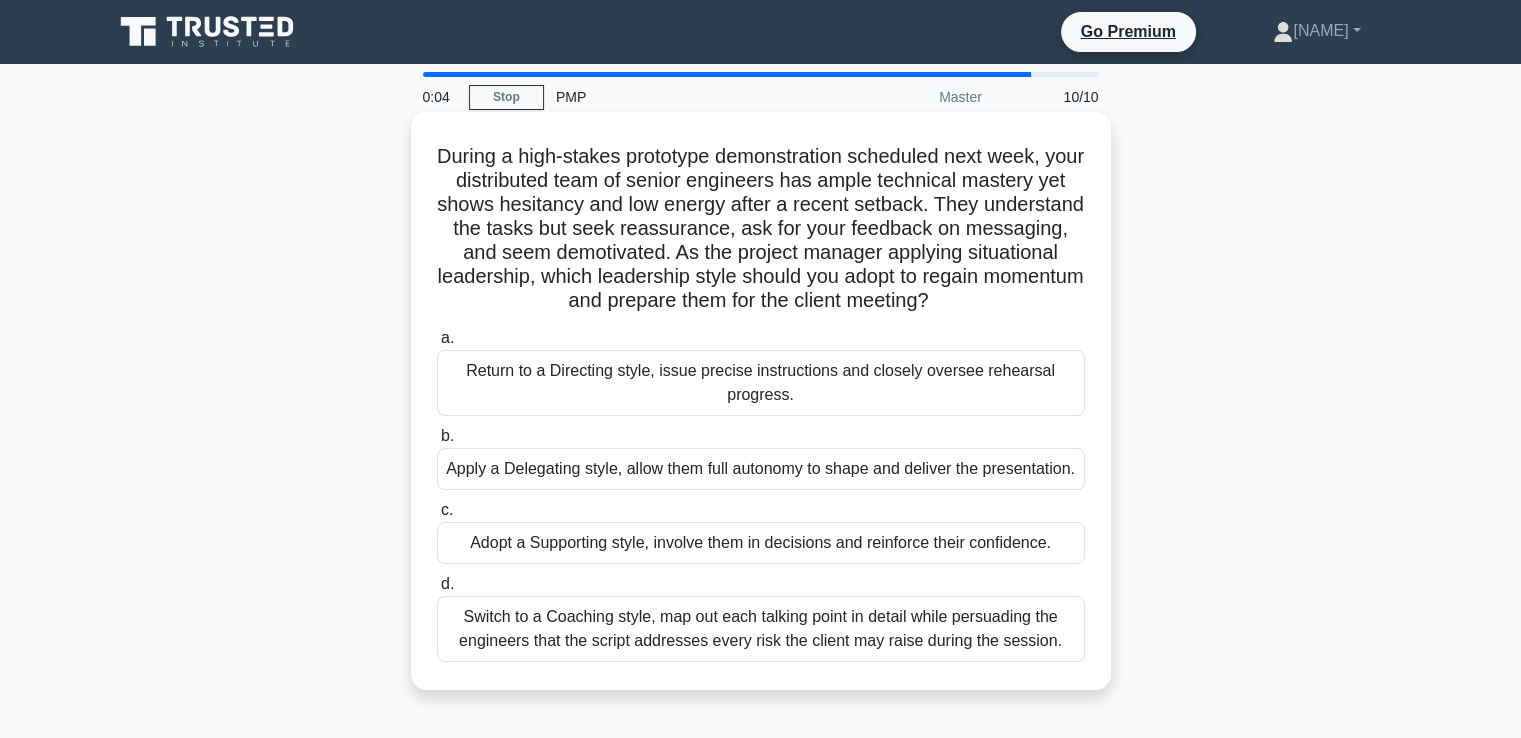 click on "Apply a Delegating style, allow them full autonomy to shape and deliver the presentation." at bounding box center (761, 469) 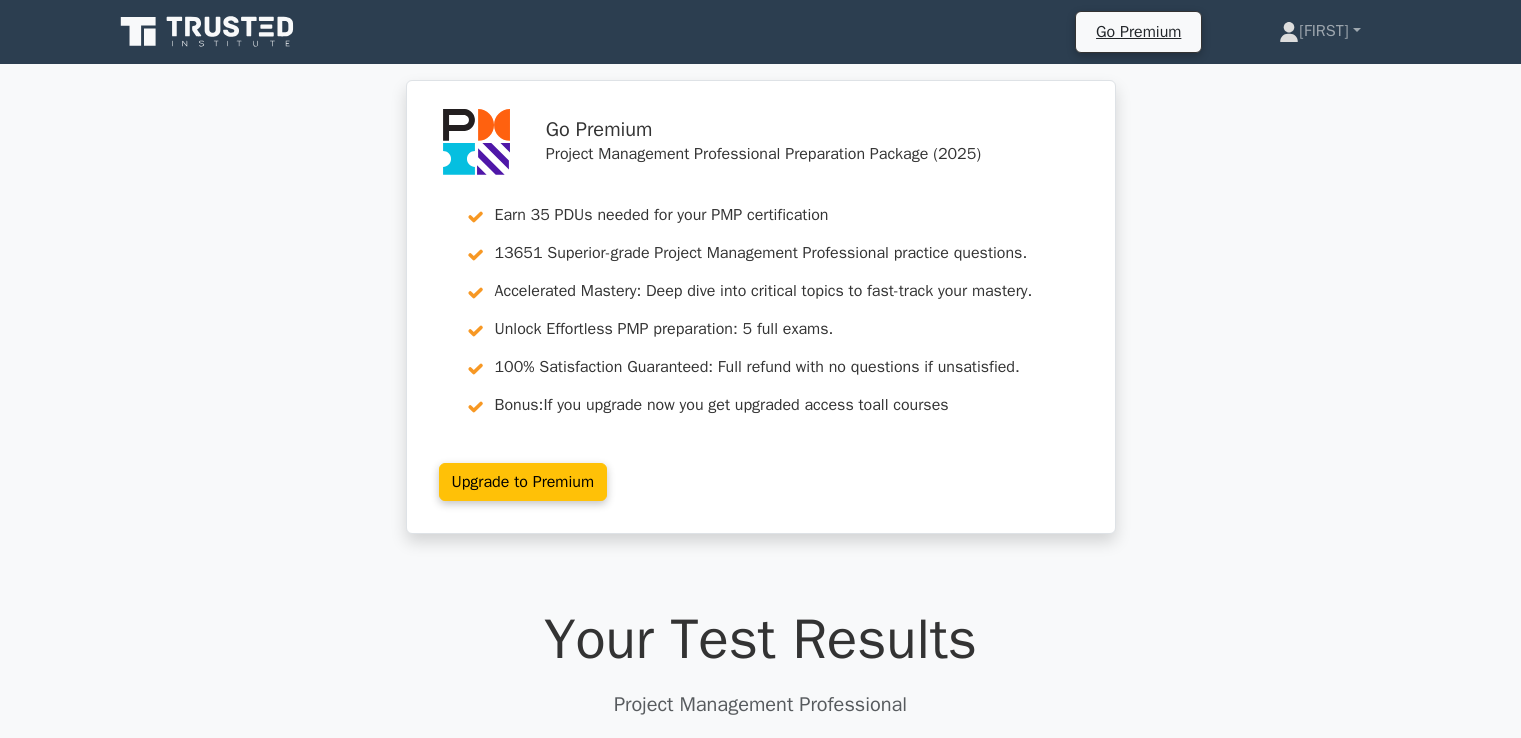 scroll, scrollTop: 0, scrollLeft: 0, axis: both 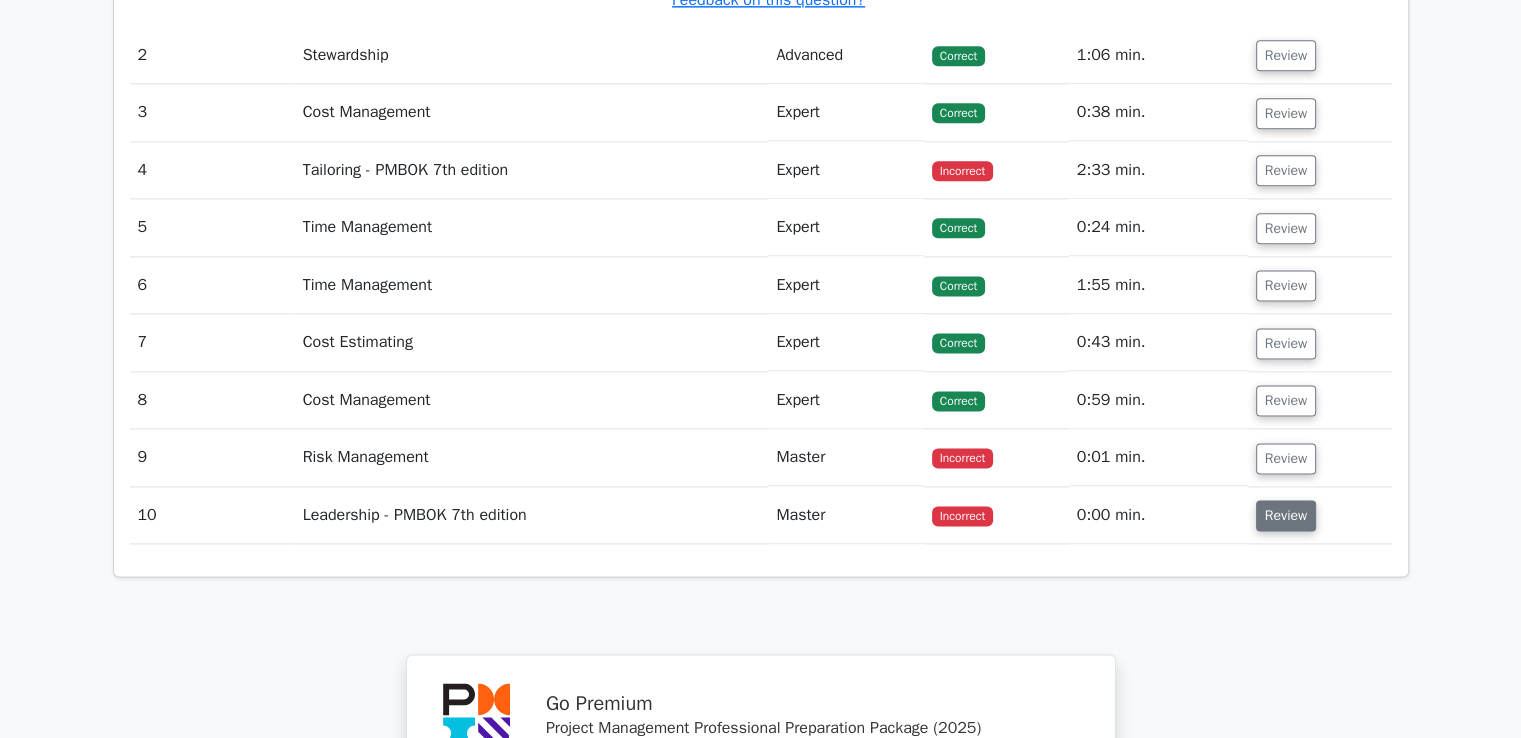 click on "Review" at bounding box center (1286, 515) 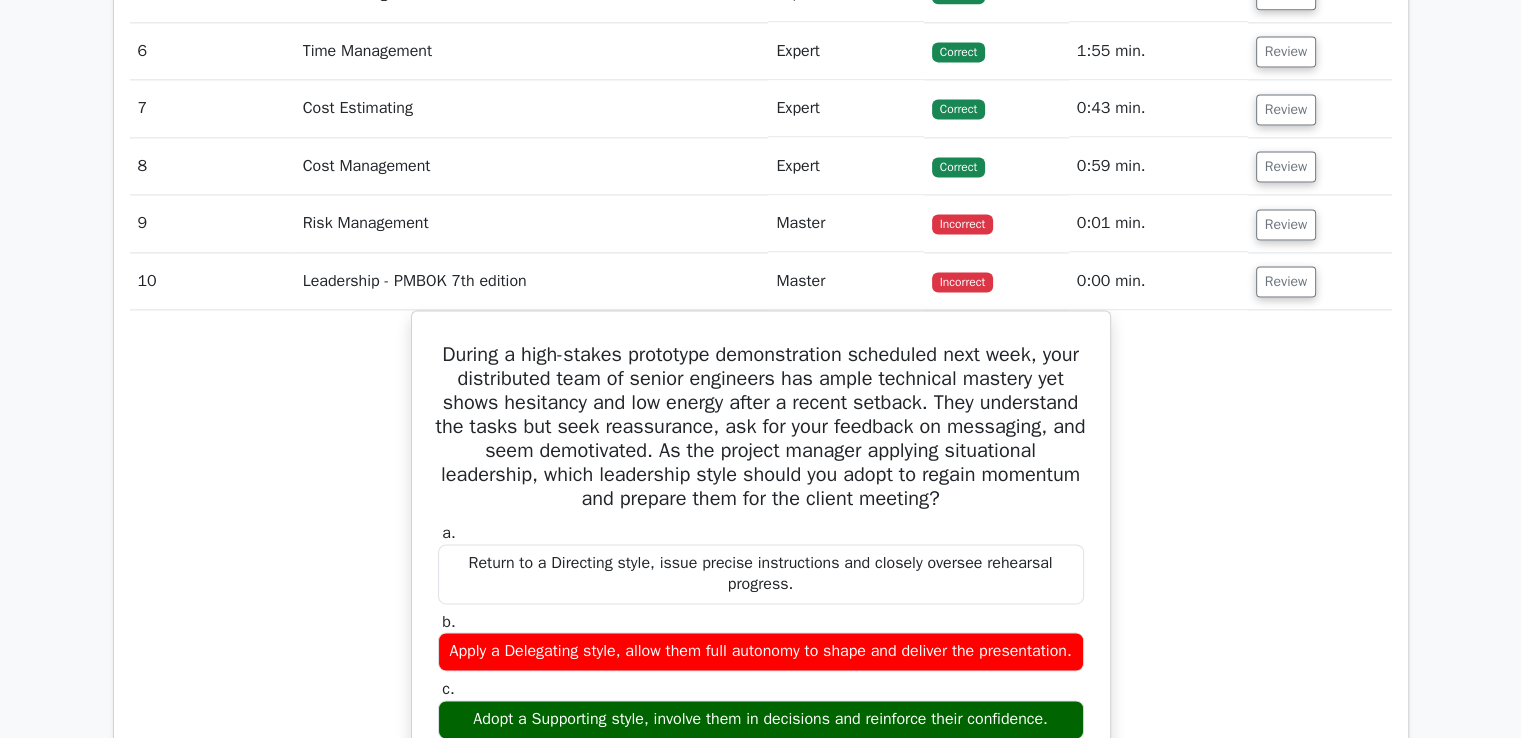 scroll, scrollTop: 2400, scrollLeft: 0, axis: vertical 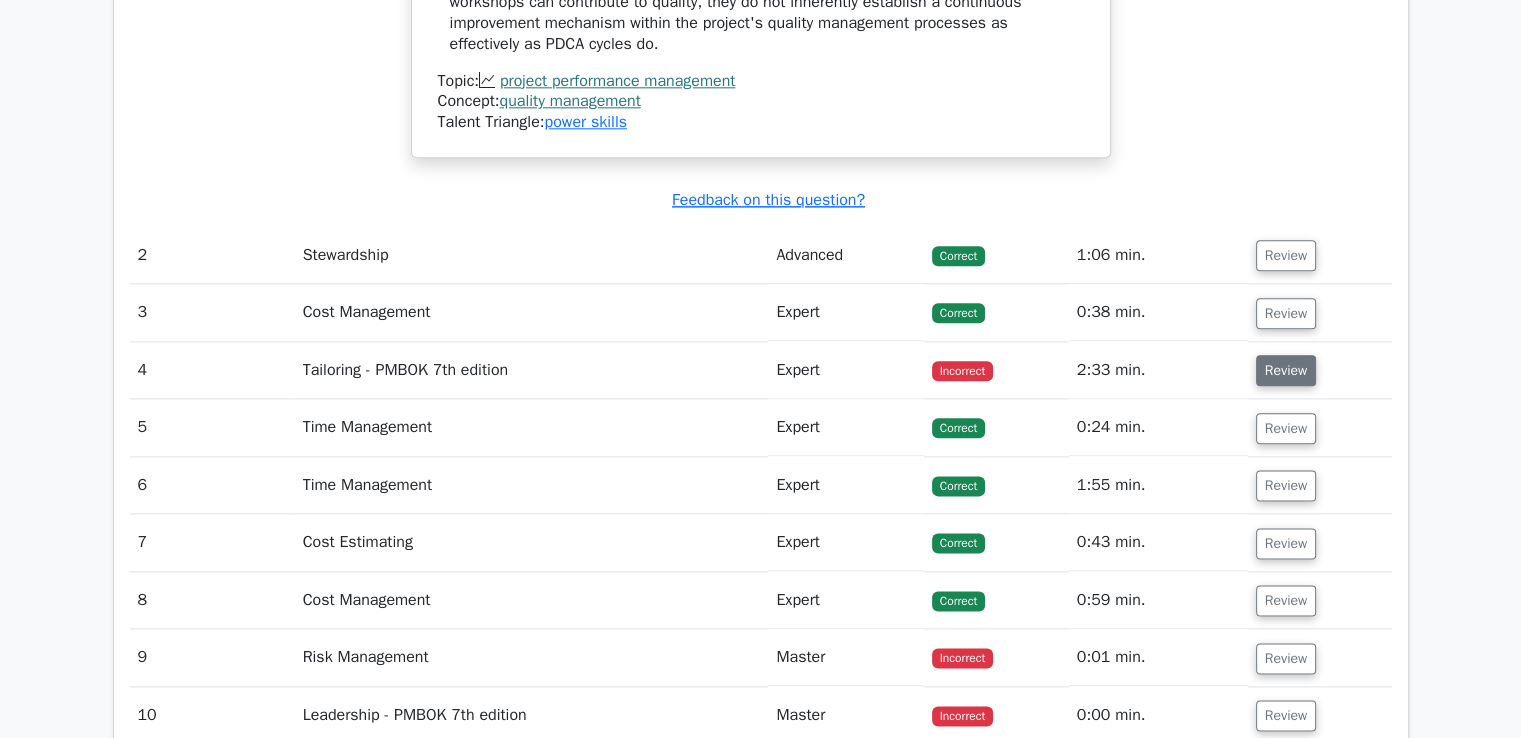 click on "Review" at bounding box center (1286, 370) 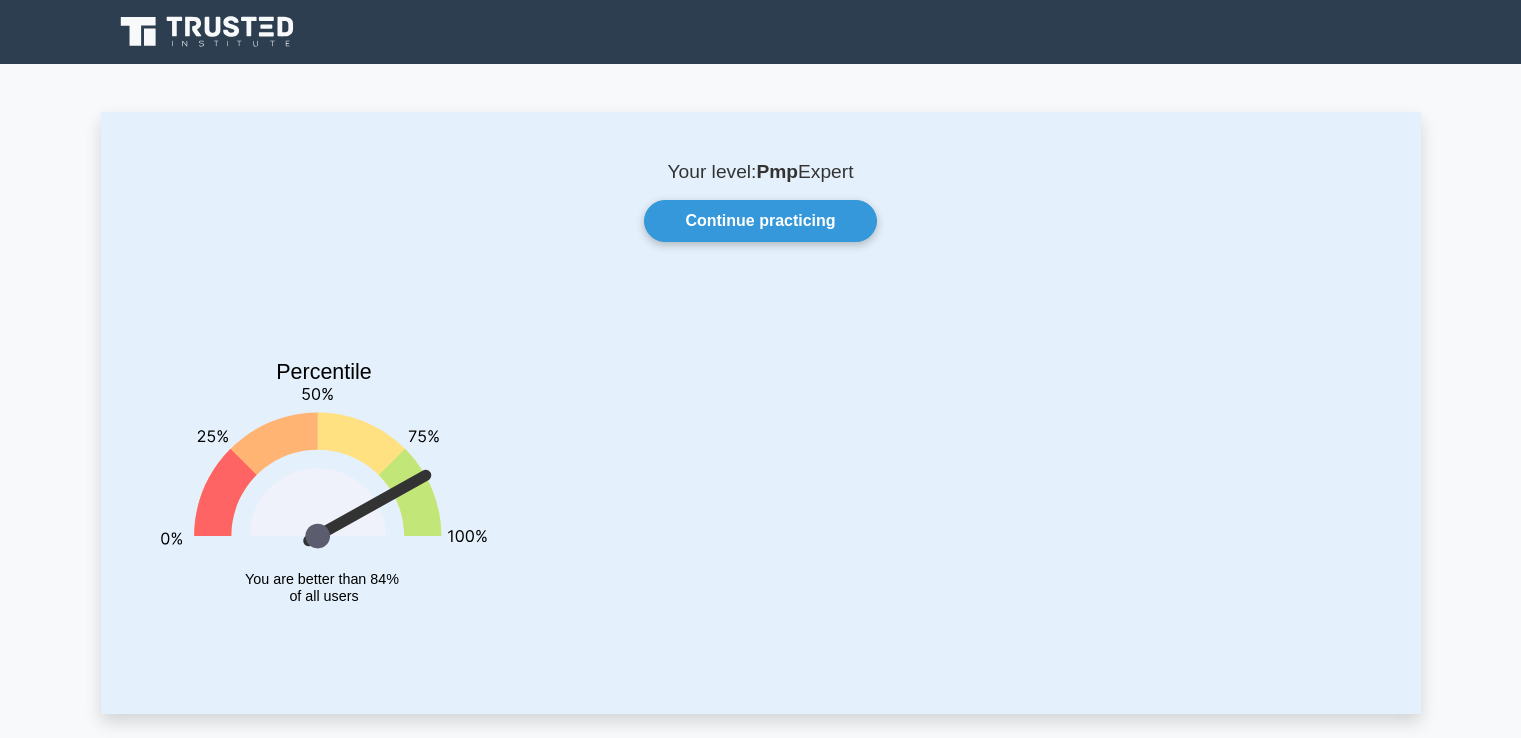 scroll, scrollTop: 0, scrollLeft: 0, axis: both 